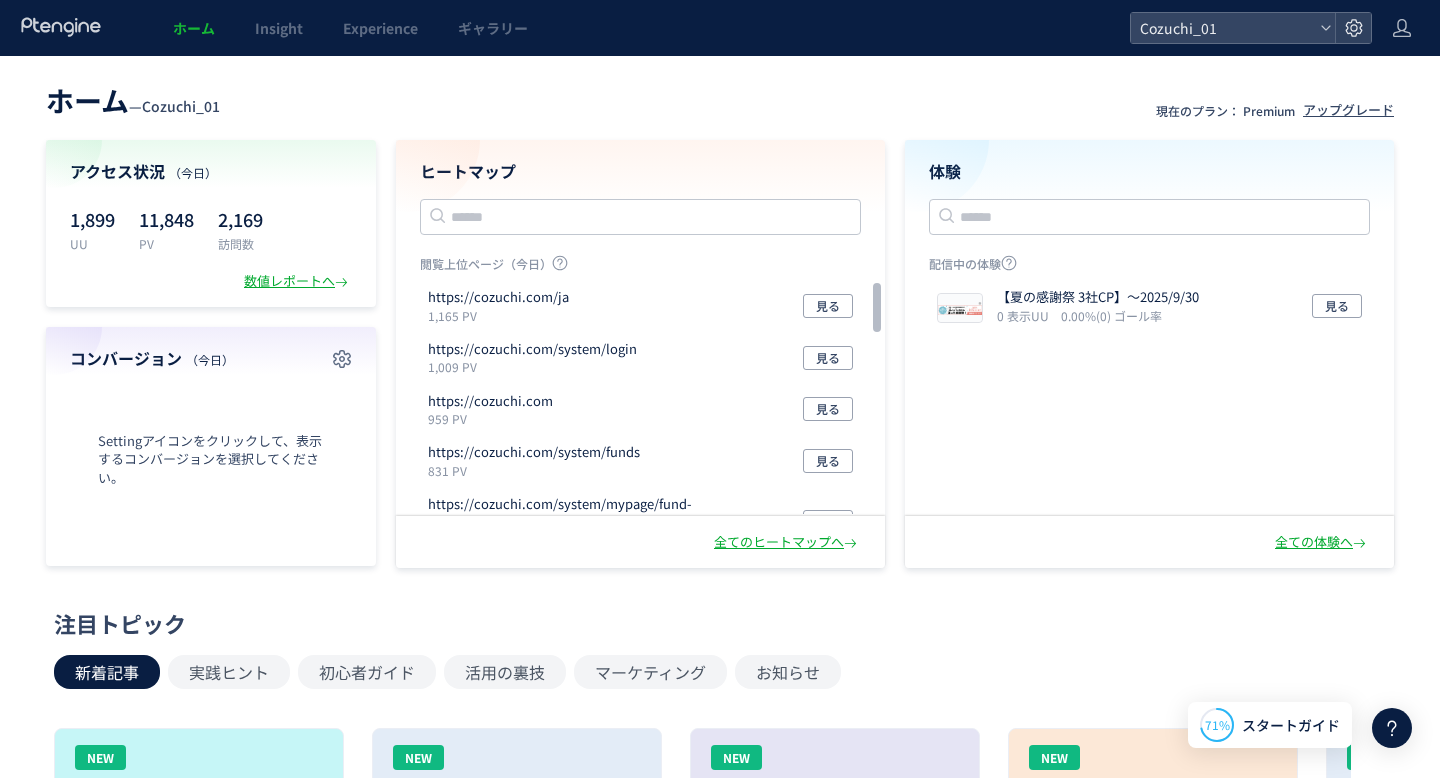 scroll, scrollTop: 0, scrollLeft: 0, axis: both 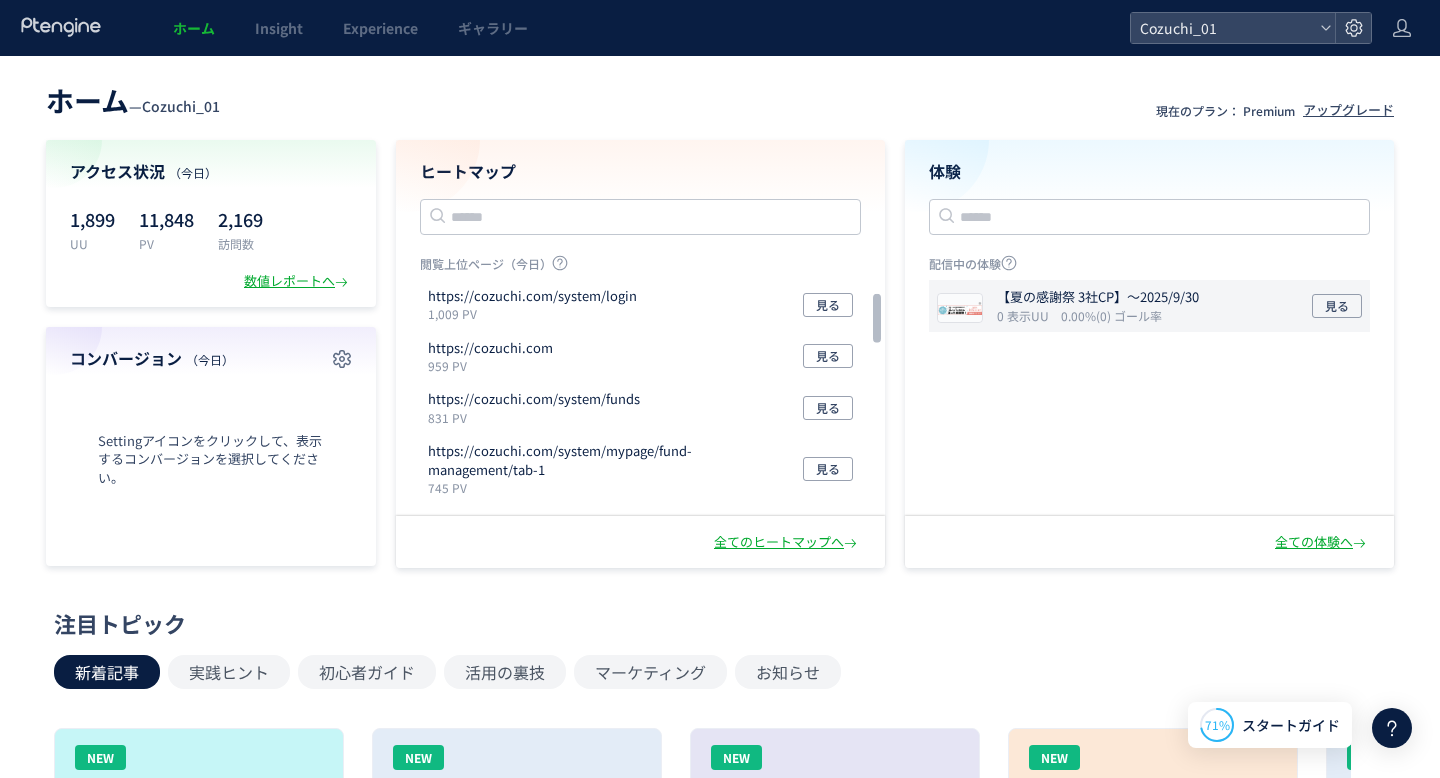 click at bounding box center (960, 308) 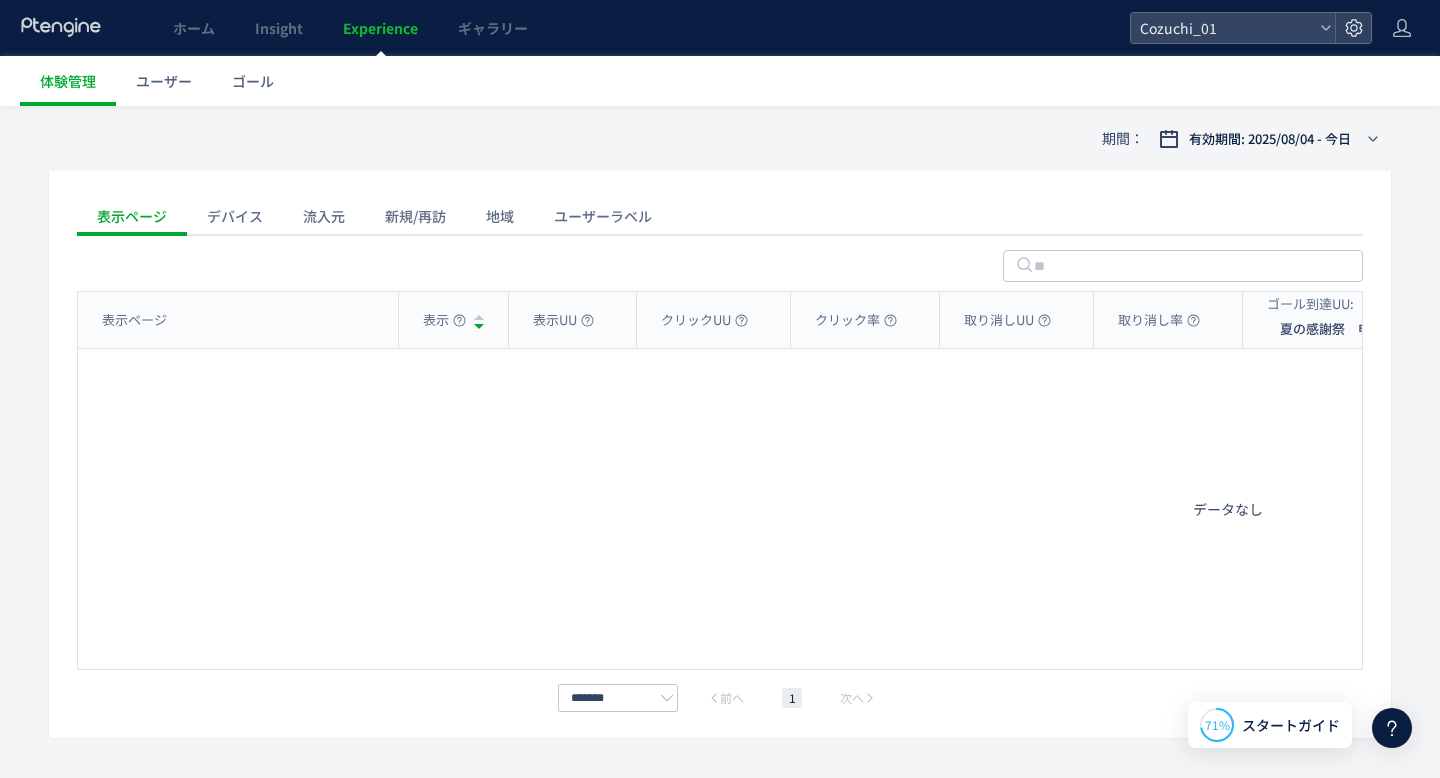 scroll, scrollTop: 761, scrollLeft: 0, axis: vertical 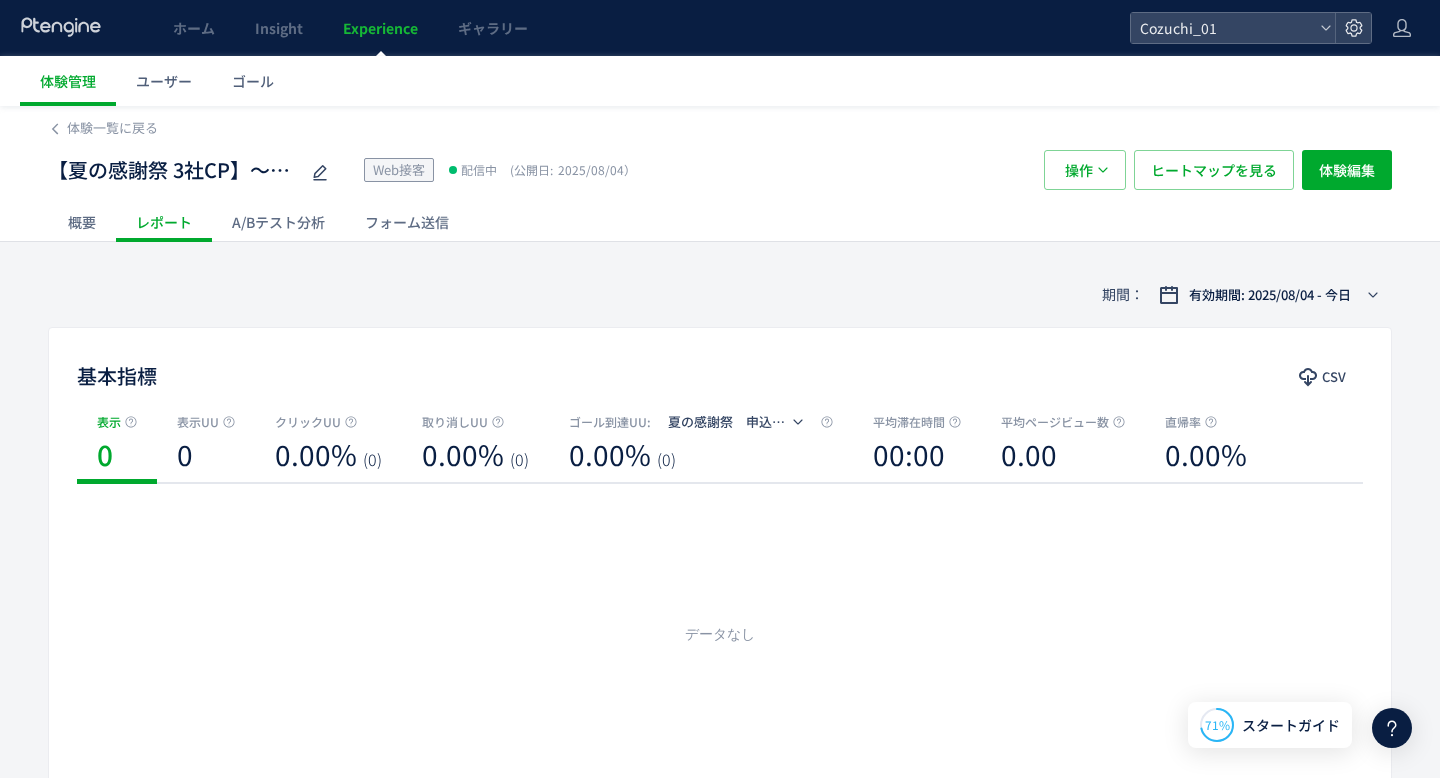 click on "概要" 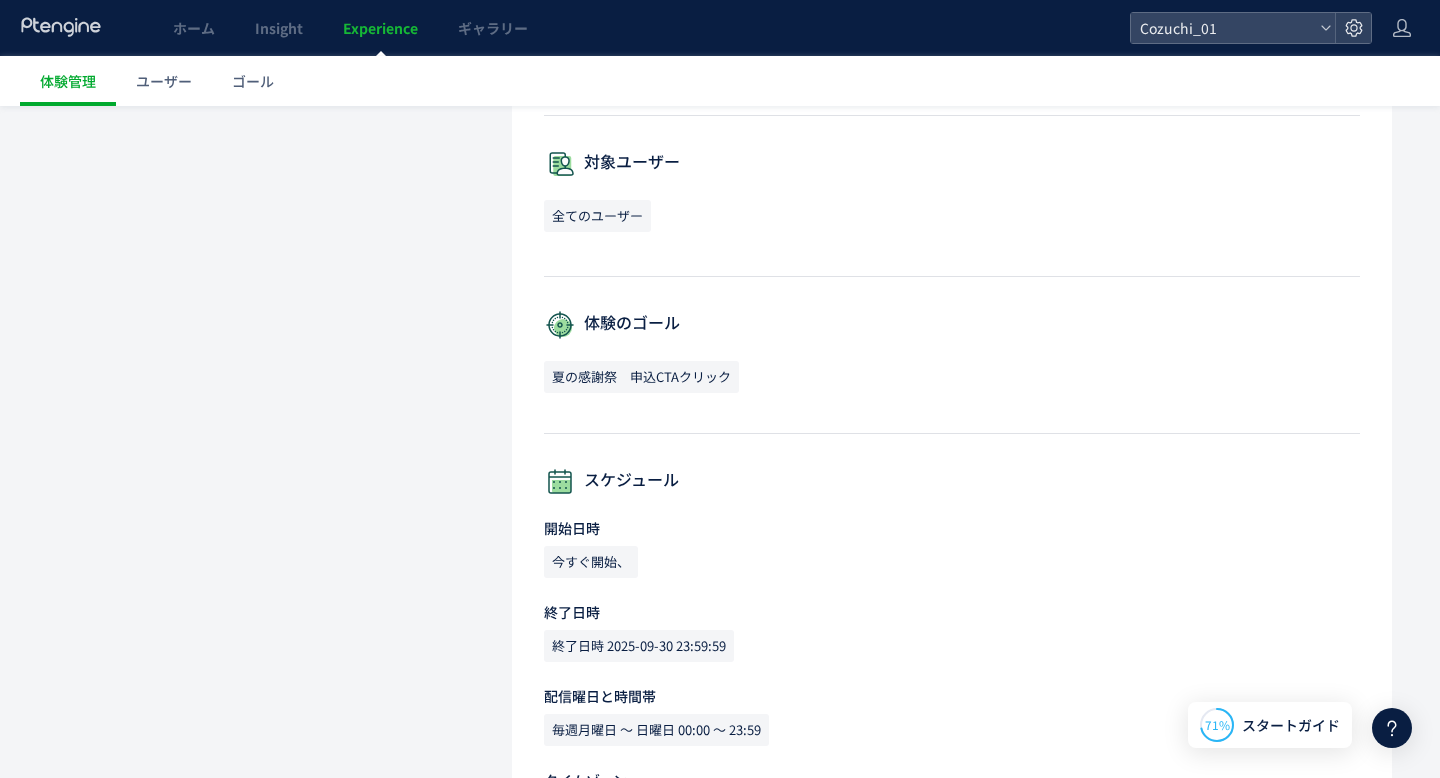 scroll, scrollTop: 1241, scrollLeft: 0, axis: vertical 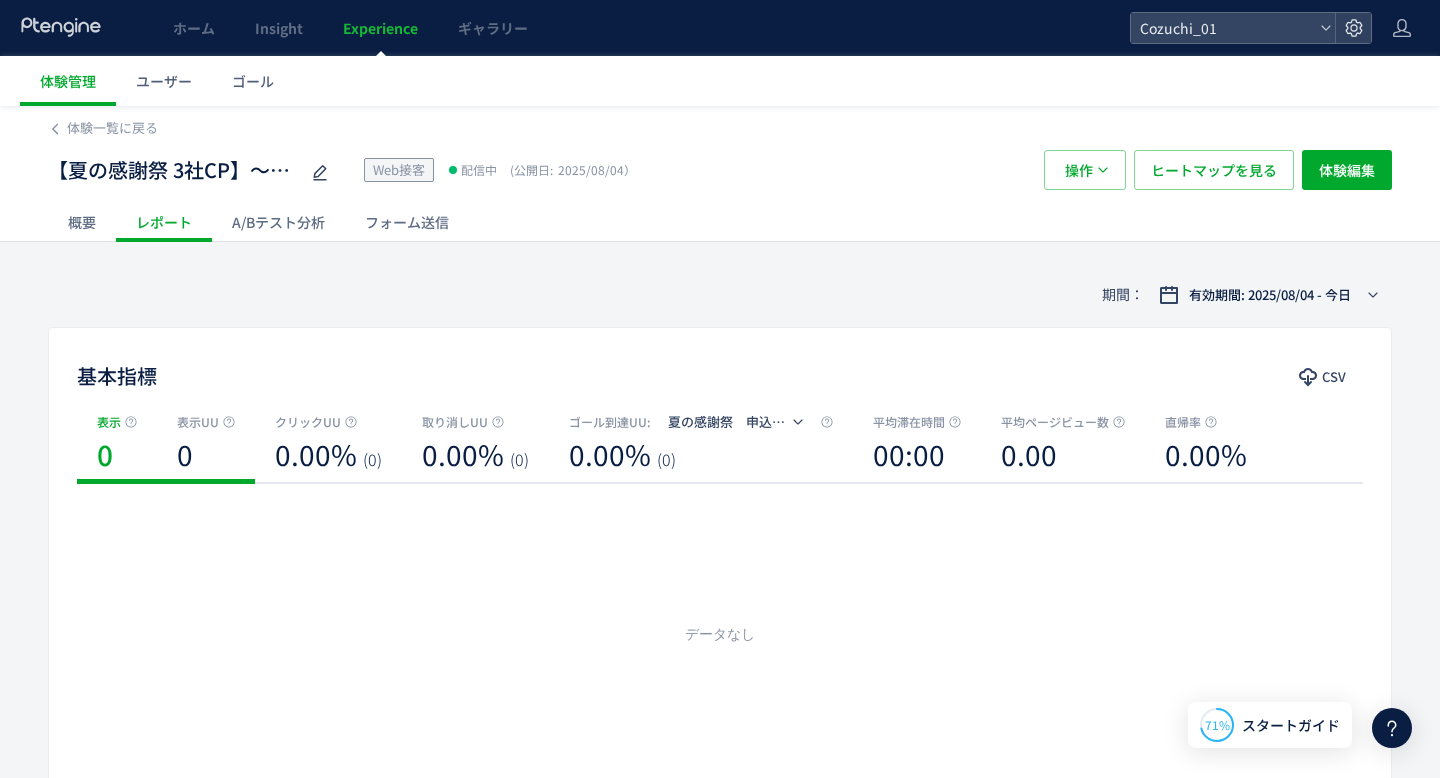 click on "0" at bounding box center (206, 457) 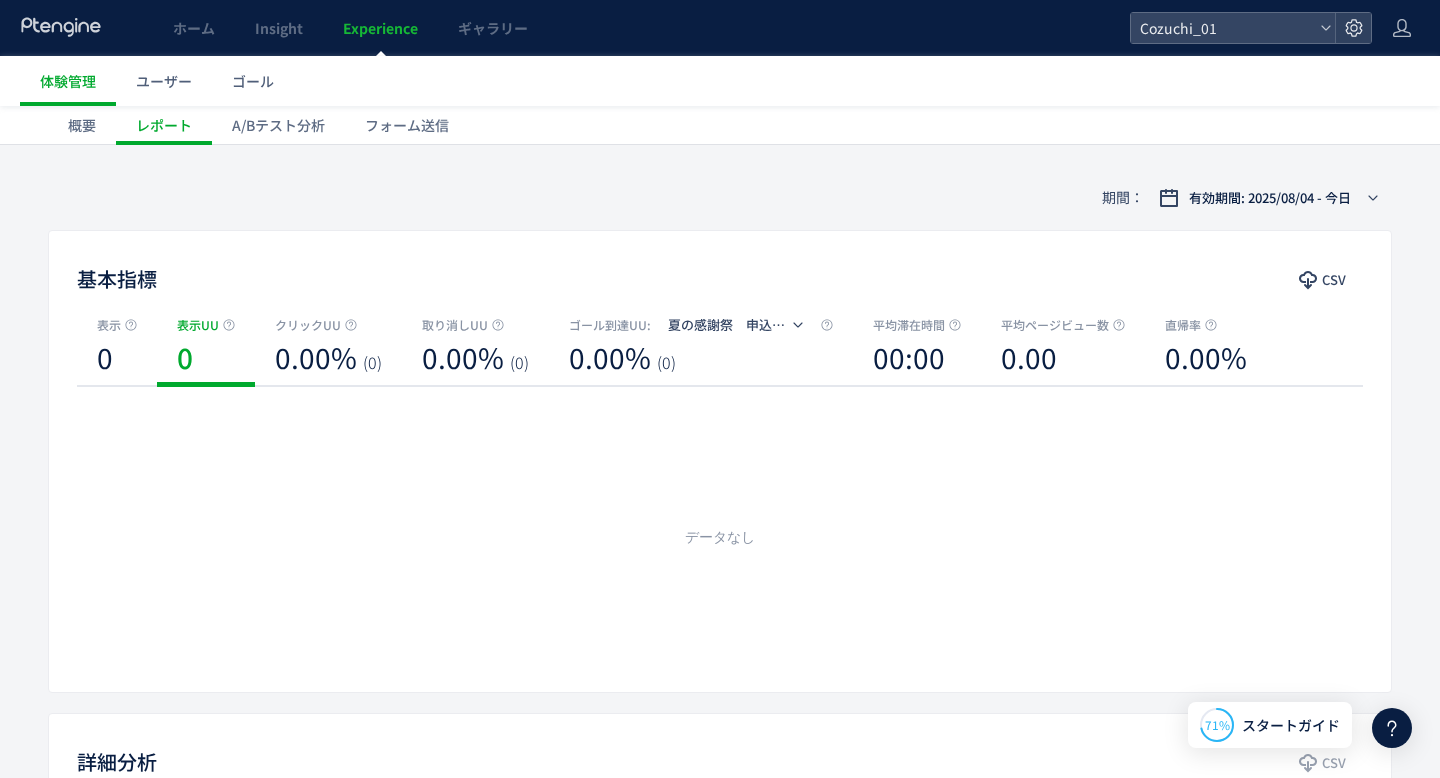 scroll, scrollTop: 240, scrollLeft: 0, axis: vertical 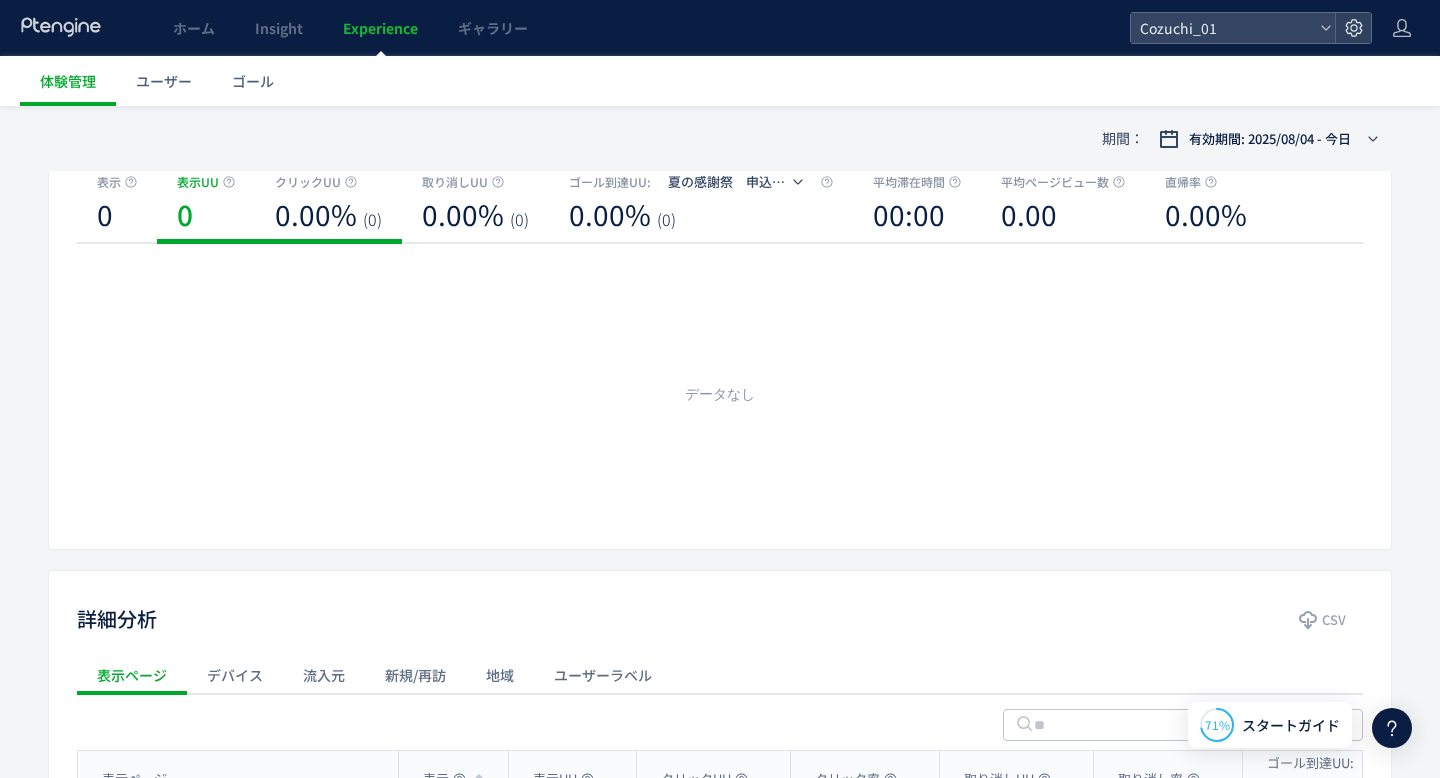 click on "0.00%" 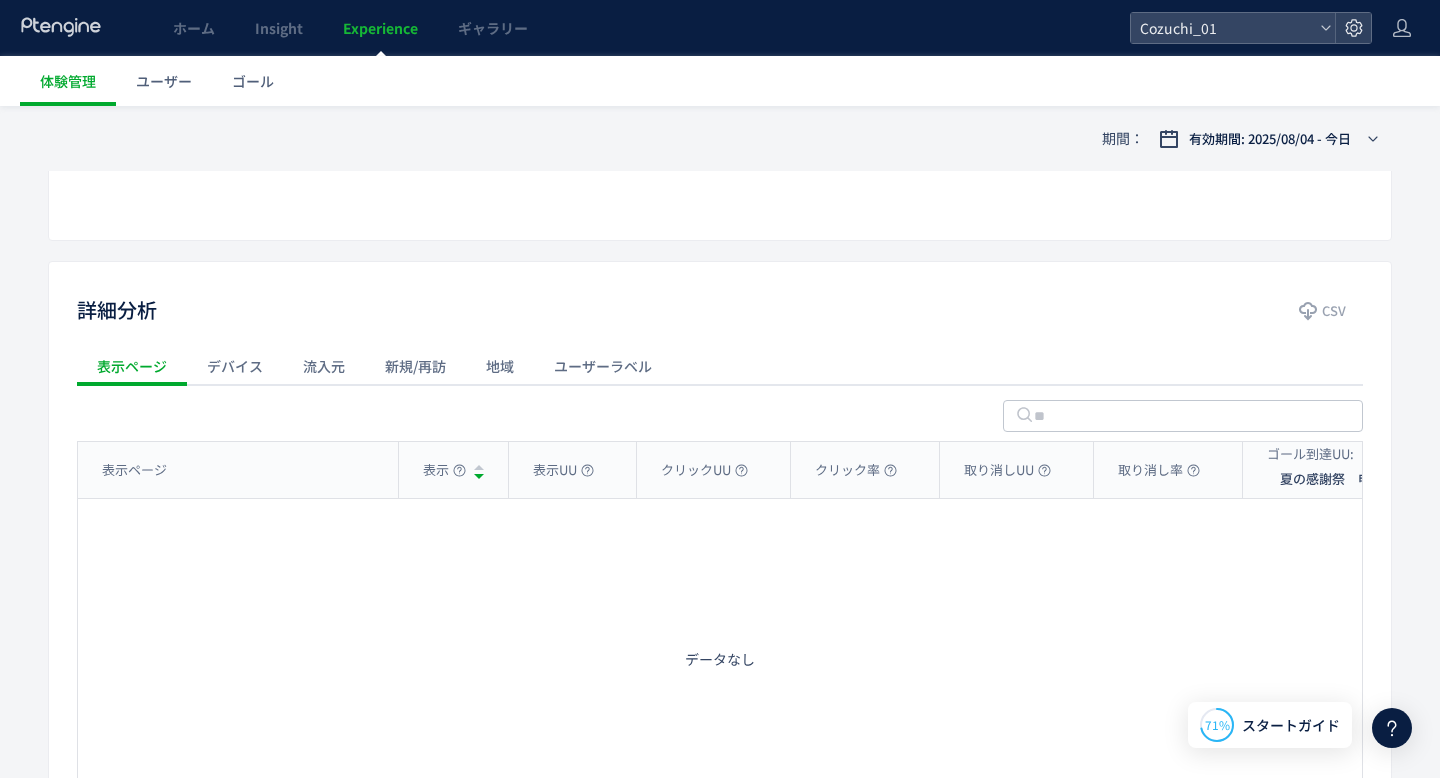click on "デバイス" 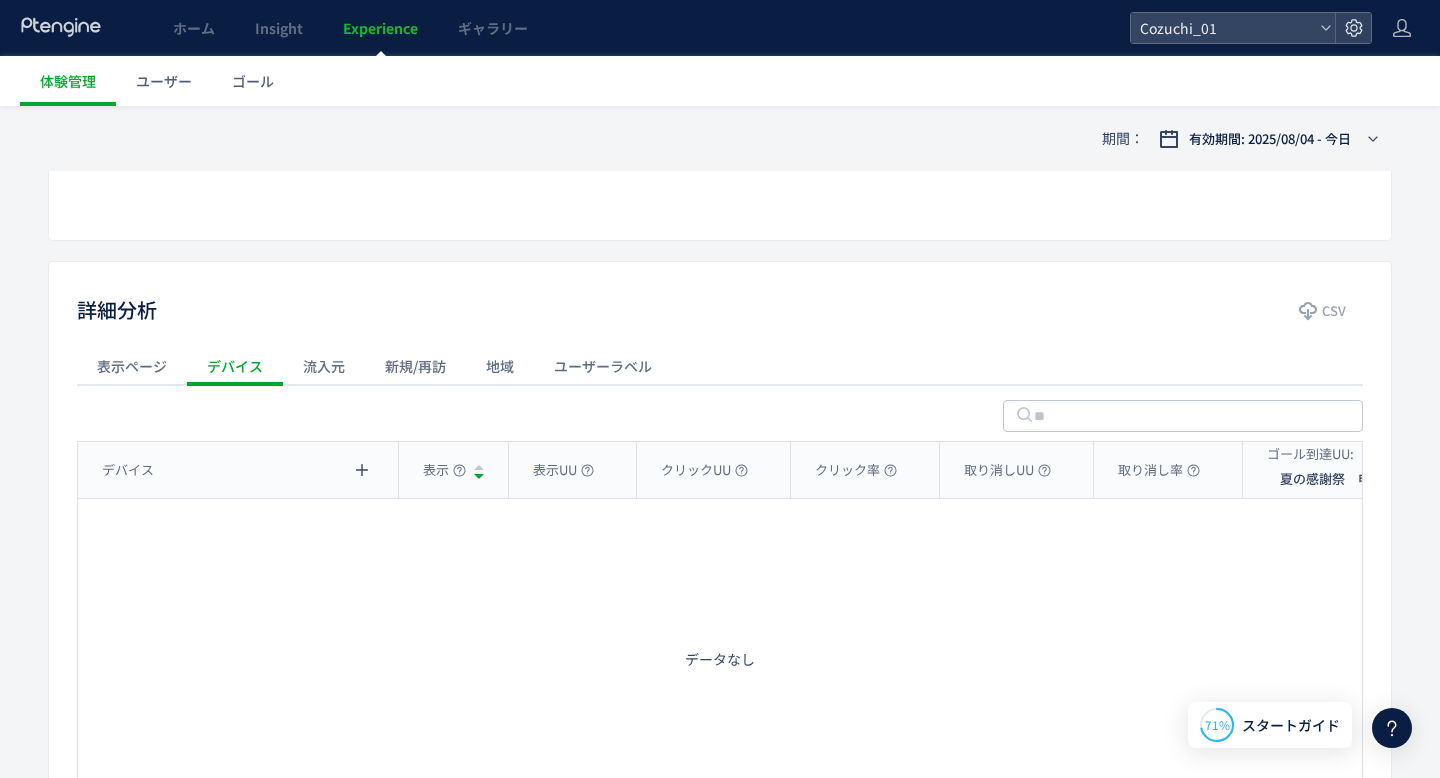 click on "流入元" 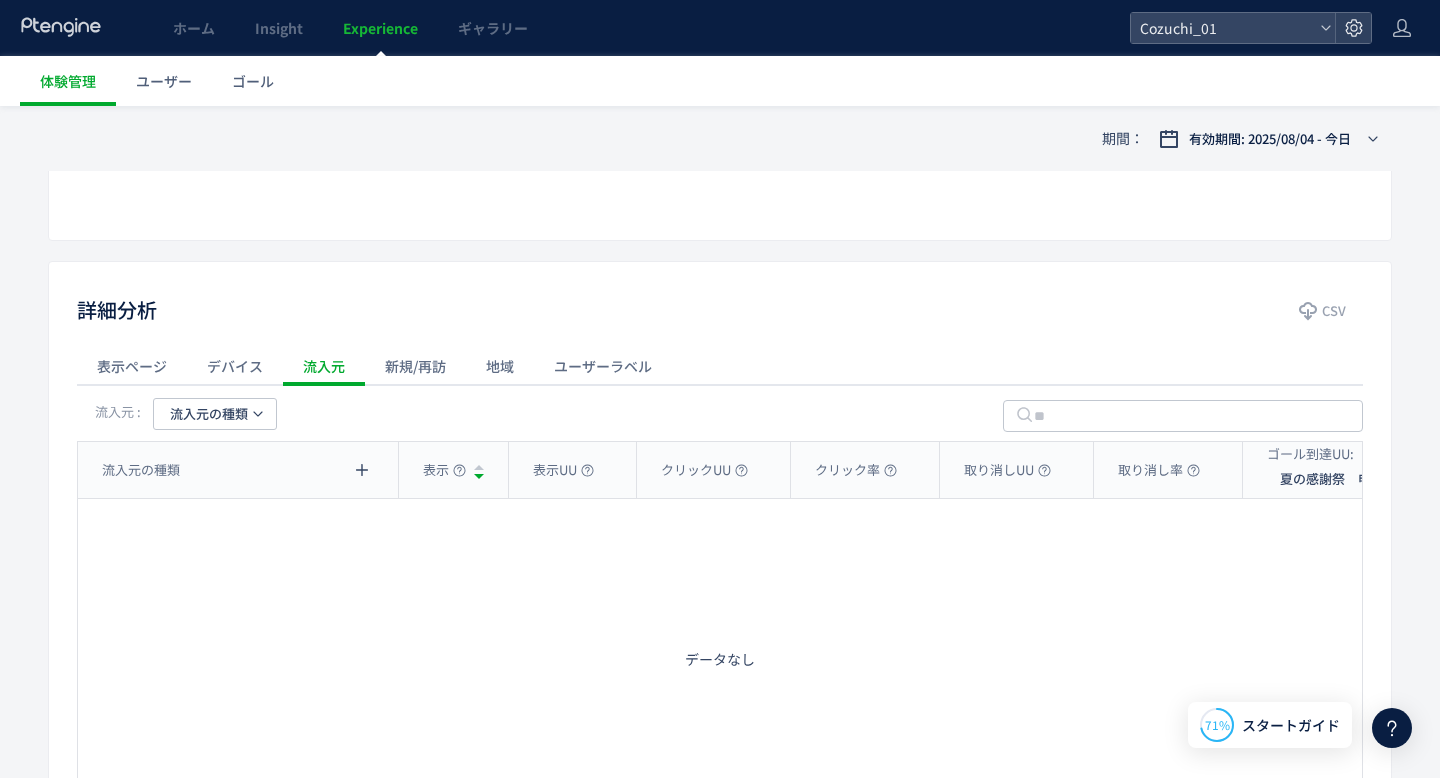 click on "新規/再訪" 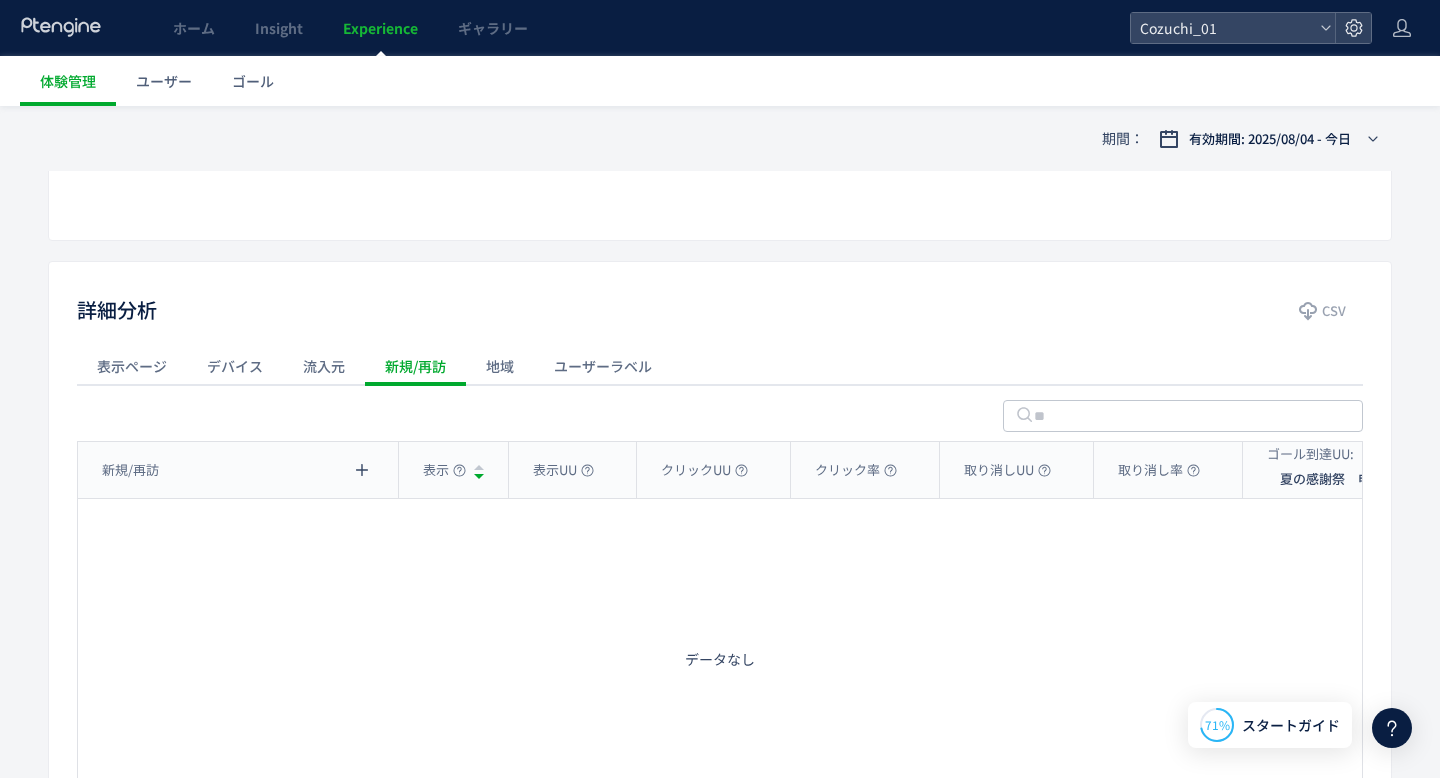 click on "地域" 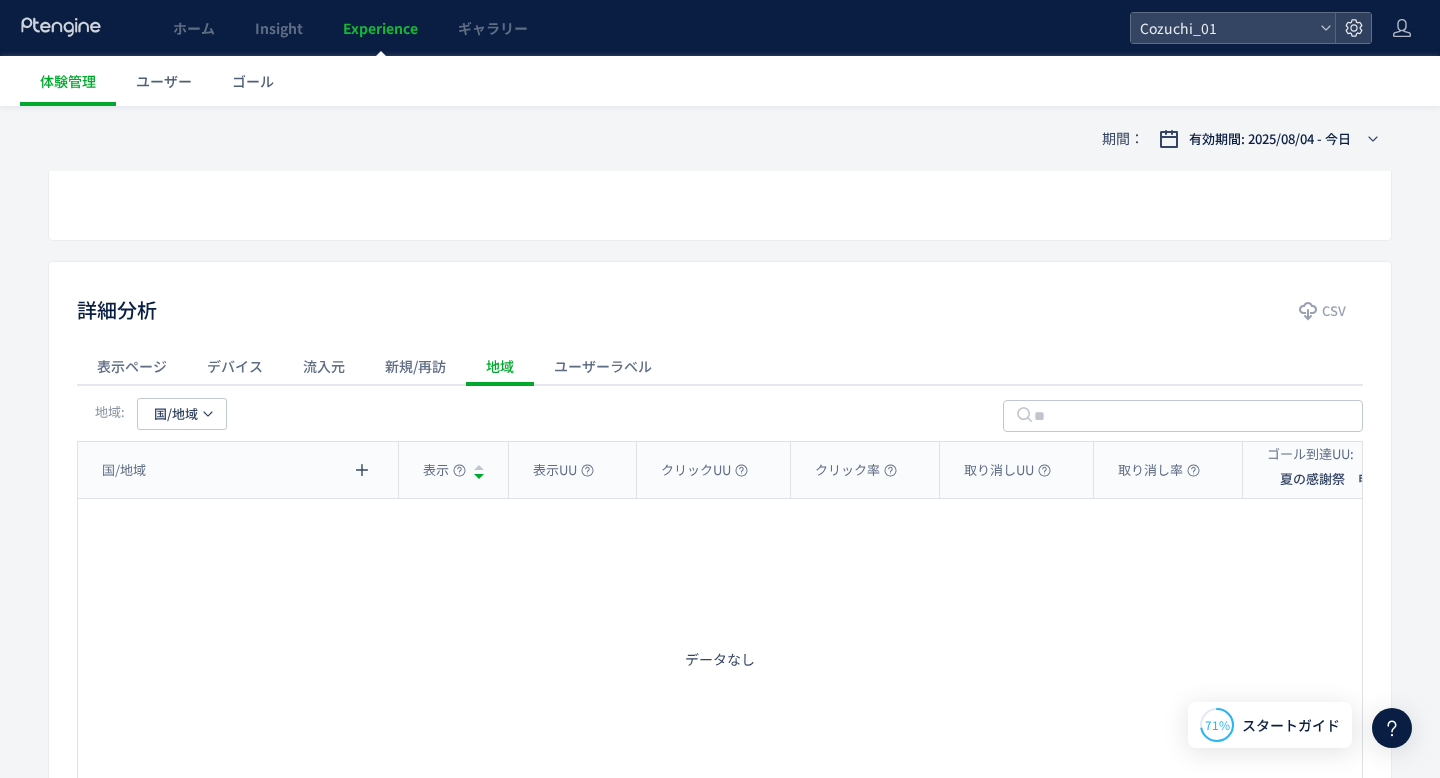 click on "ユーザーラベル" 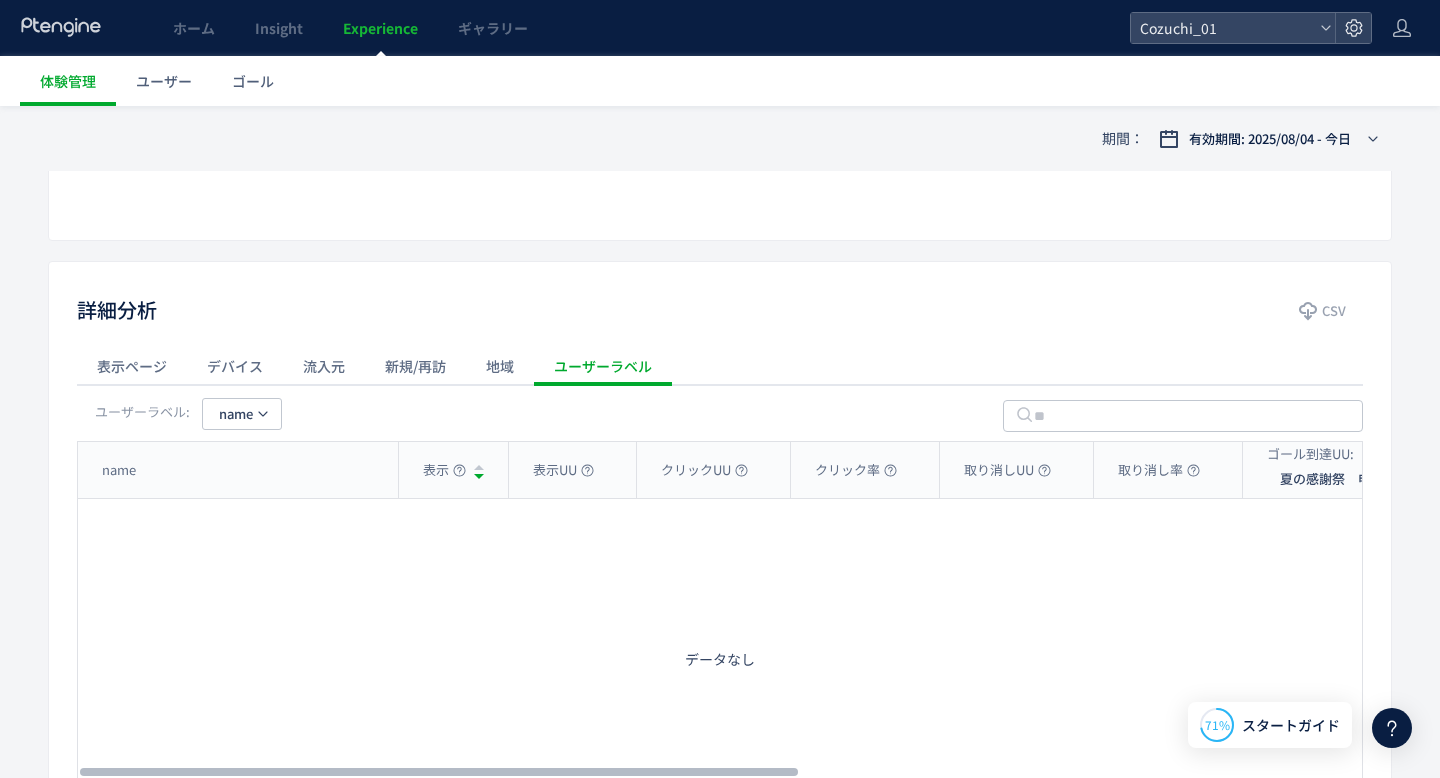scroll, scrollTop: 0, scrollLeft: 8, axis: horizontal 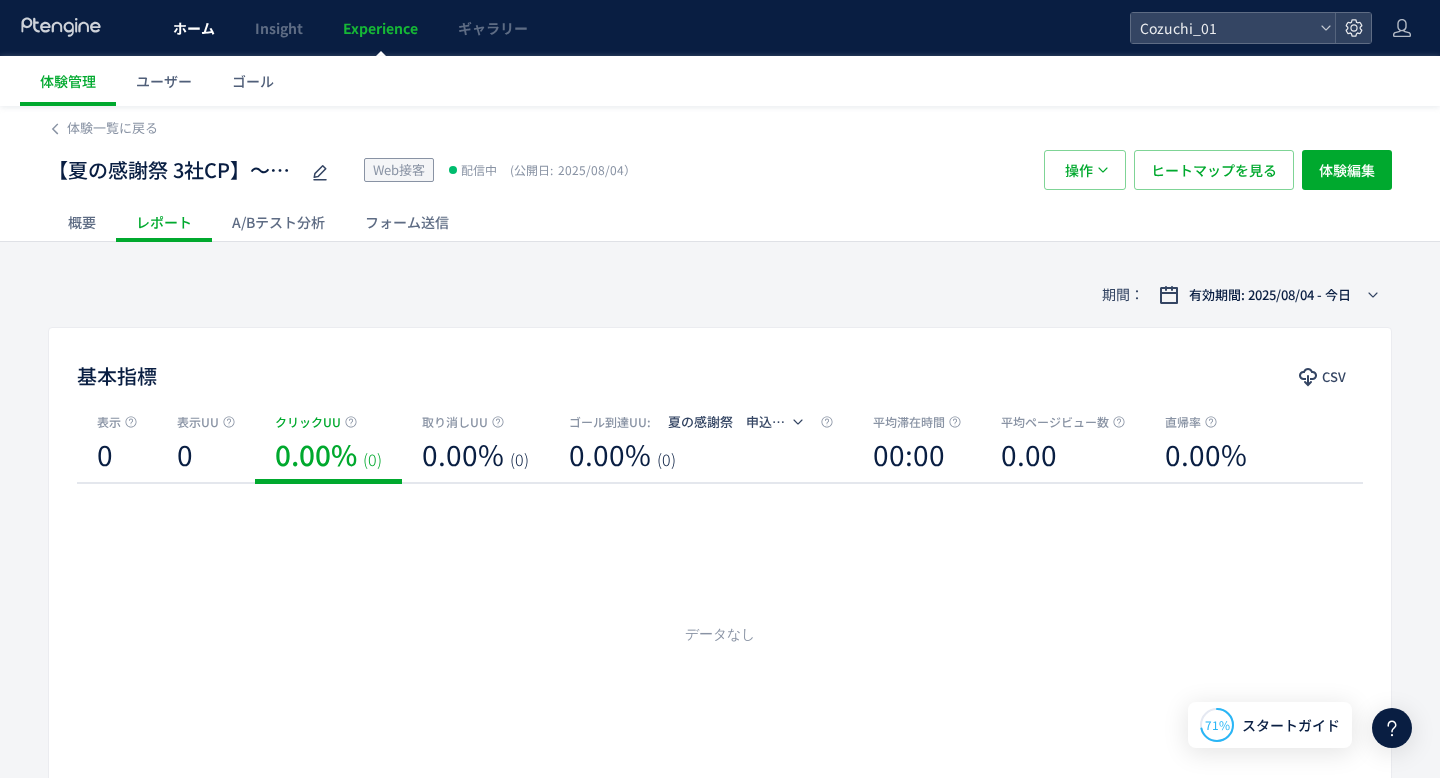 click on "ホーム" at bounding box center (194, 28) 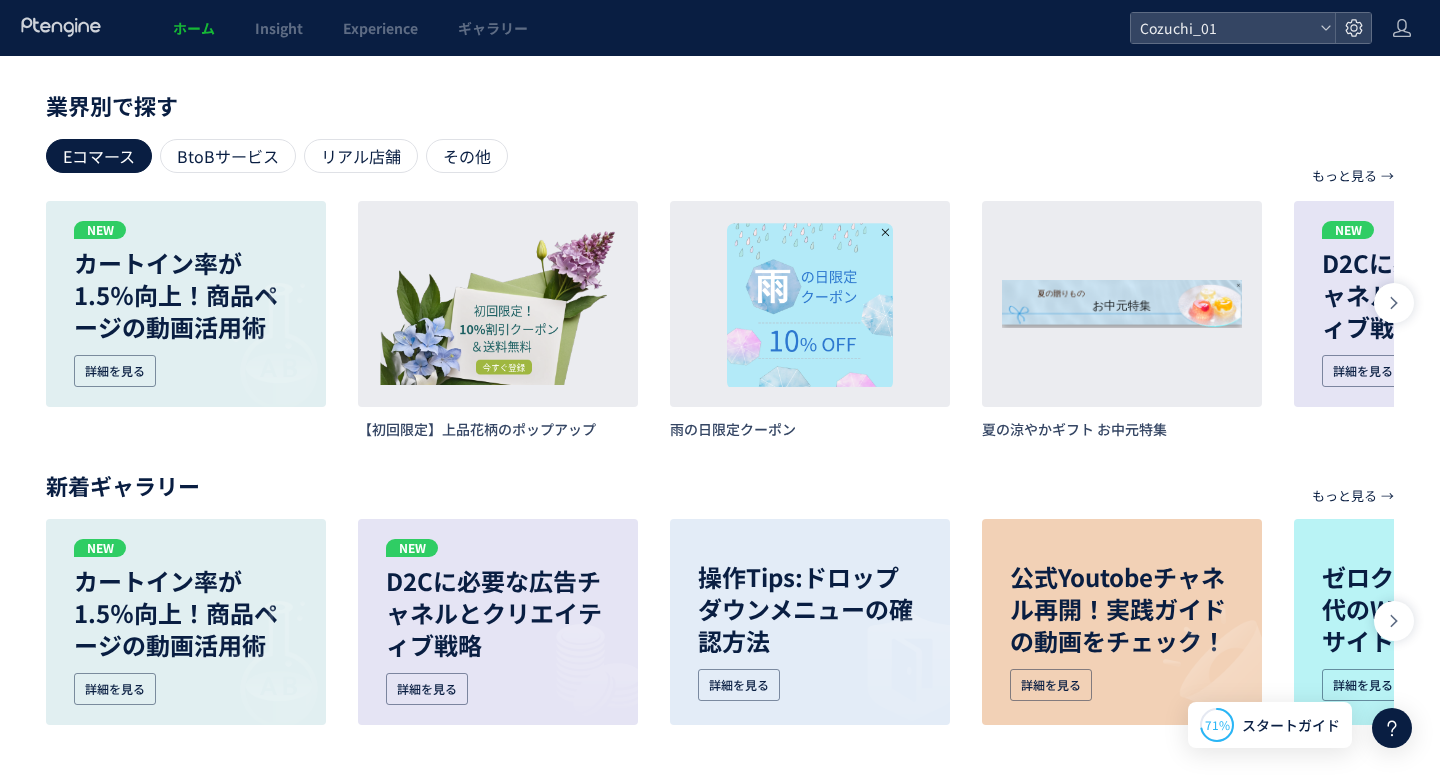 scroll, scrollTop: 0, scrollLeft: 0, axis: both 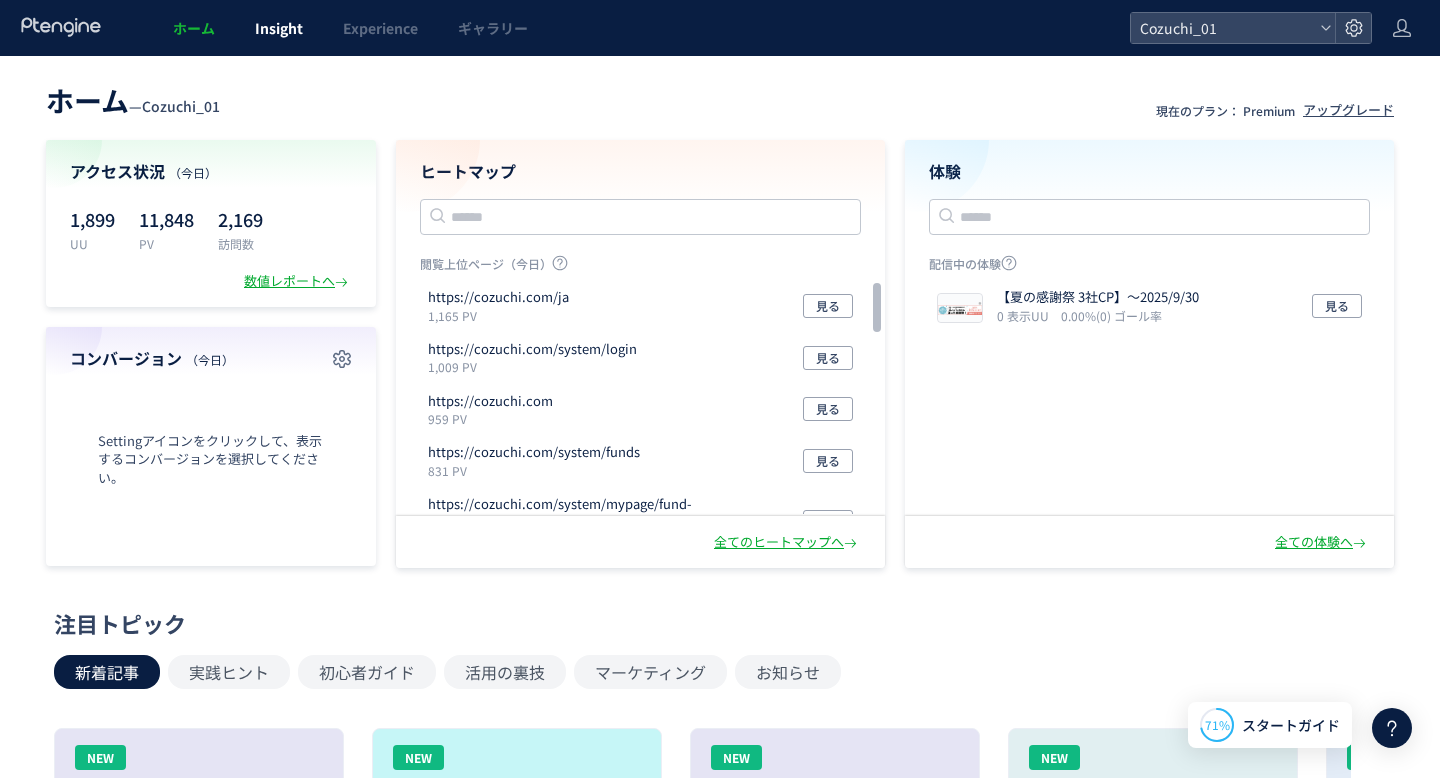 click on "Insight" at bounding box center (279, 28) 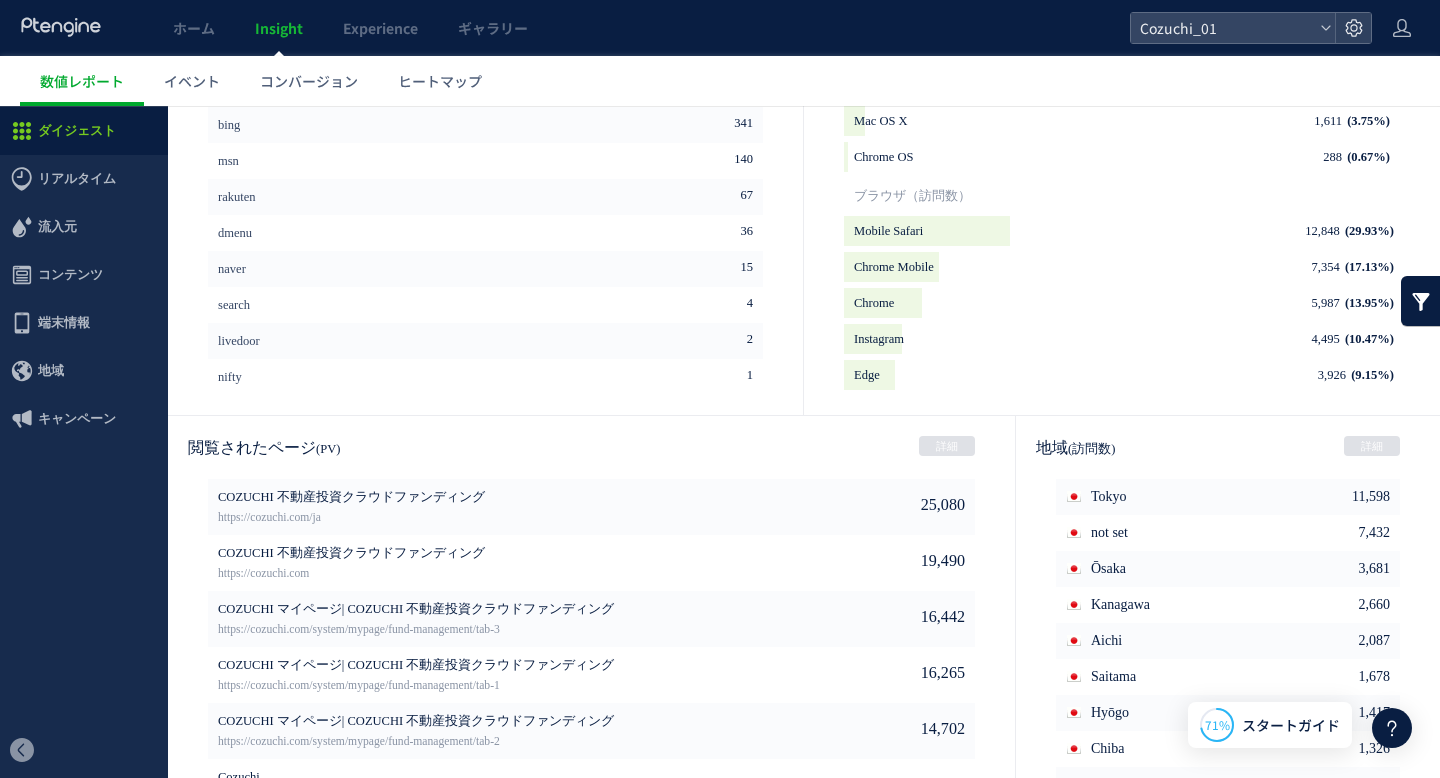 scroll, scrollTop: 1001, scrollLeft: 0, axis: vertical 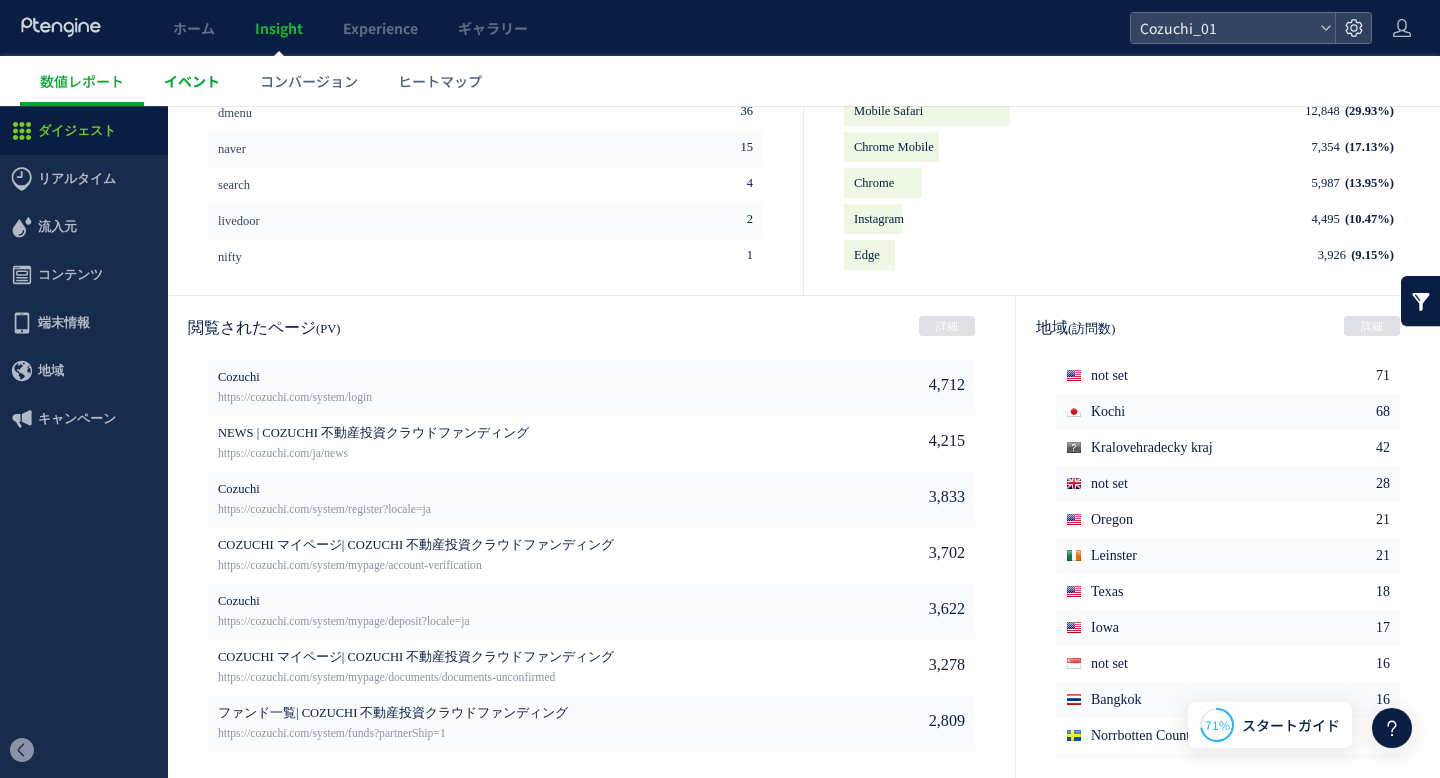 click on "イベント" at bounding box center (192, 81) 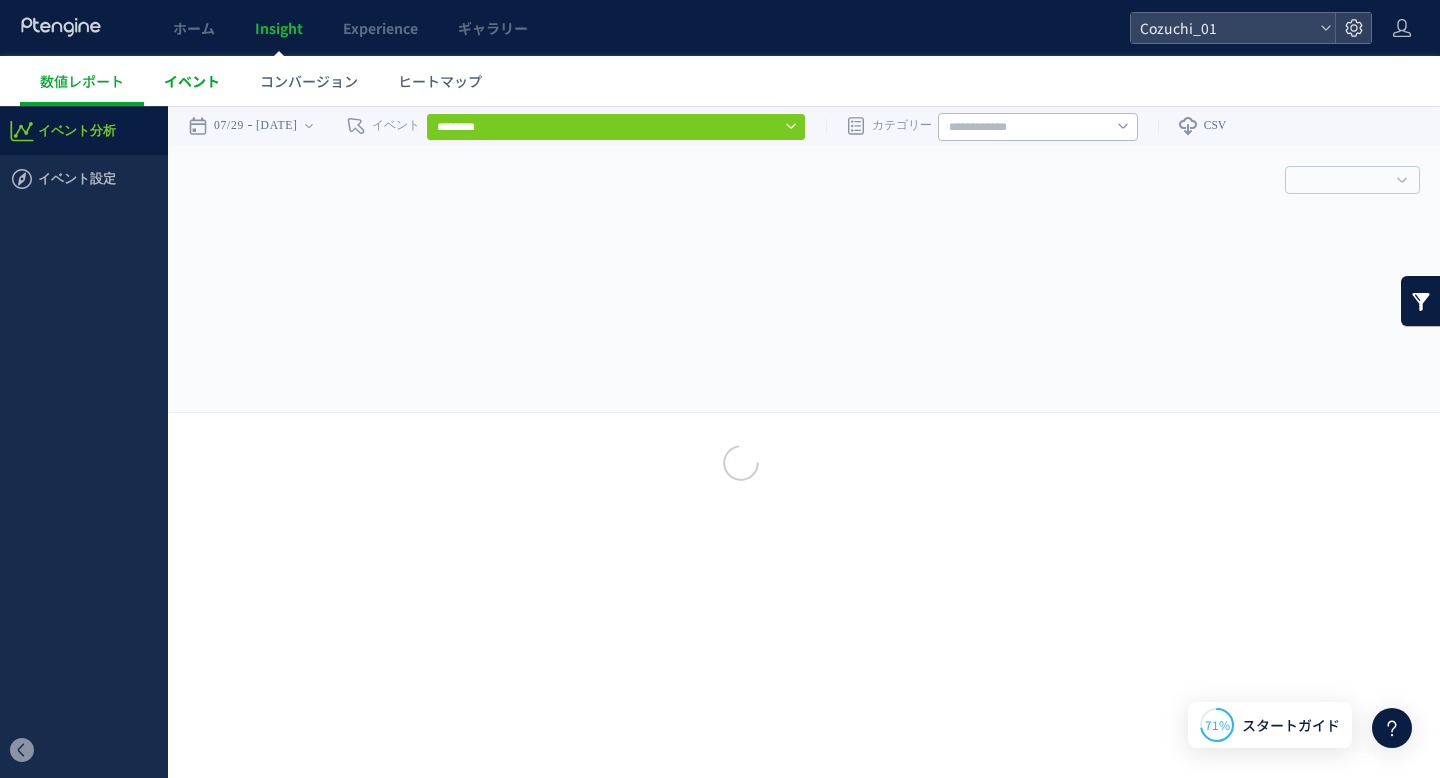 scroll, scrollTop: 0, scrollLeft: 0, axis: both 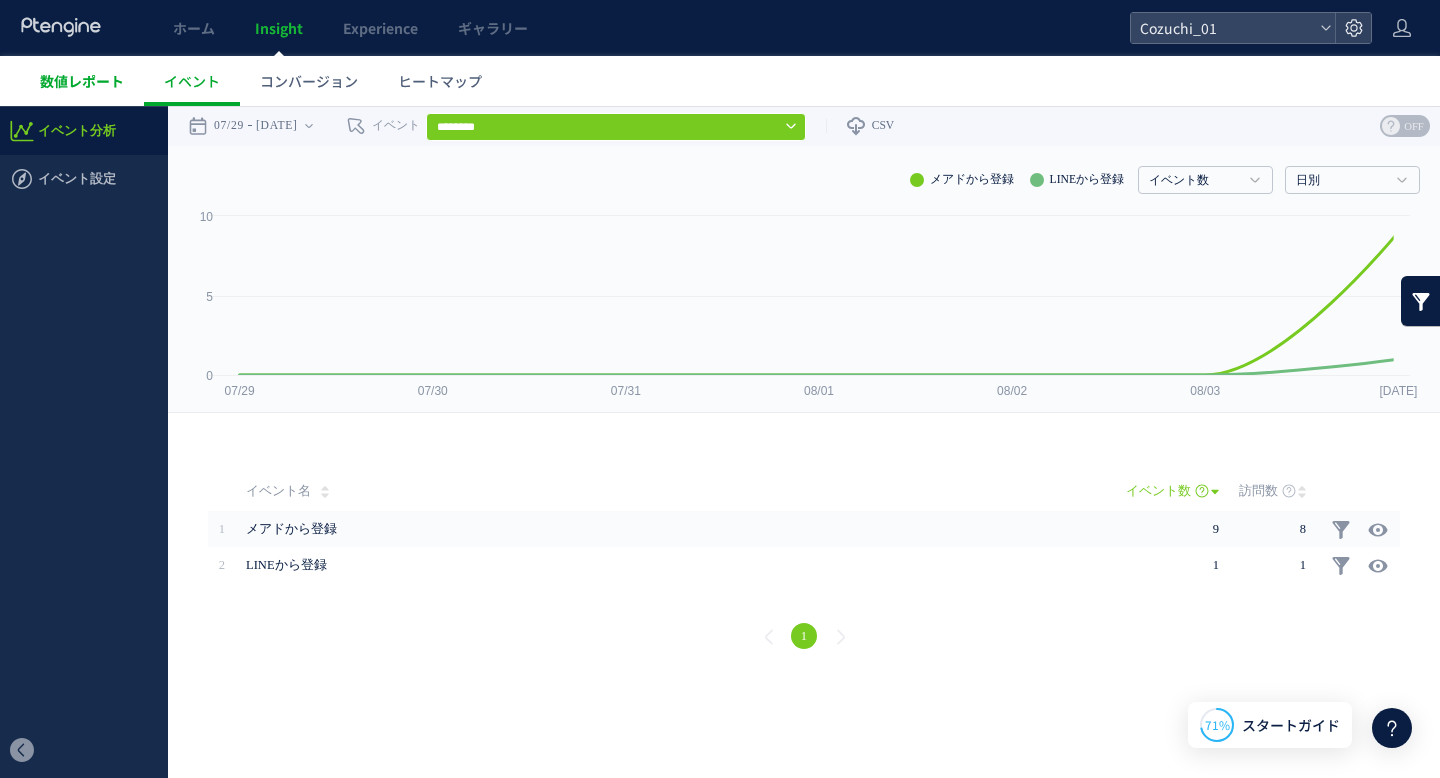click on "数値レポート" at bounding box center (82, 81) 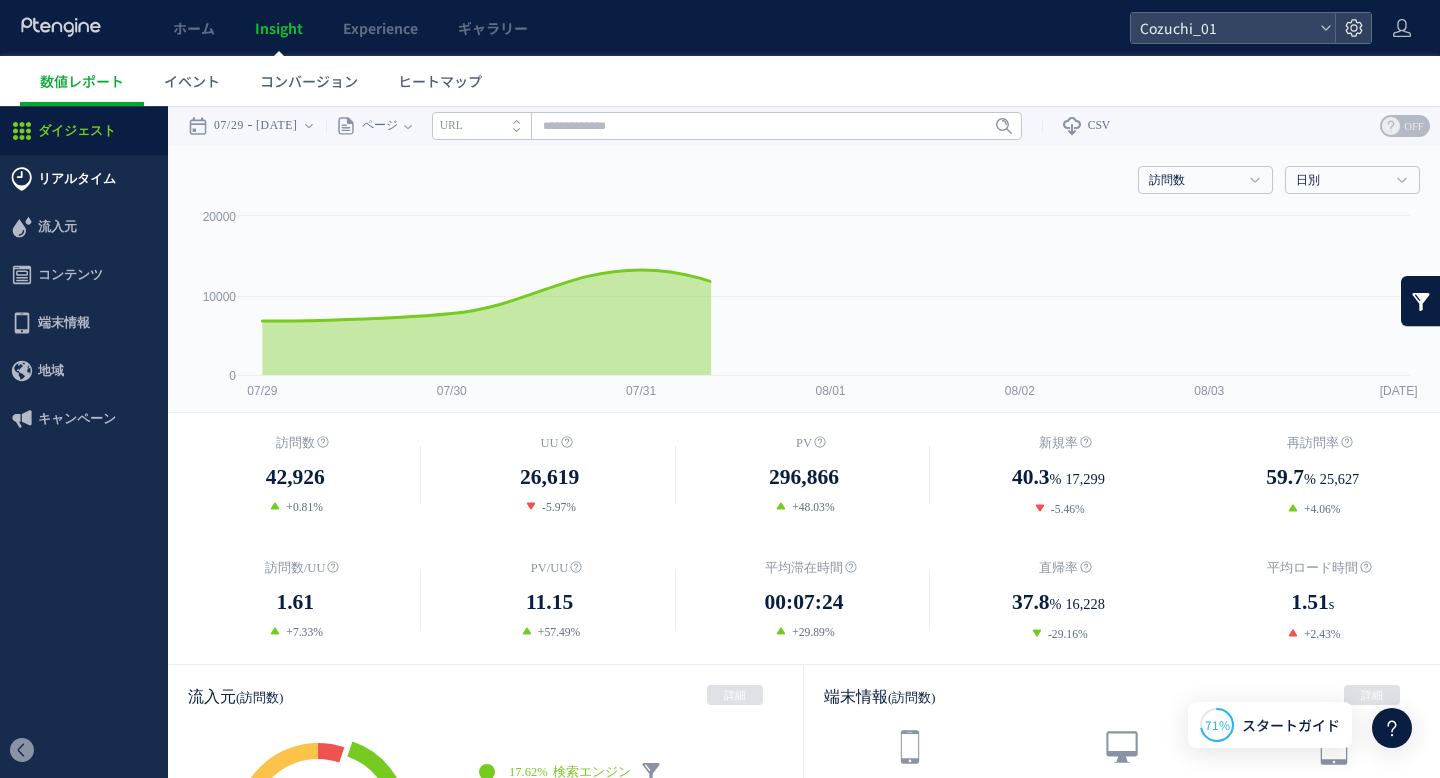 click on "リアルタイム" at bounding box center [77, 179] 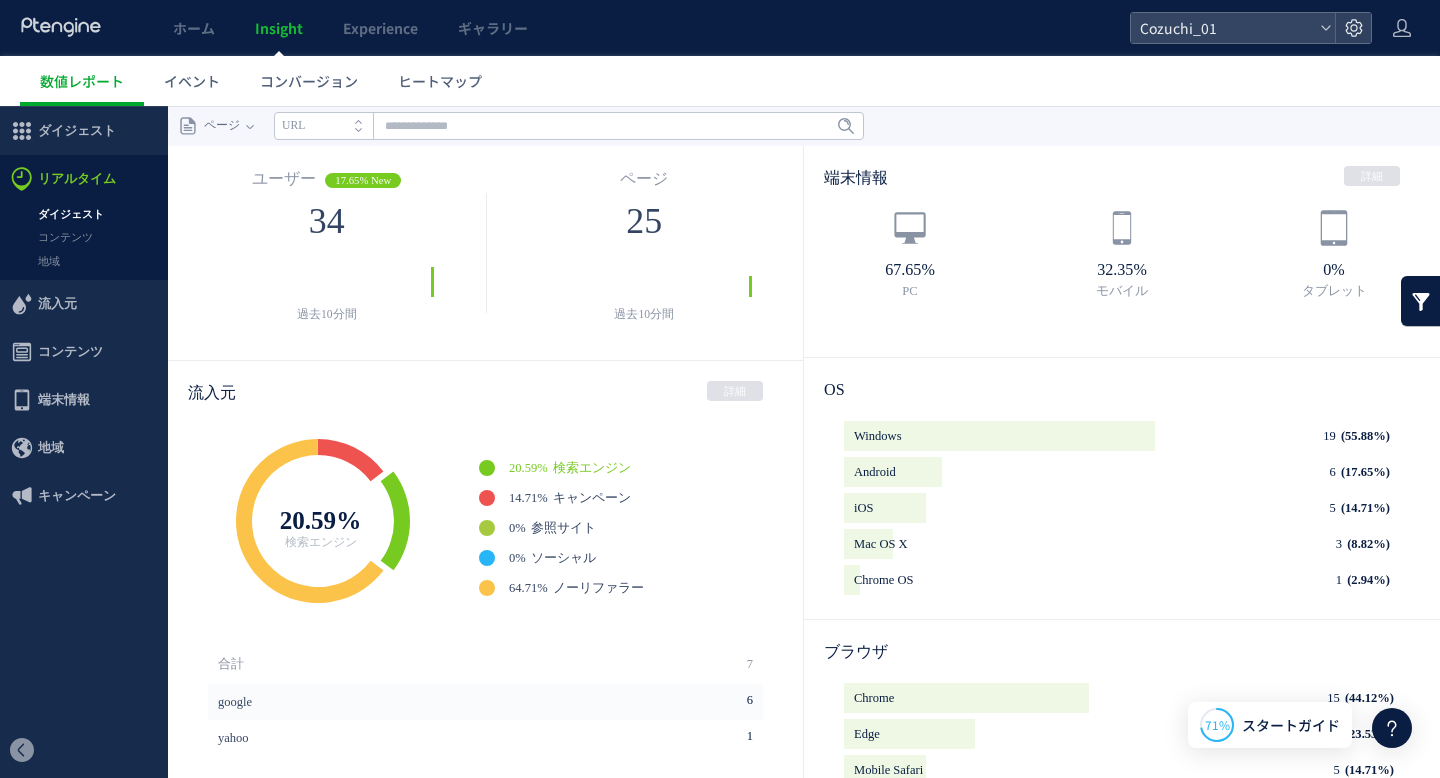 click on "ダイジェスト" at bounding box center (84, 214) 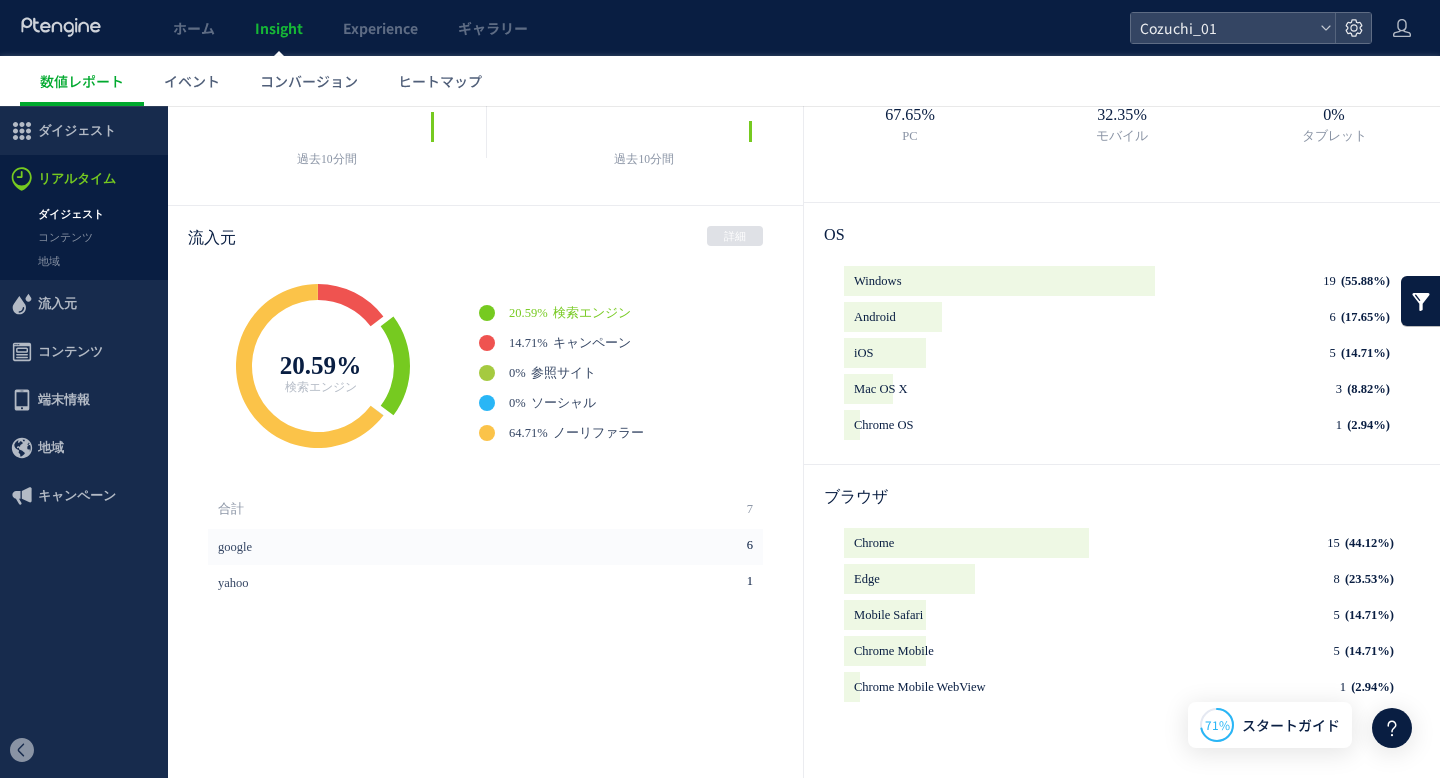 scroll, scrollTop: 218, scrollLeft: 0, axis: vertical 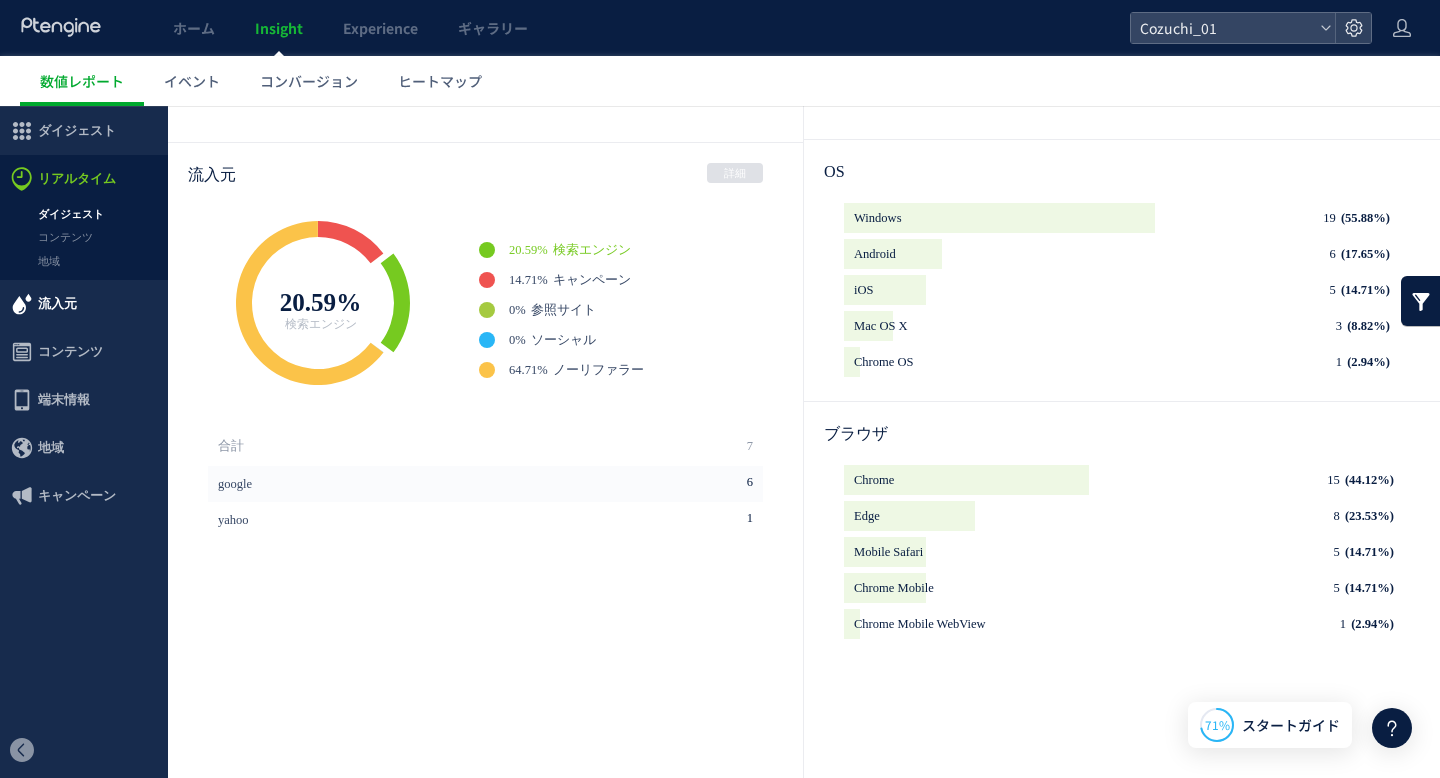 click on "流入元" at bounding box center (57, 304) 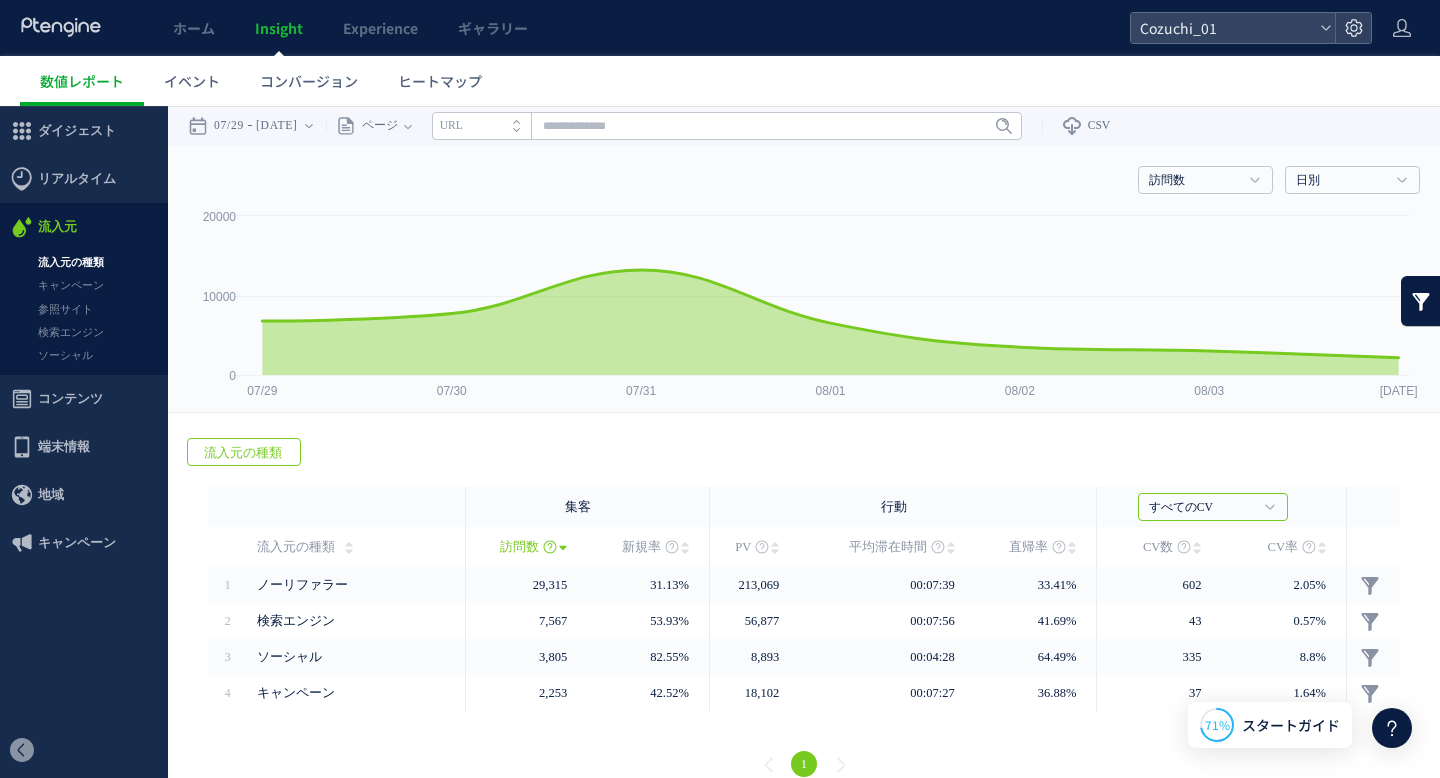 scroll, scrollTop: 23, scrollLeft: 0, axis: vertical 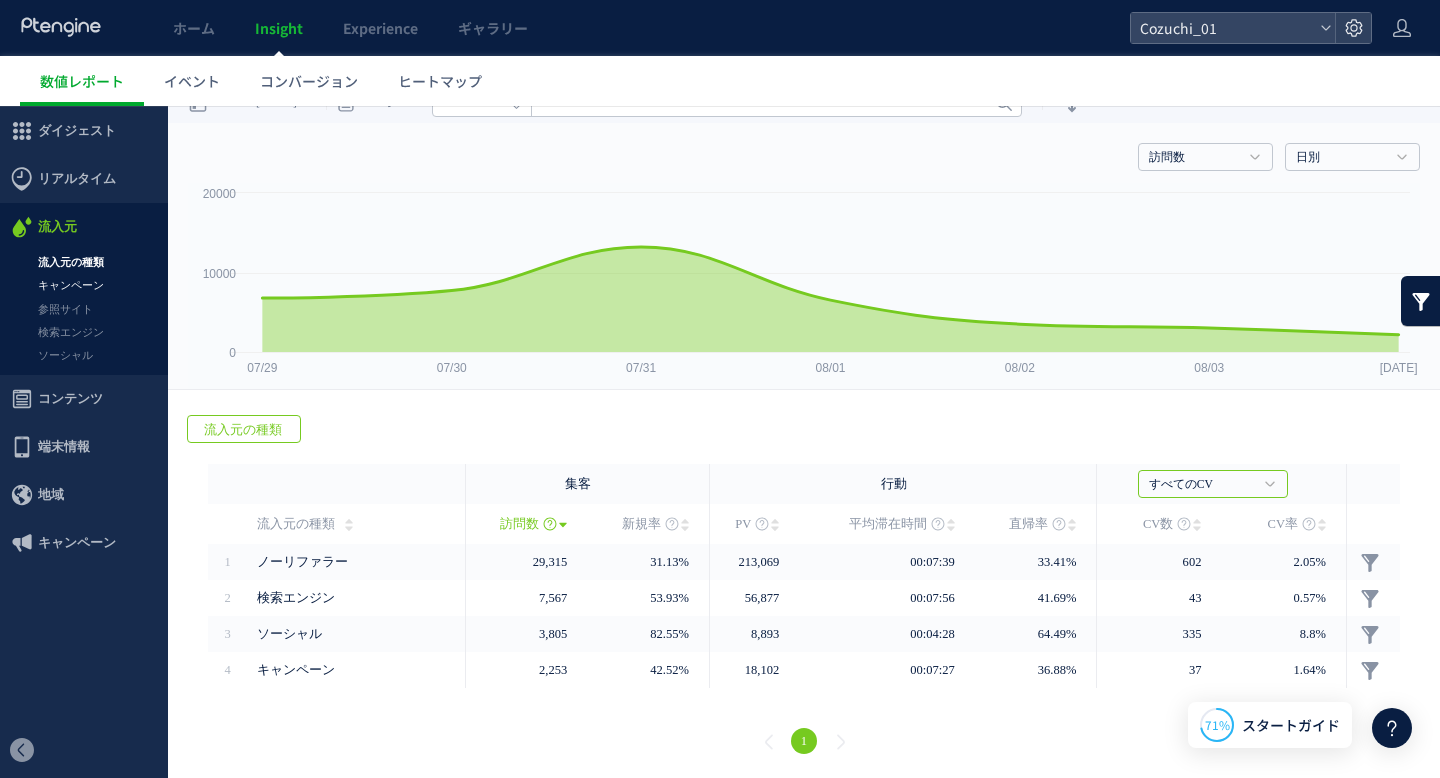 click on "キャンペーン" at bounding box center (84, 285) 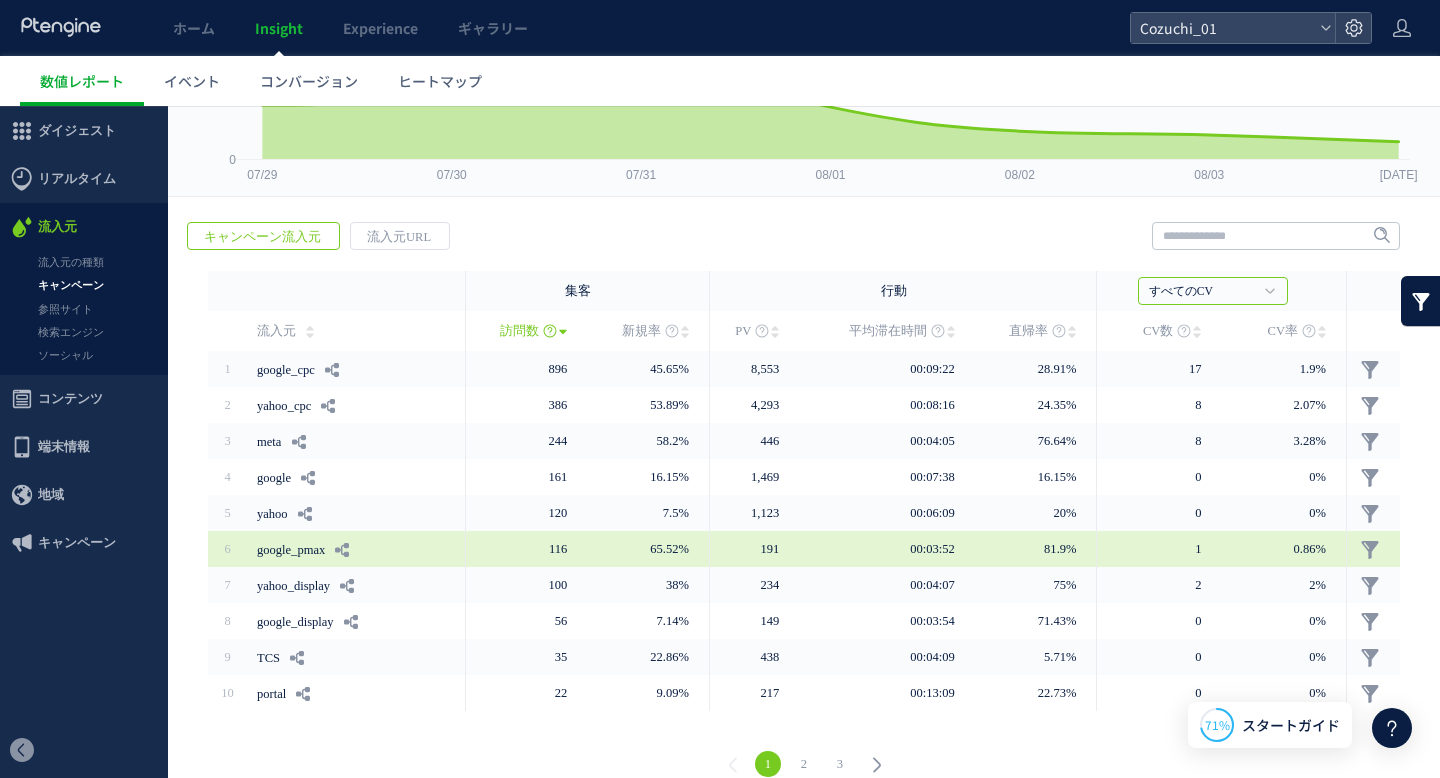 scroll, scrollTop: 239, scrollLeft: 0, axis: vertical 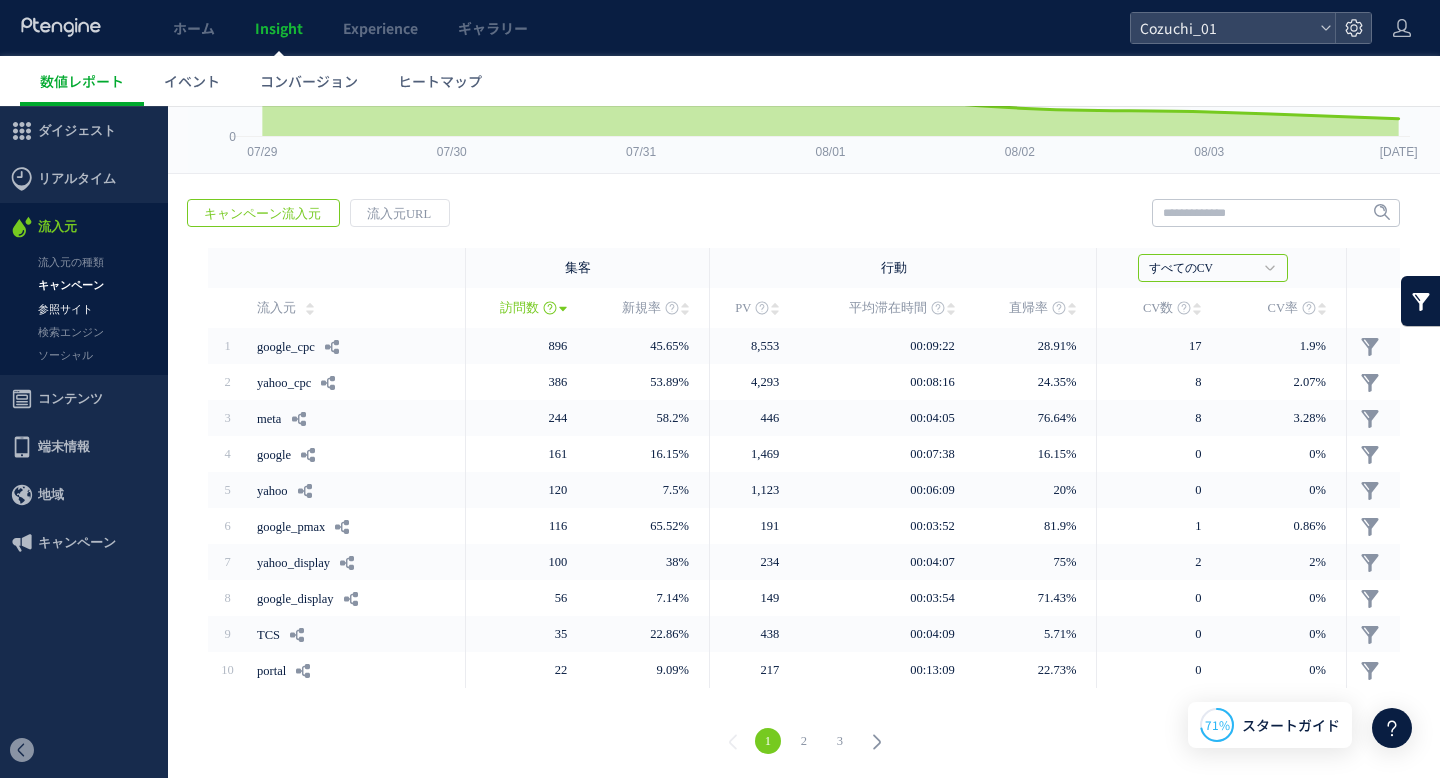 click on "参照サイト" at bounding box center (84, 309) 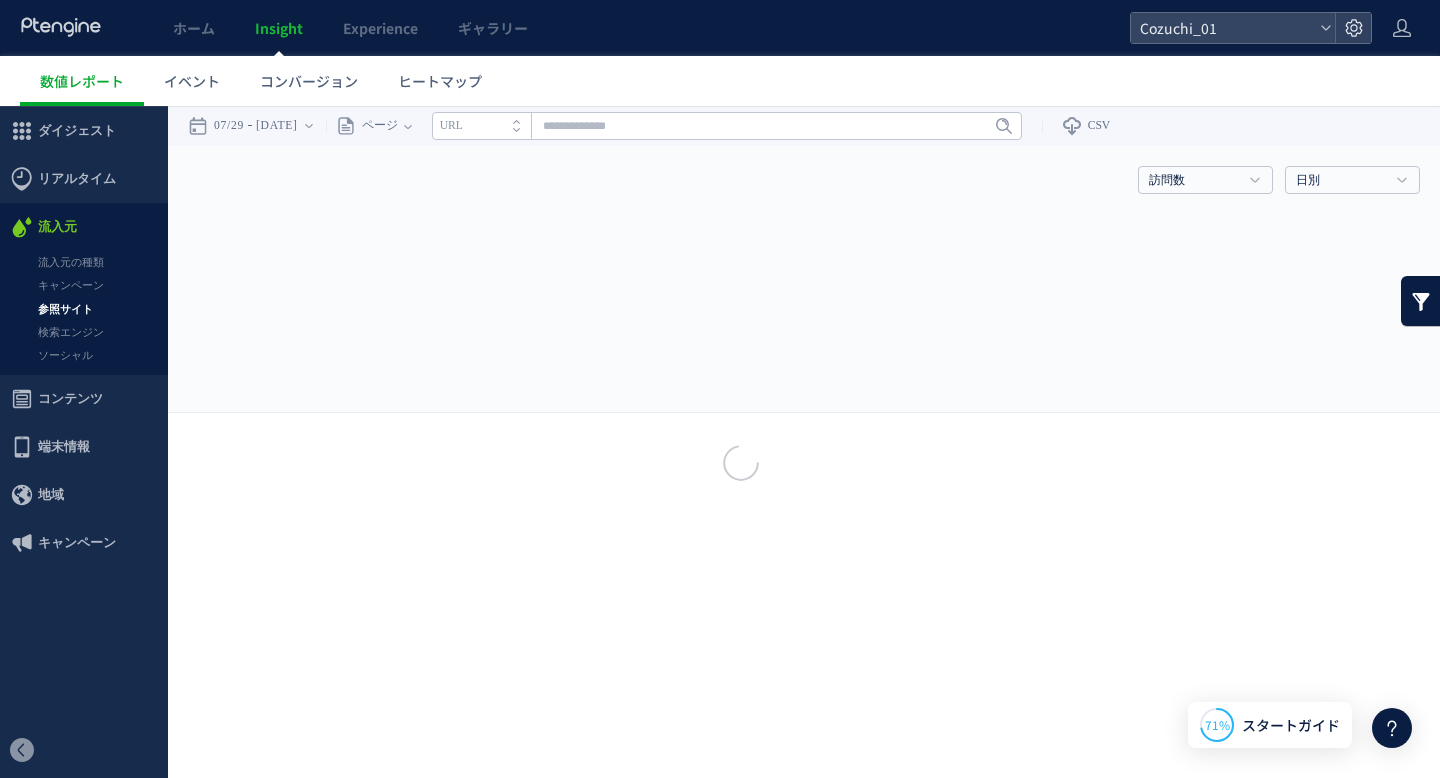 scroll, scrollTop: 0, scrollLeft: 0, axis: both 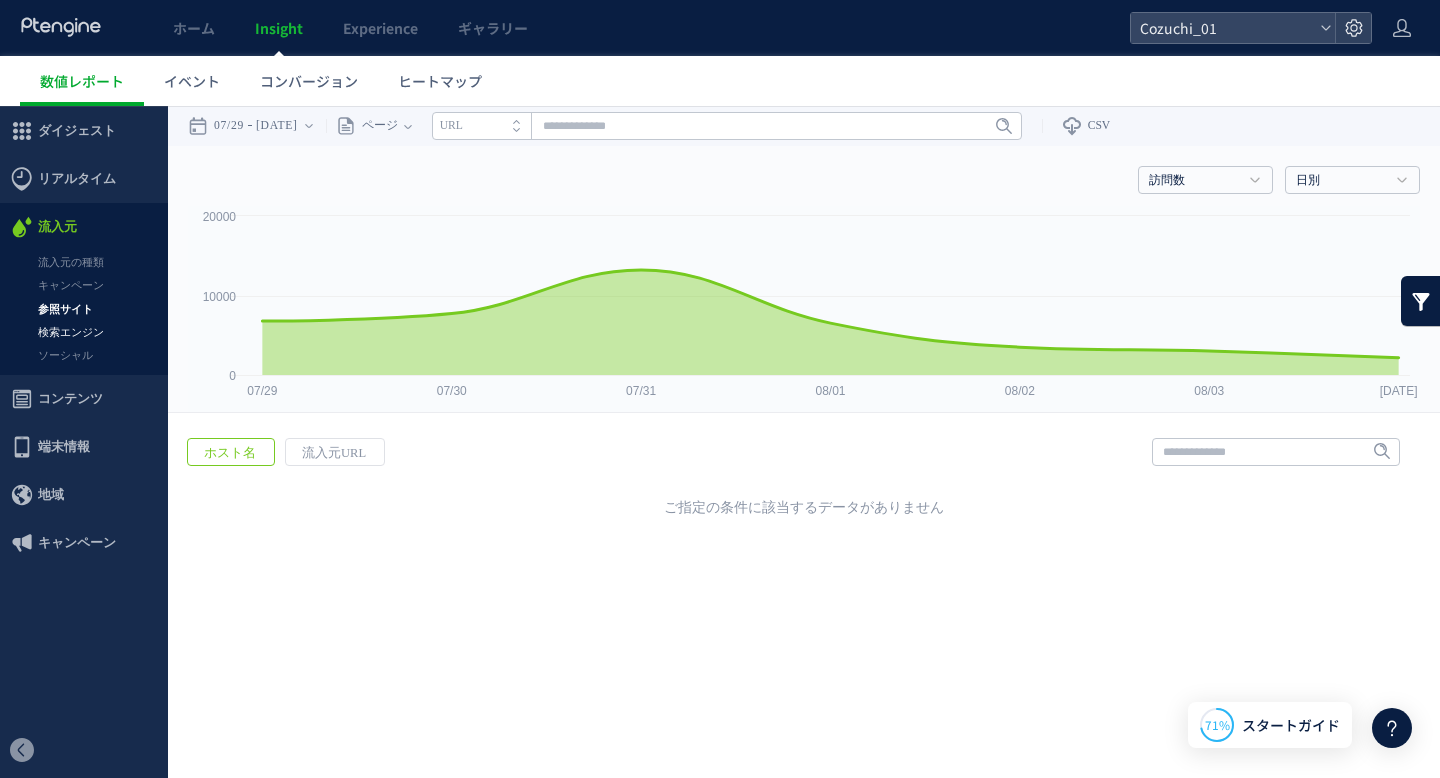 click on "検索エンジン" at bounding box center [84, 332] 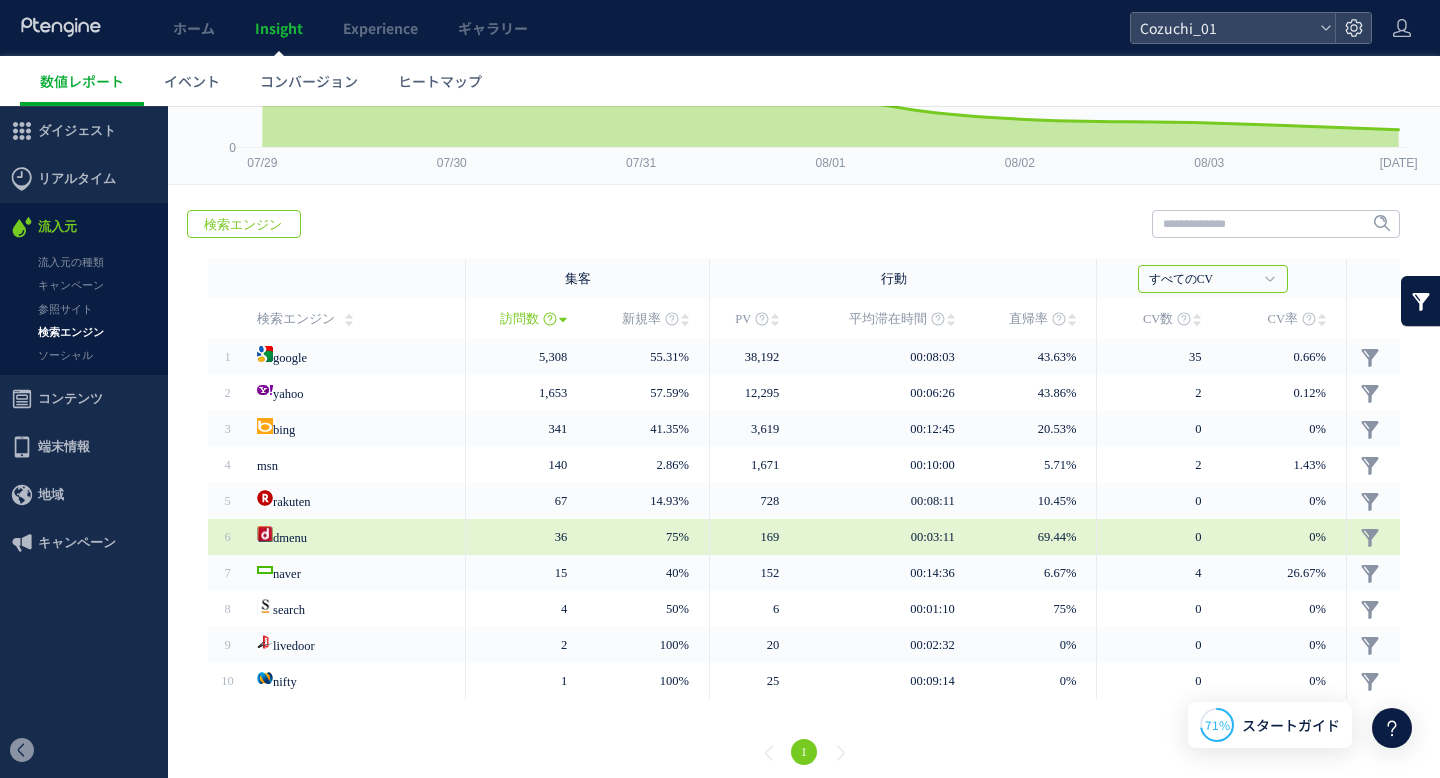 scroll, scrollTop: 239, scrollLeft: 0, axis: vertical 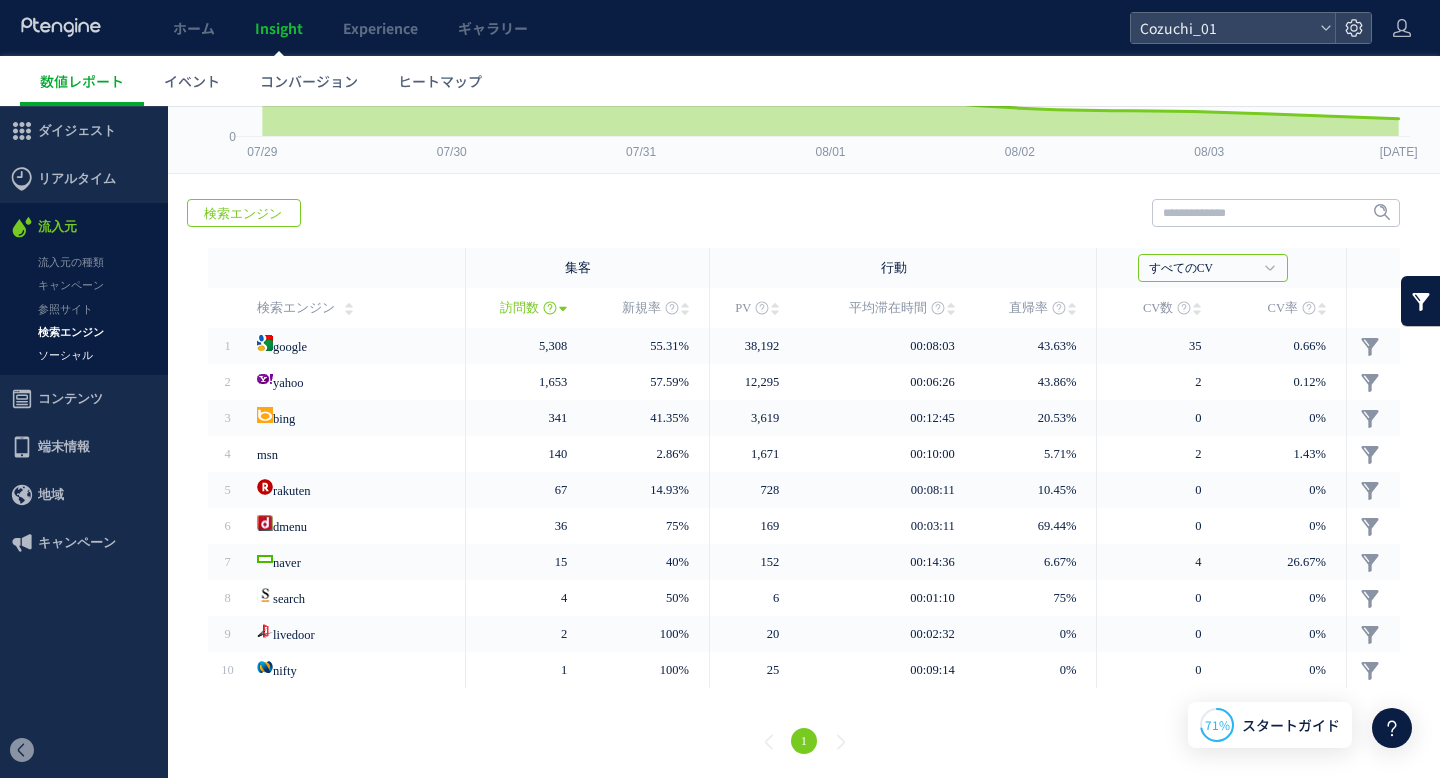 click on "ソーシャル" at bounding box center (84, 355) 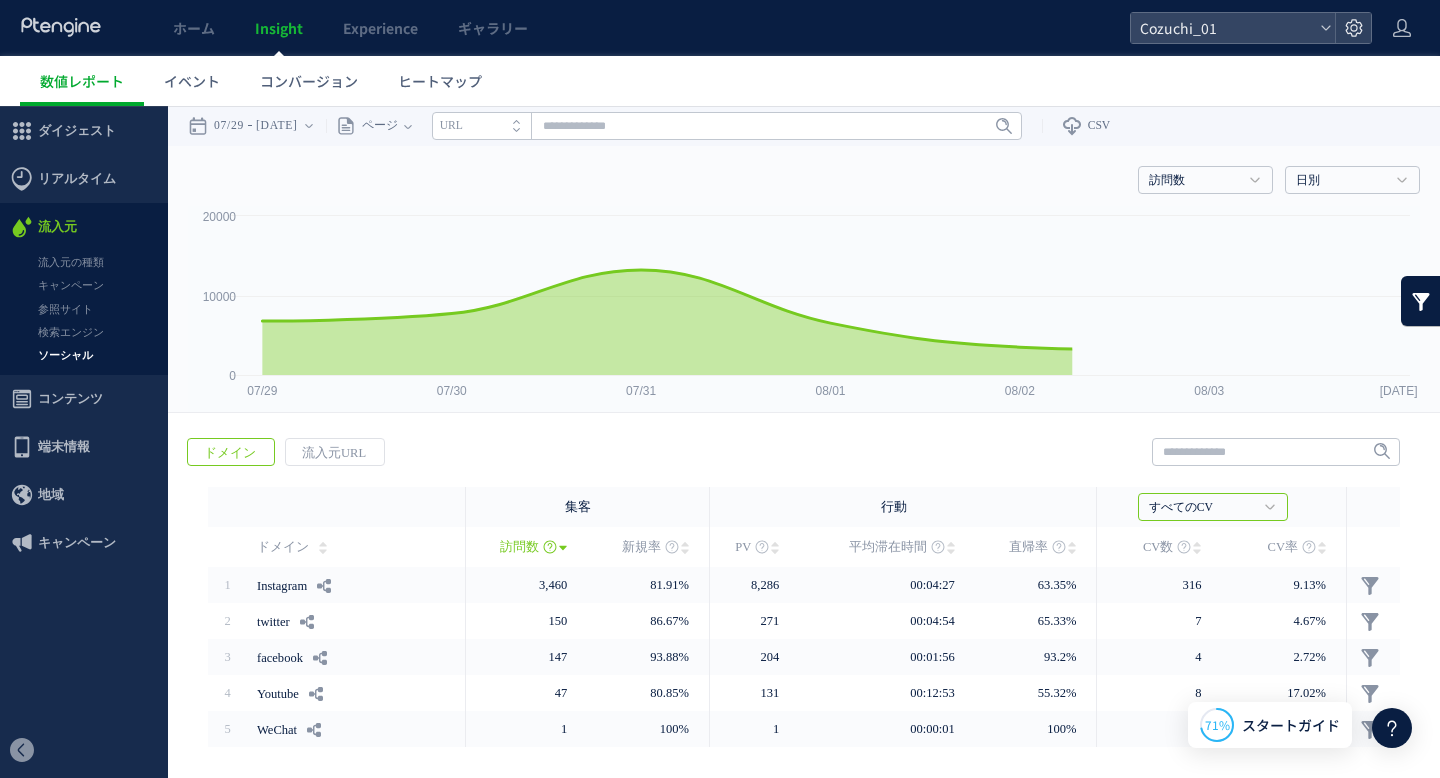 scroll, scrollTop: 59, scrollLeft: 0, axis: vertical 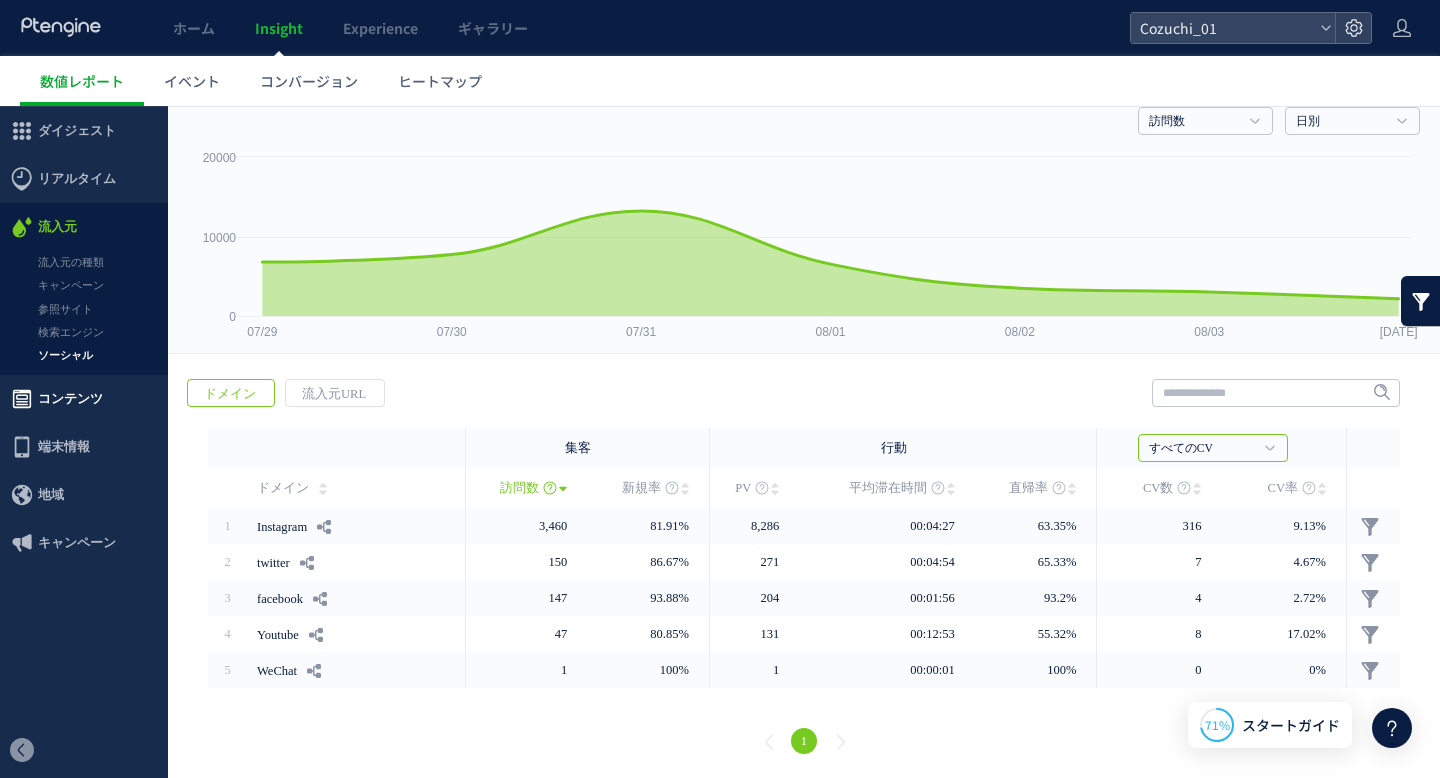 click on "コンテンツ" at bounding box center [84, 399] 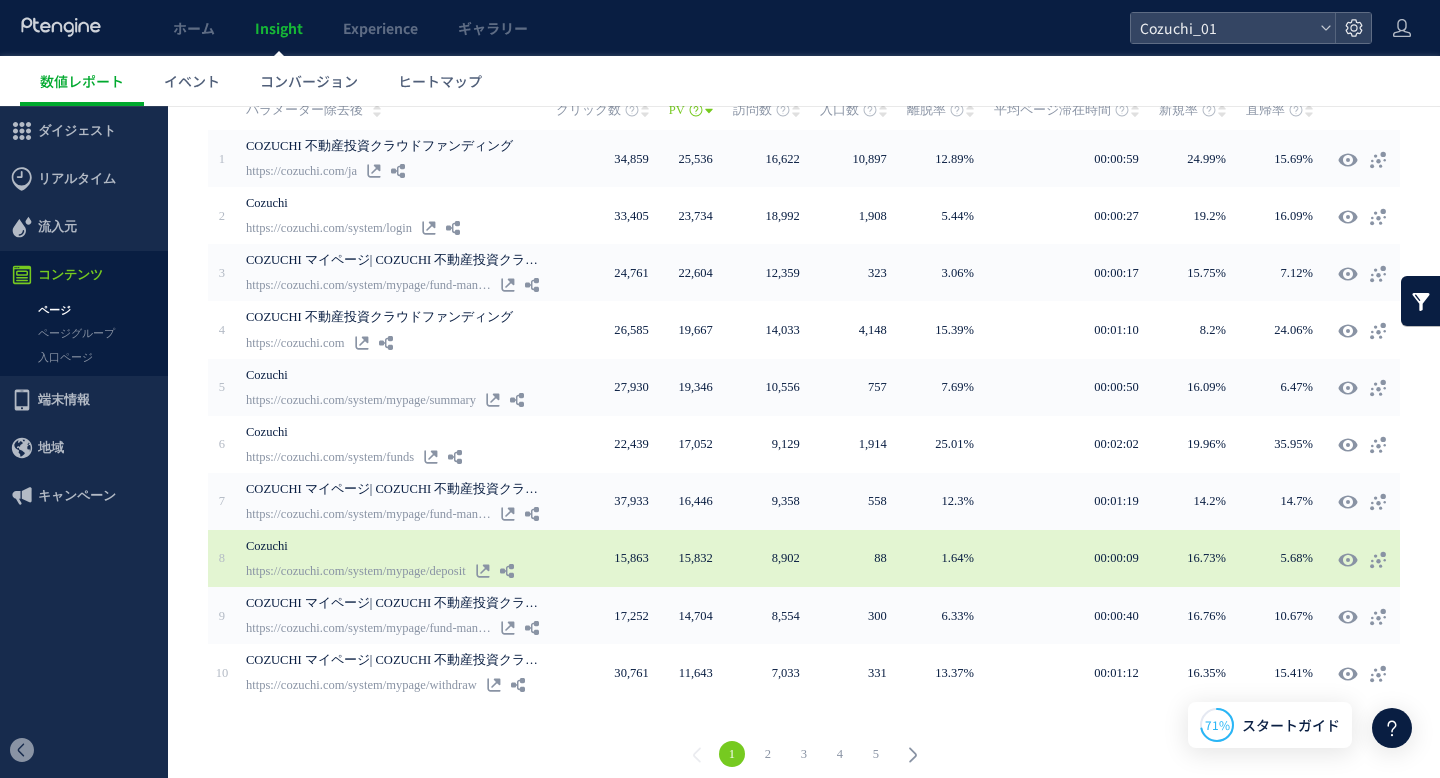 scroll, scrollTop: 410, scrollLeft: 0, axis: vertical 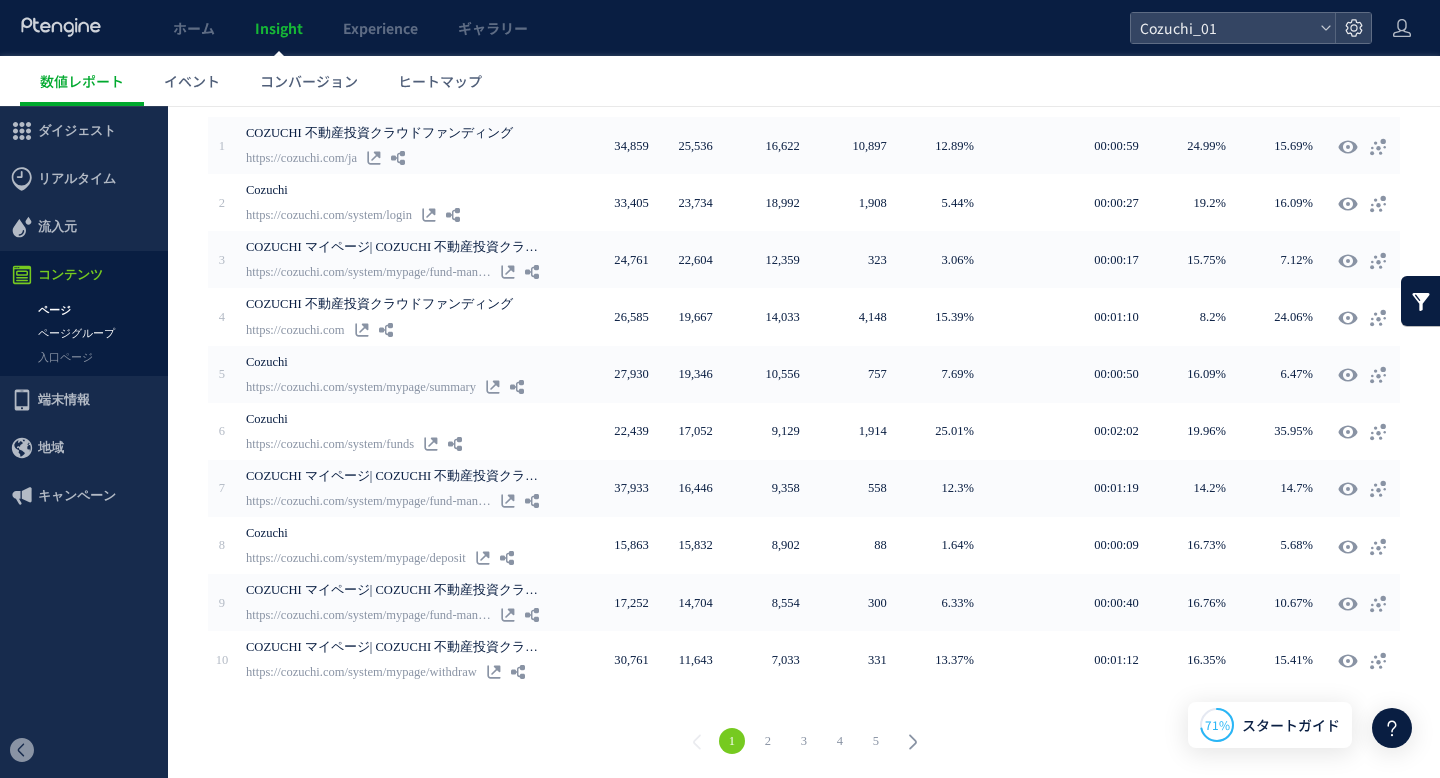 click on "ページグループ" at bounding box center (84, 333) 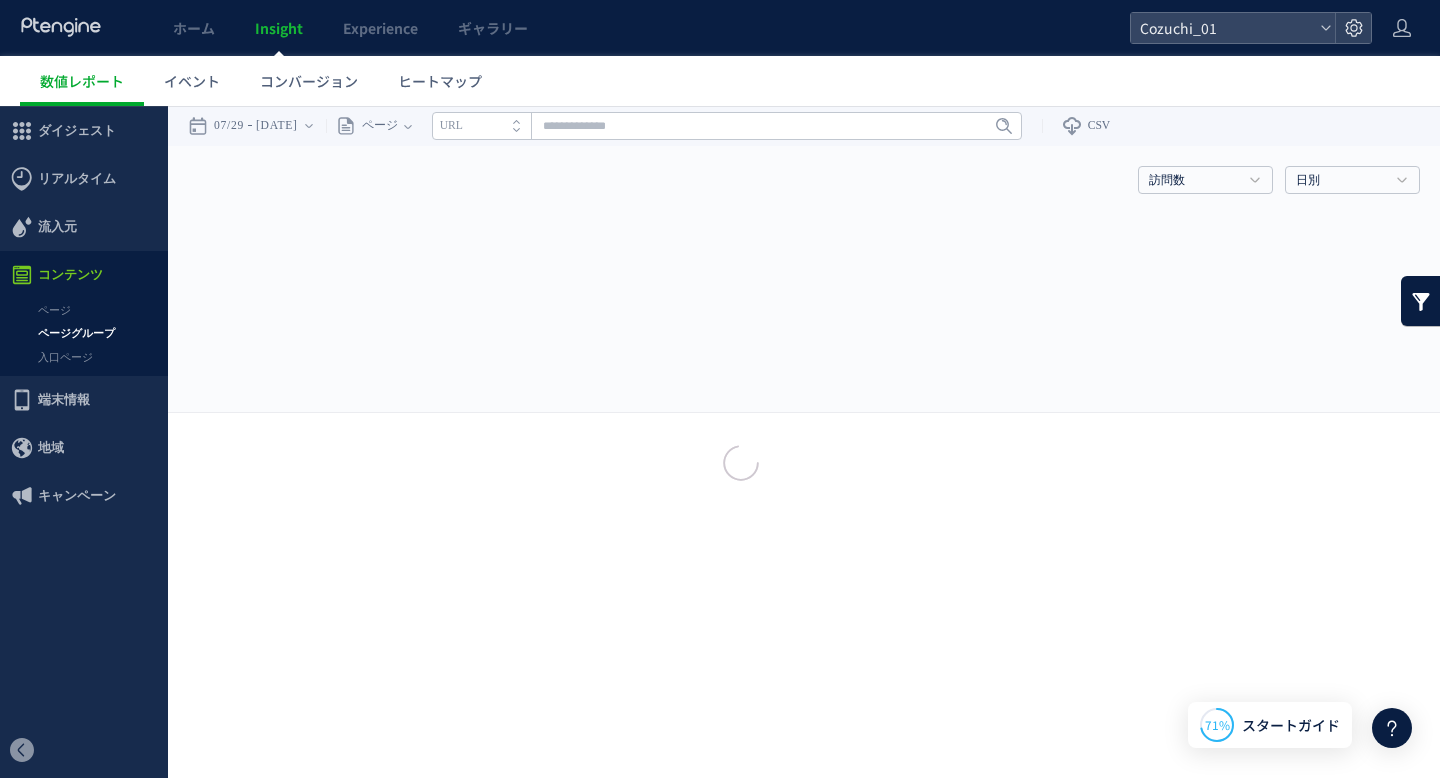 scroll, scrollTop: 0, scrollLeft: 0, axis: both 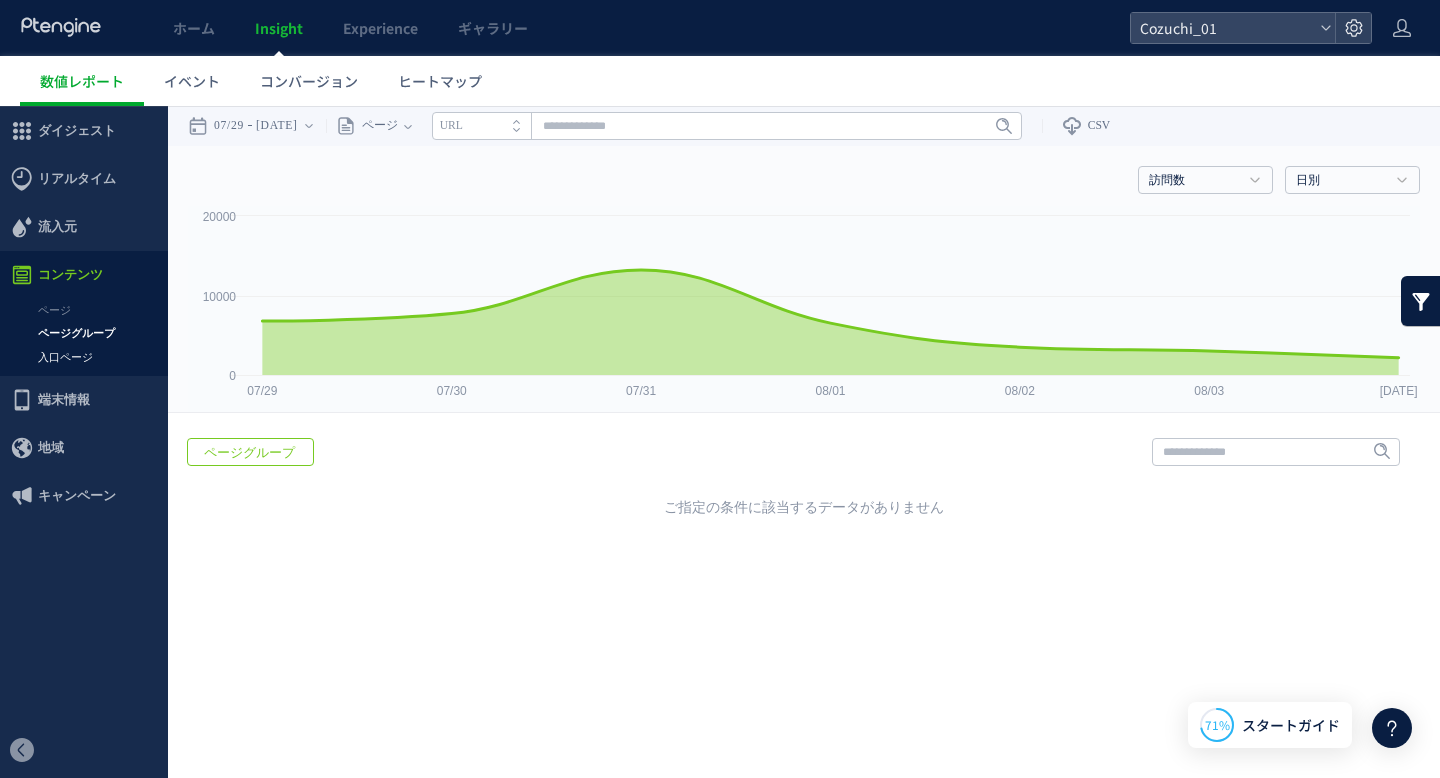 click on "入口ページ" at bounding box center (84, 357) 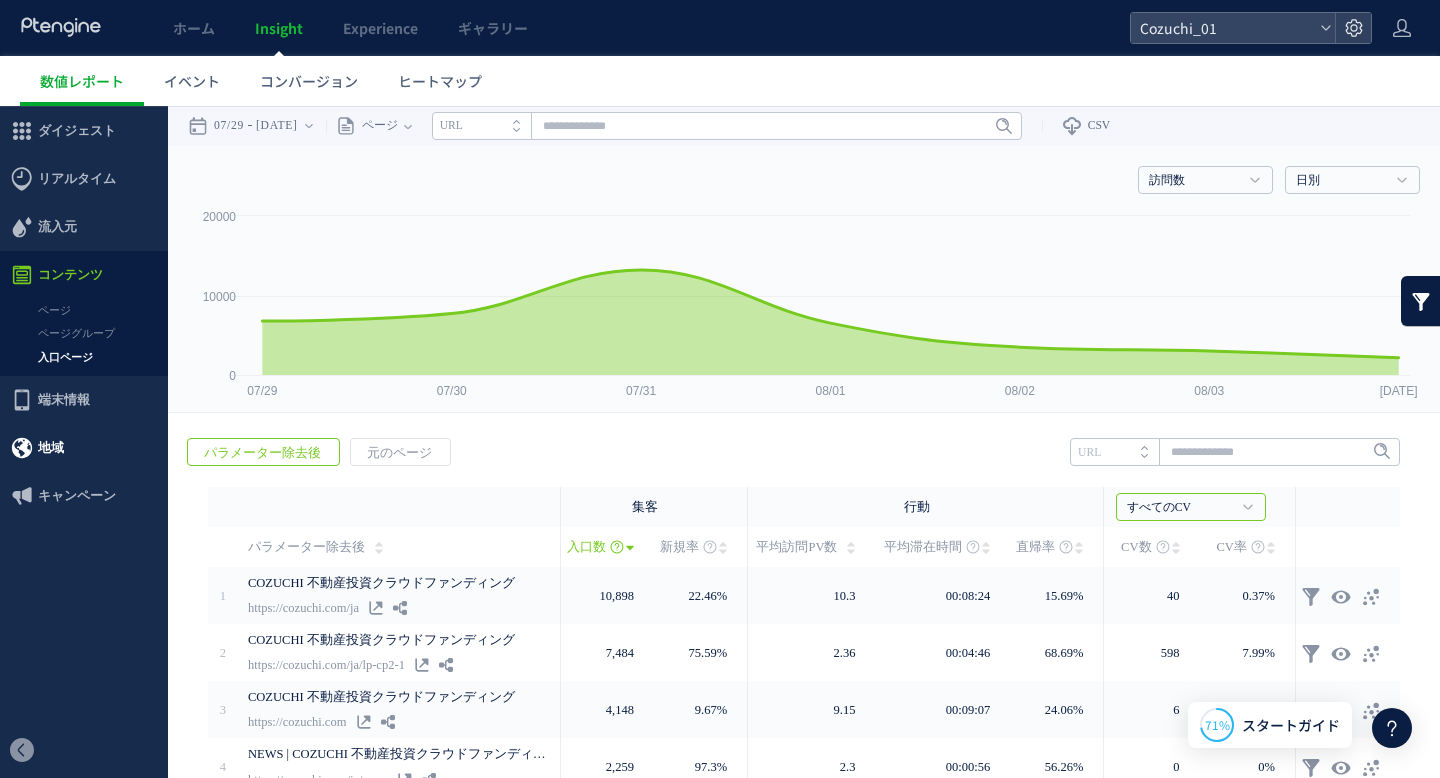 scroll, scrollTop: 131, scrollLeft: 0, axis: vertical 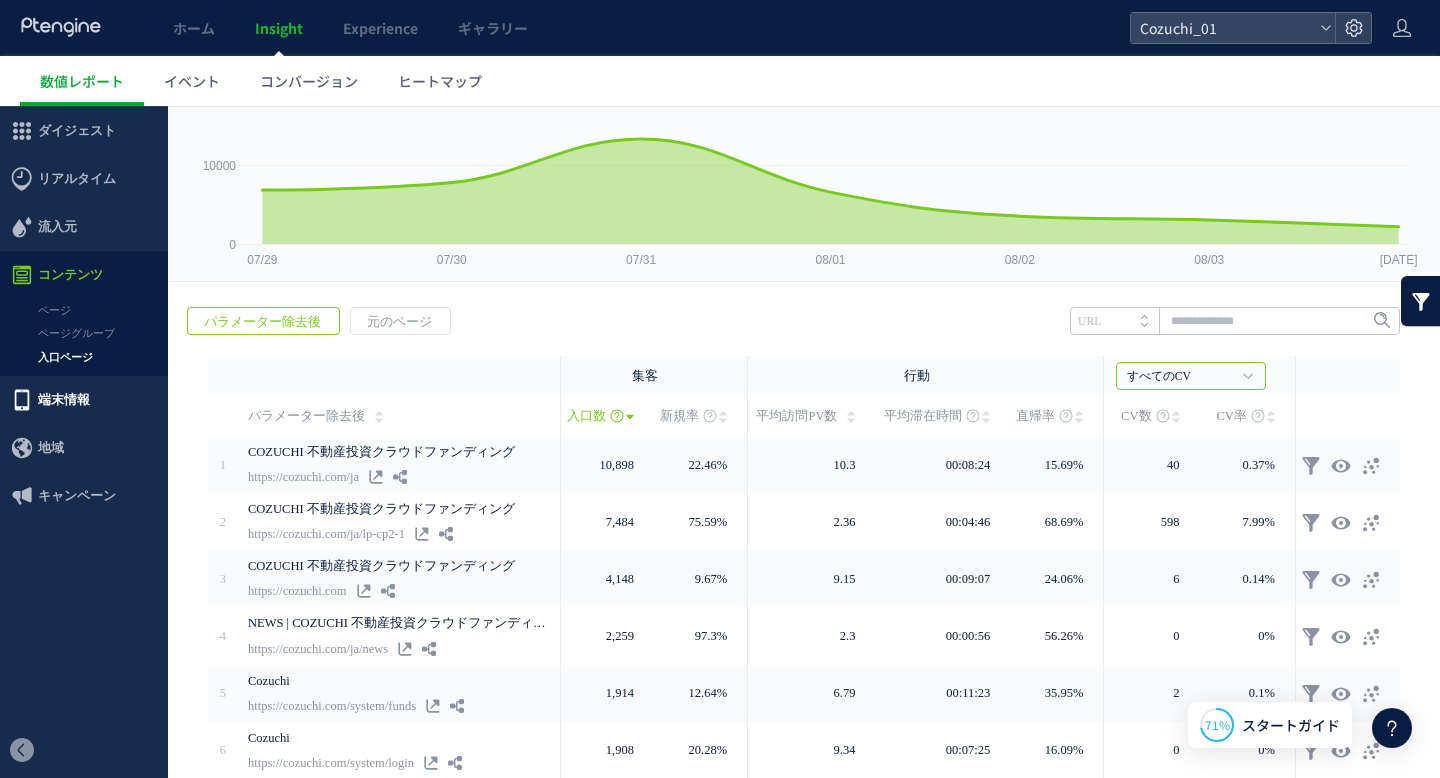click on "端末情報" at bounding box center (64, 400) 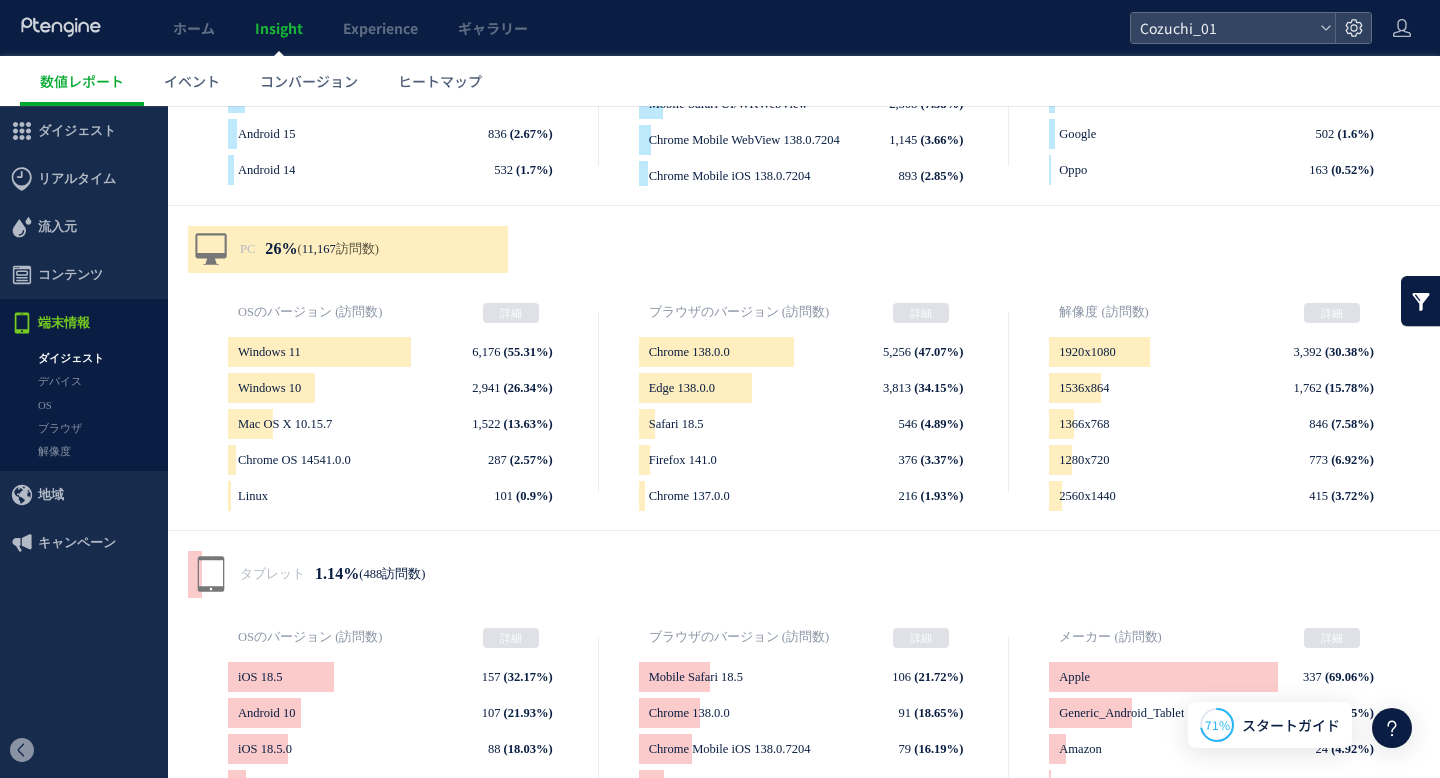 scroll, scrollTop: 611, scrollLeft: 0, axis: vertical 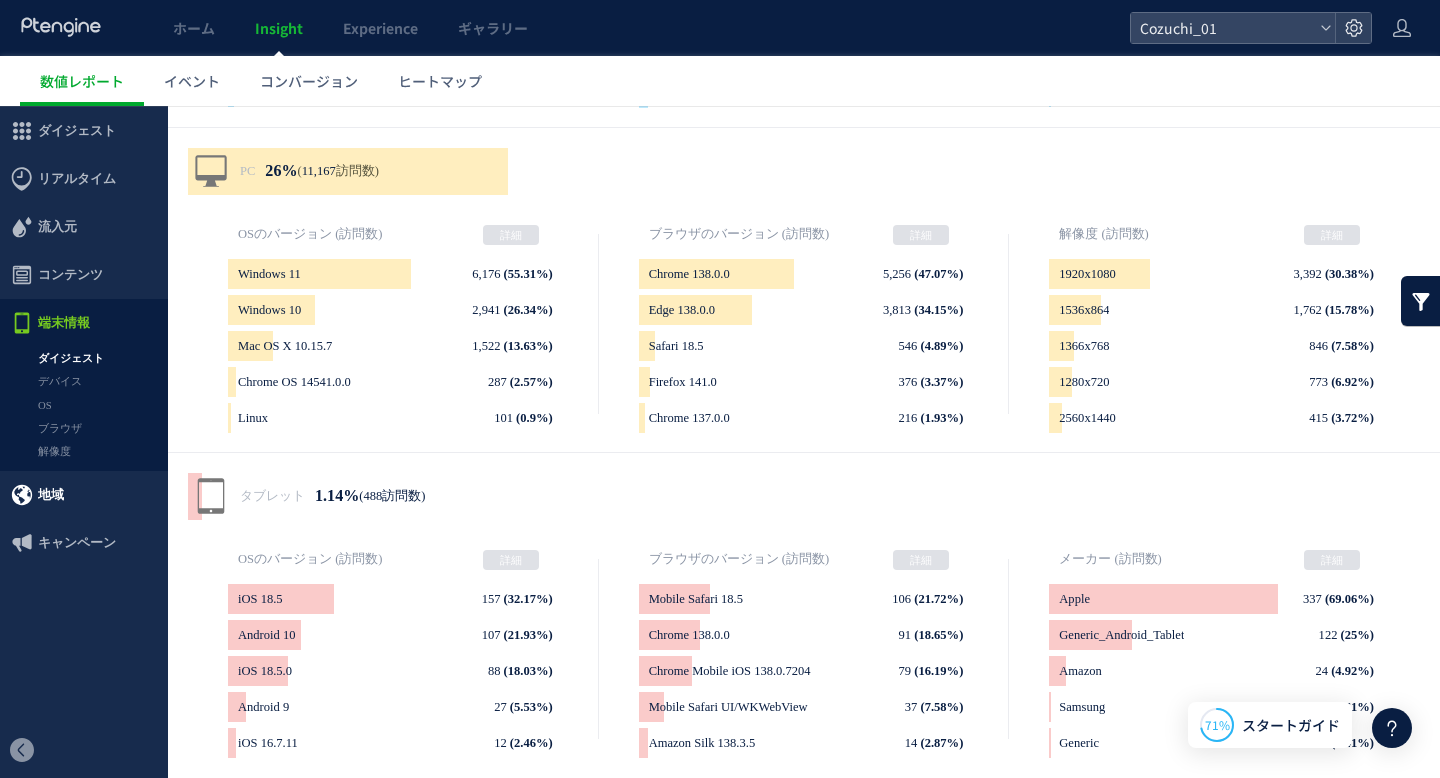 click on "地域" at bounding box center (84, 495) 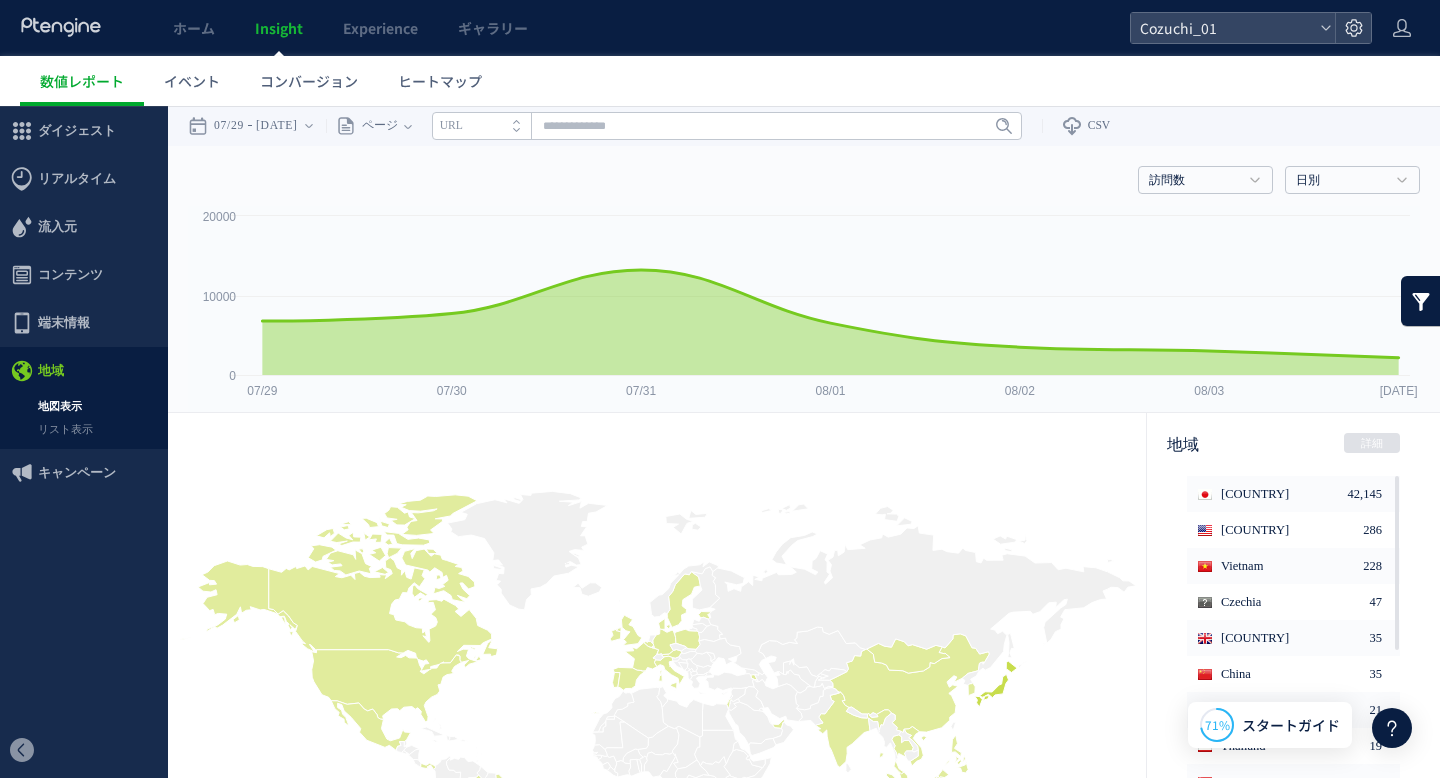 scroll, scrollTop: 256, scrollLeft: 0, axis: vertical 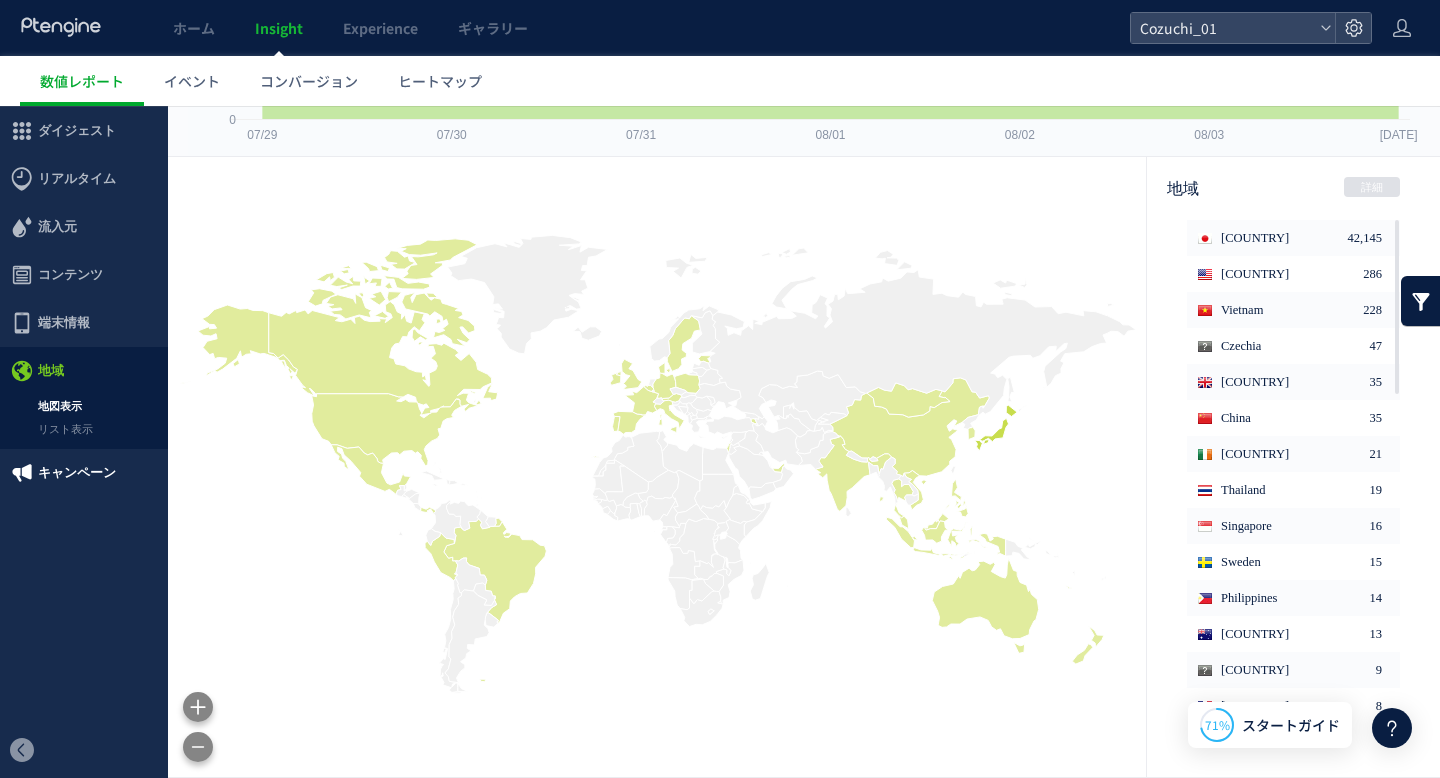 click on "キャンペーン" at bounding box center [77, 473] 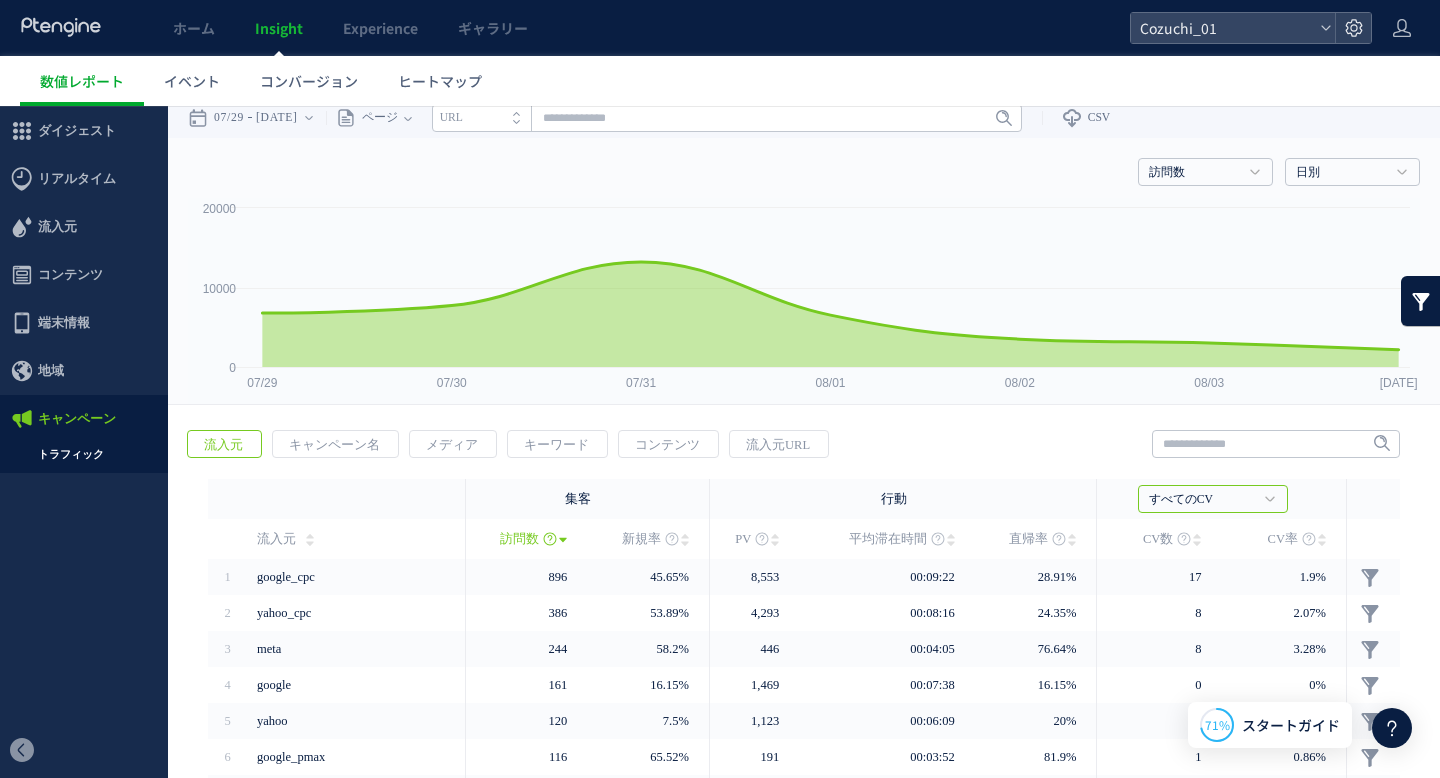 scroll, scrollTop: 0, scrollLeft: 0, axis: both 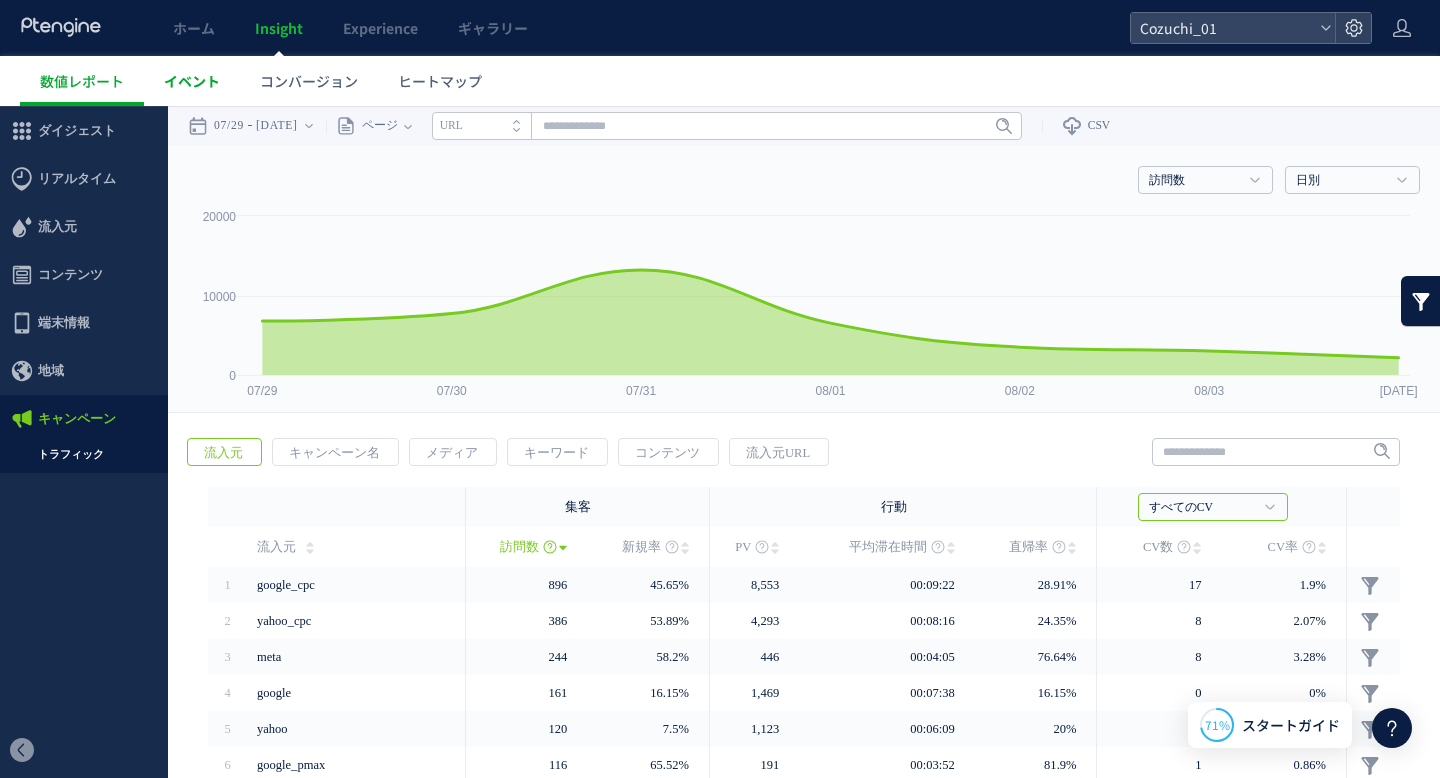 click on "イベント" at bounding box center [192, 81] 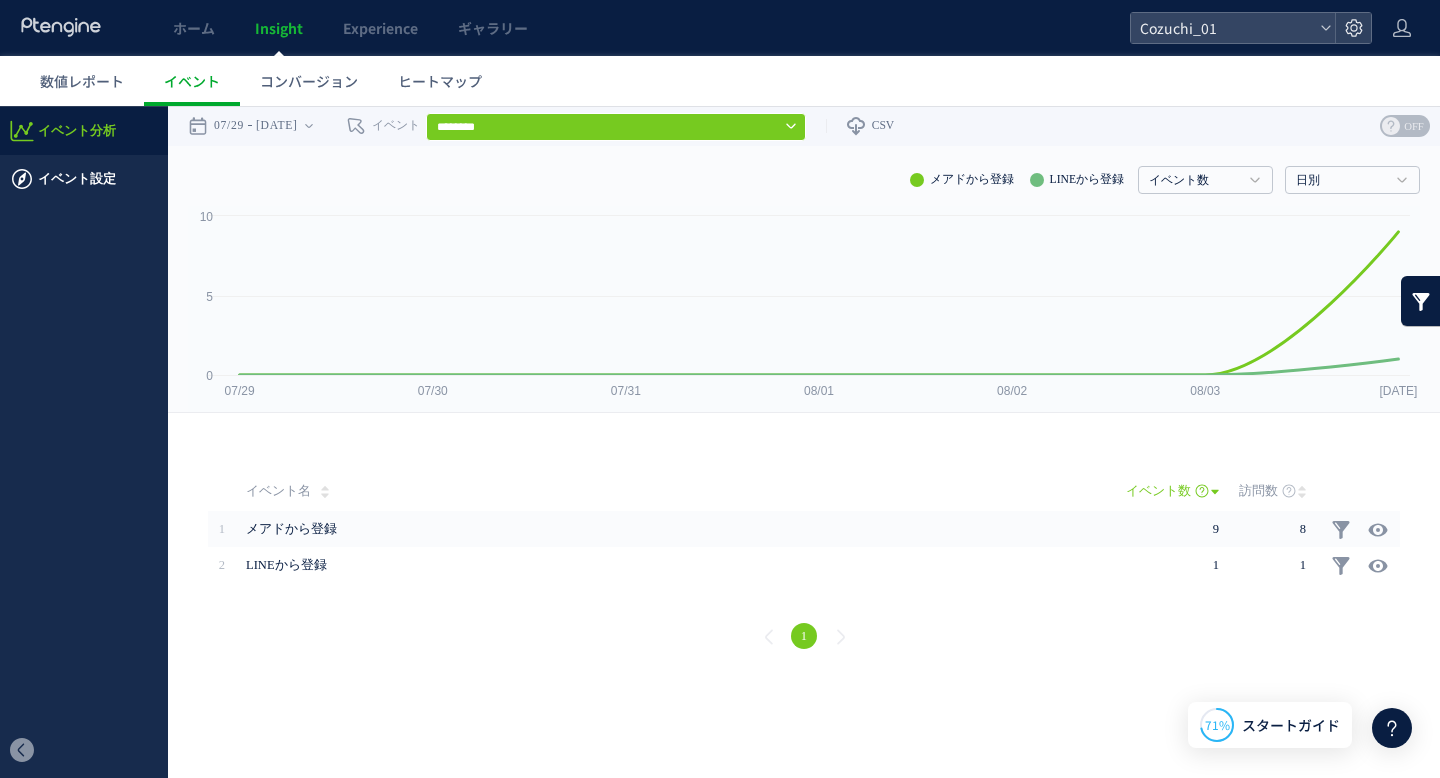 click on "イベント設定" at bounding box center (77, 179) 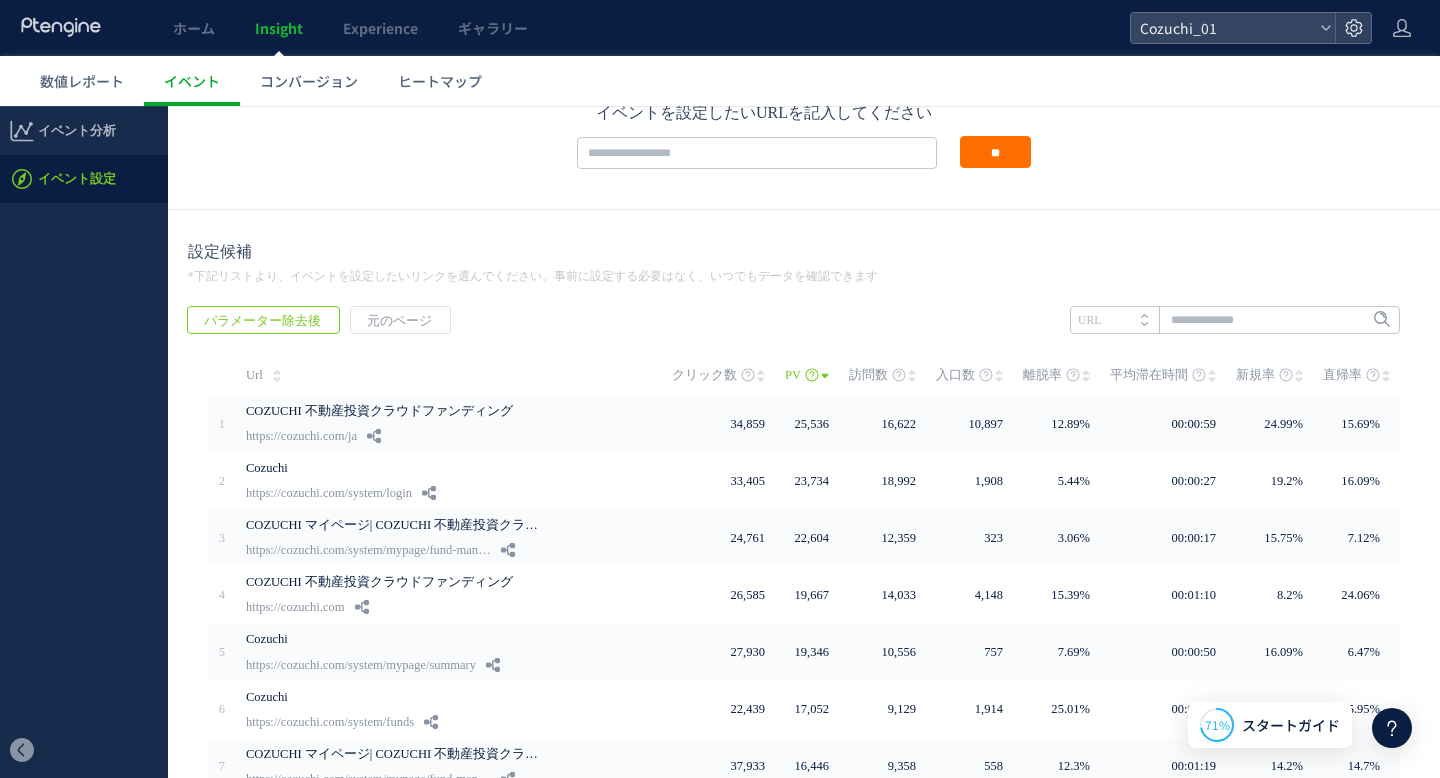scroll, scrollTop: 318, scrollLeft: 0, axis: vertical 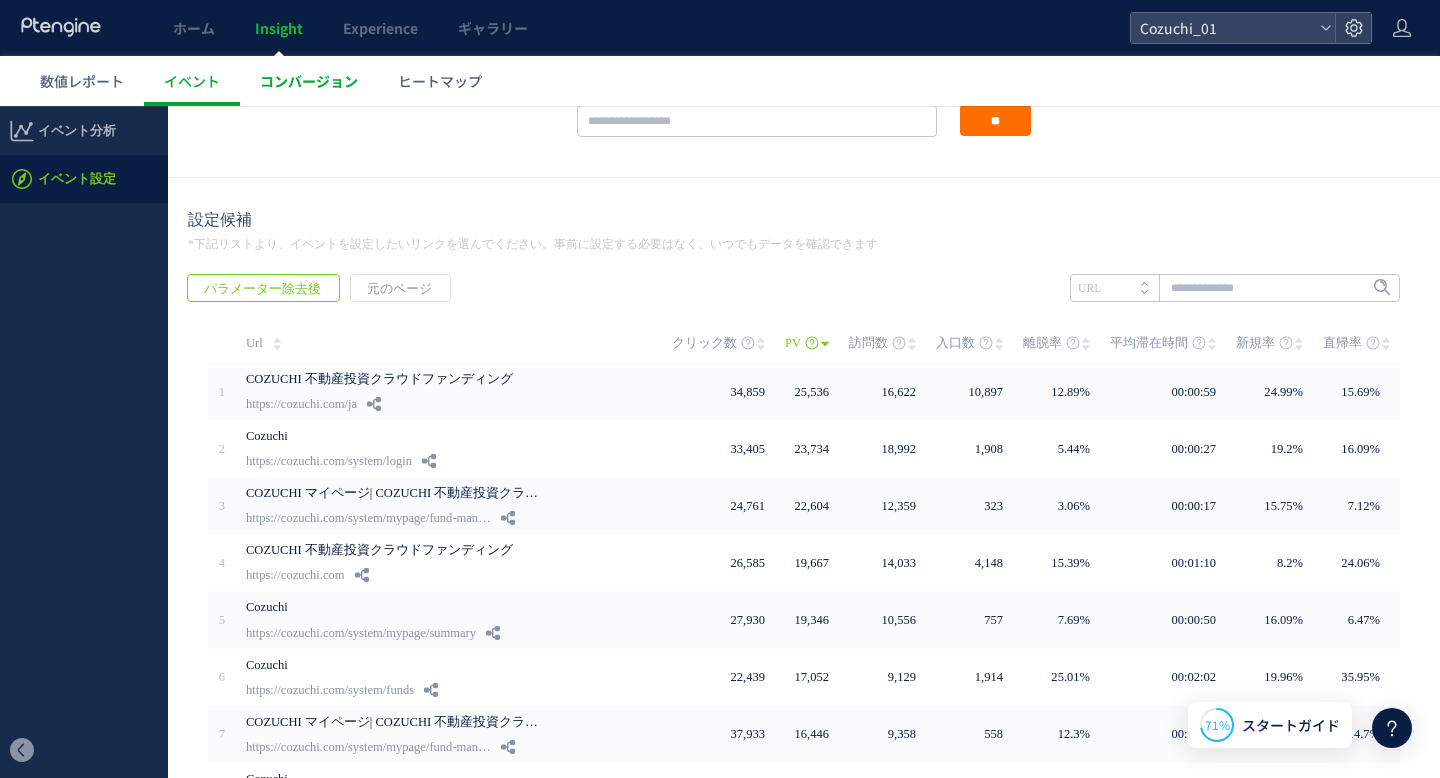 click on "コンバージョン" at bounding box center [309, 81] 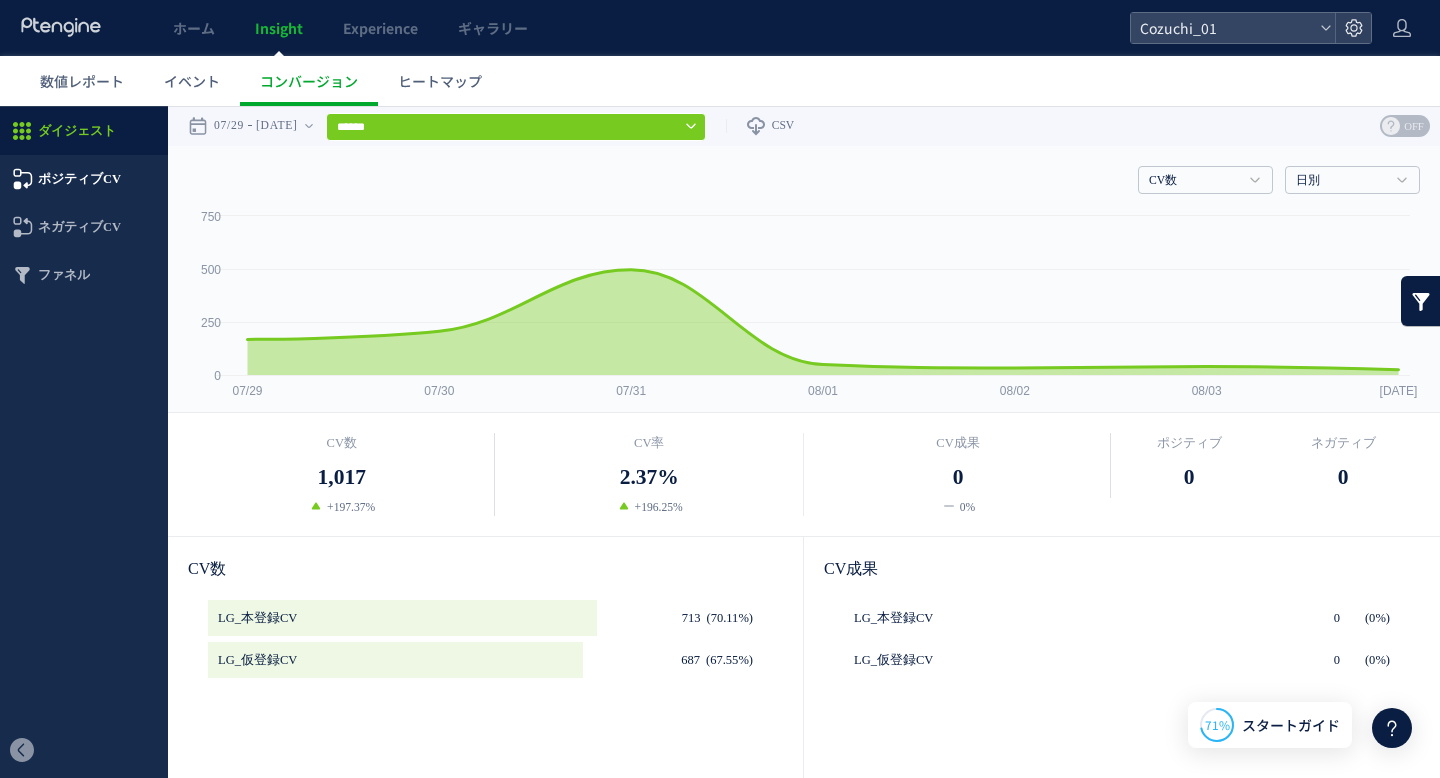 click on "ポジティブCV" at bounding box center (84, 179) 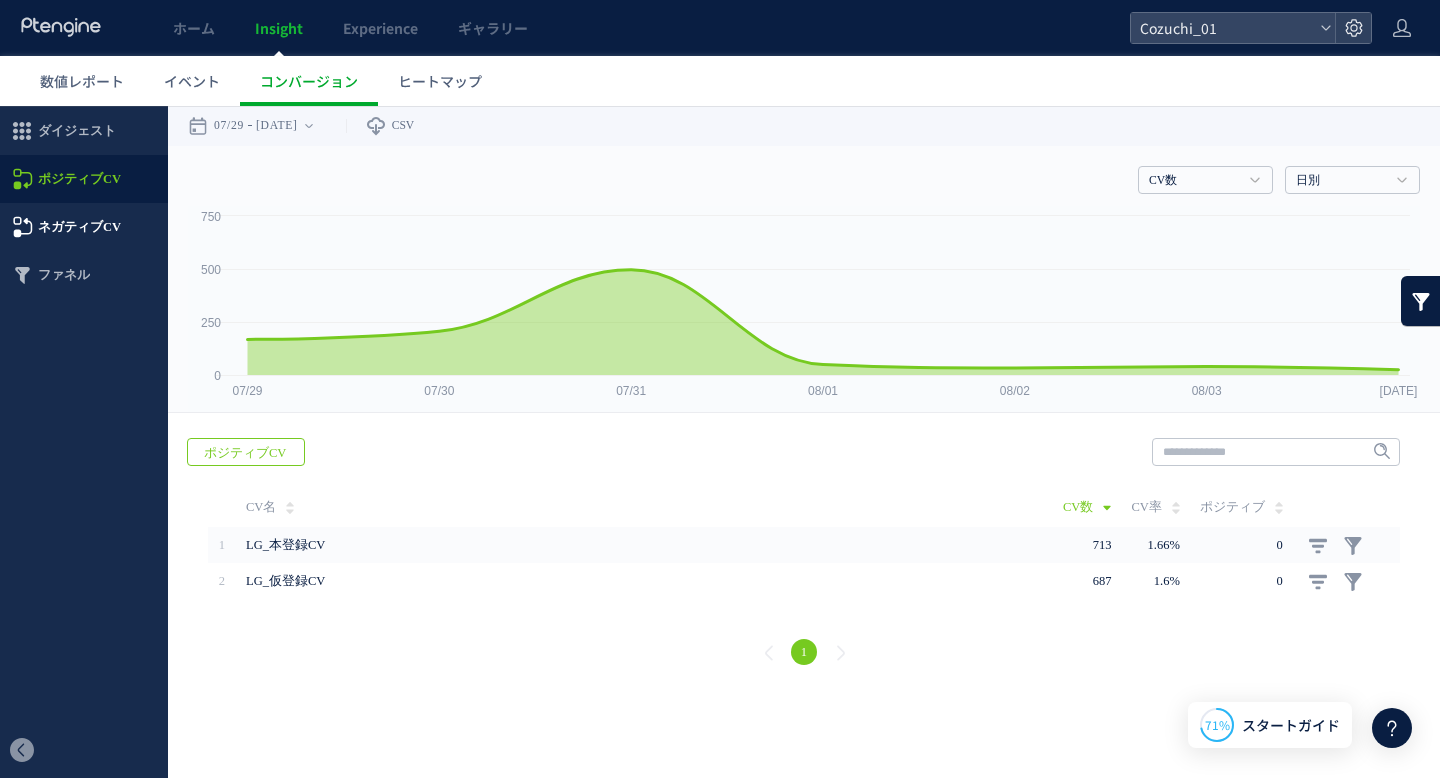 click on "ネガティブCV" at bounding box center [84, 227] 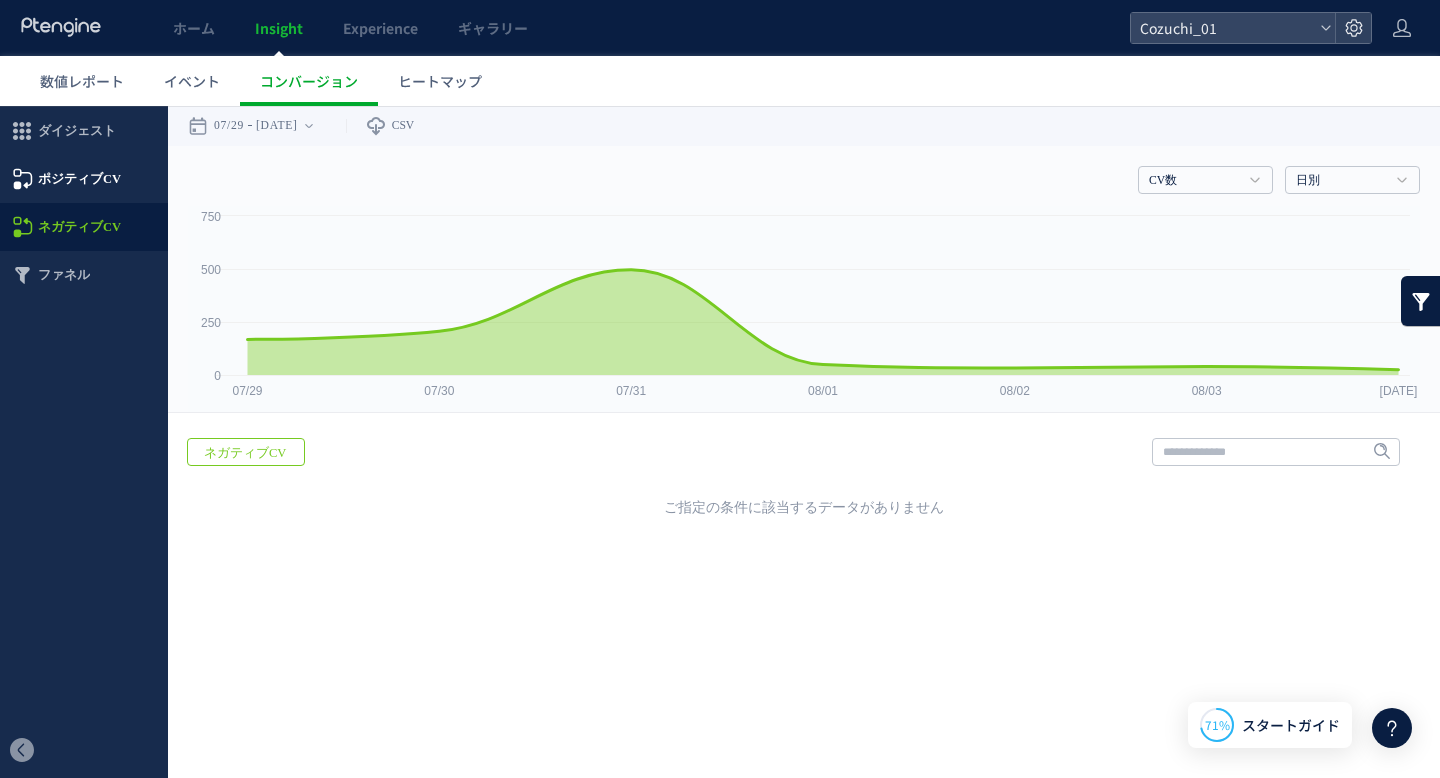 click on "ポジティブCV" at bounding box center (84, 179) 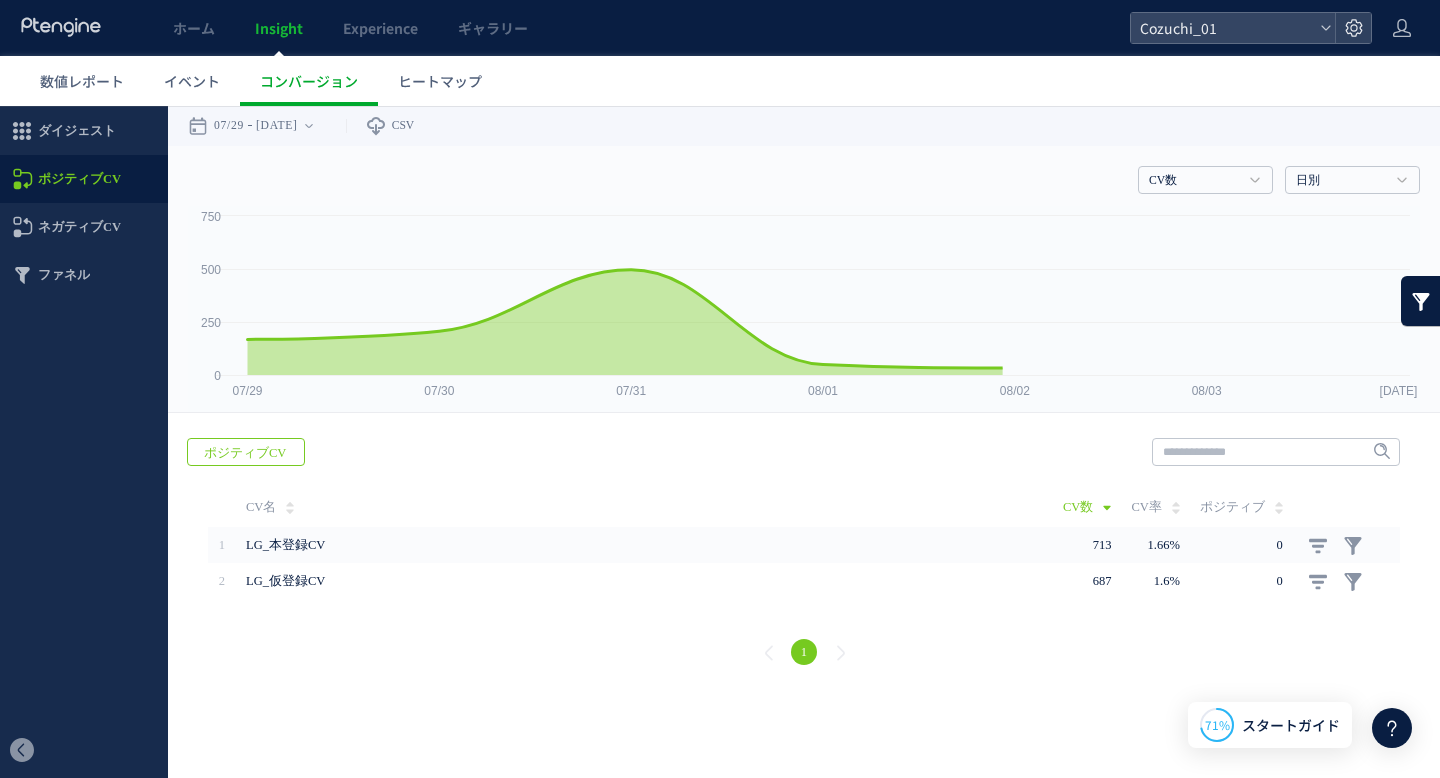 click on "ファネル" at bounding box center [84, 275] 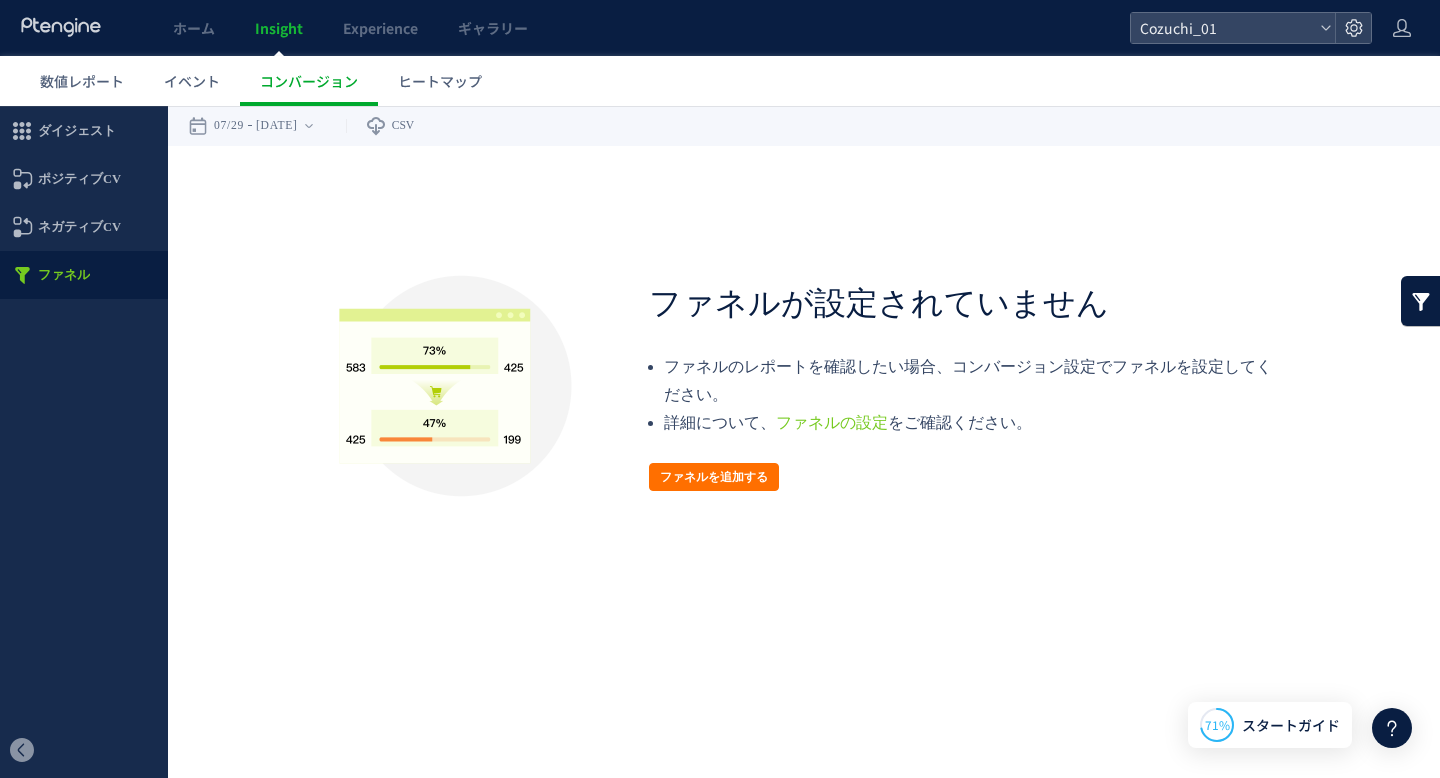click on "ヒートマップ" at bounding box center [440, 81] 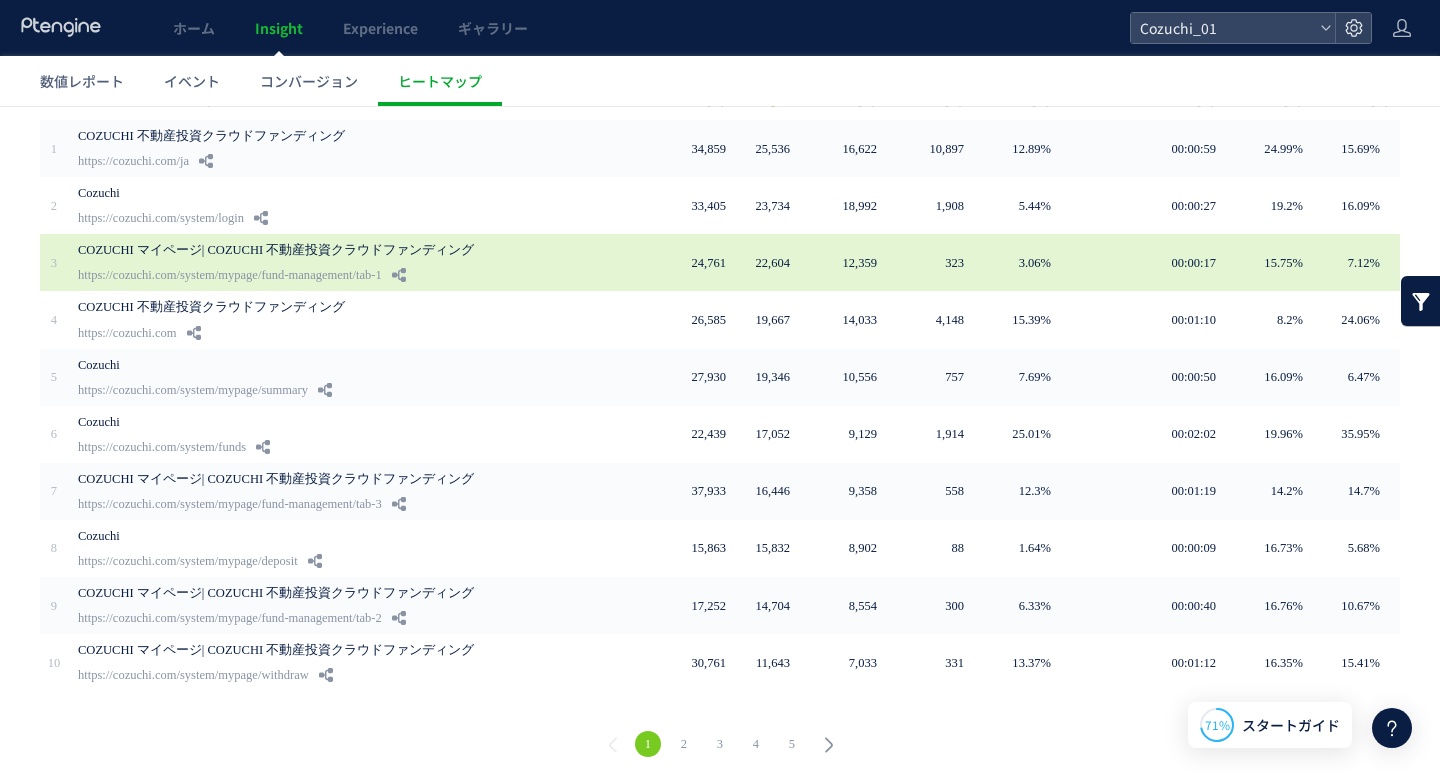 scroll, scrollTop: 138, scrollLeft: 0, axis: vertical 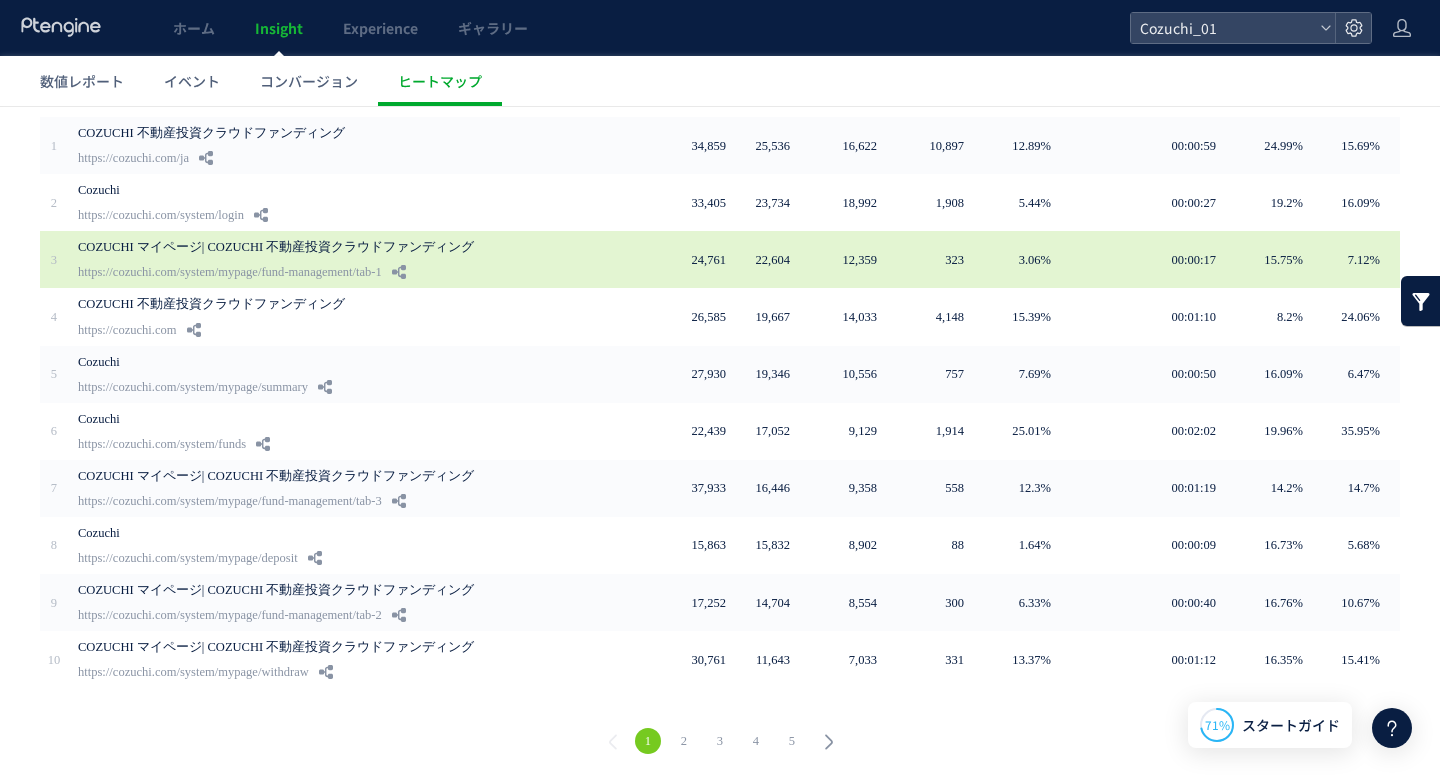 click on "https://cozuchi.com/system/mypage/fund-management/tab-1" at bounding box center [230, 272] 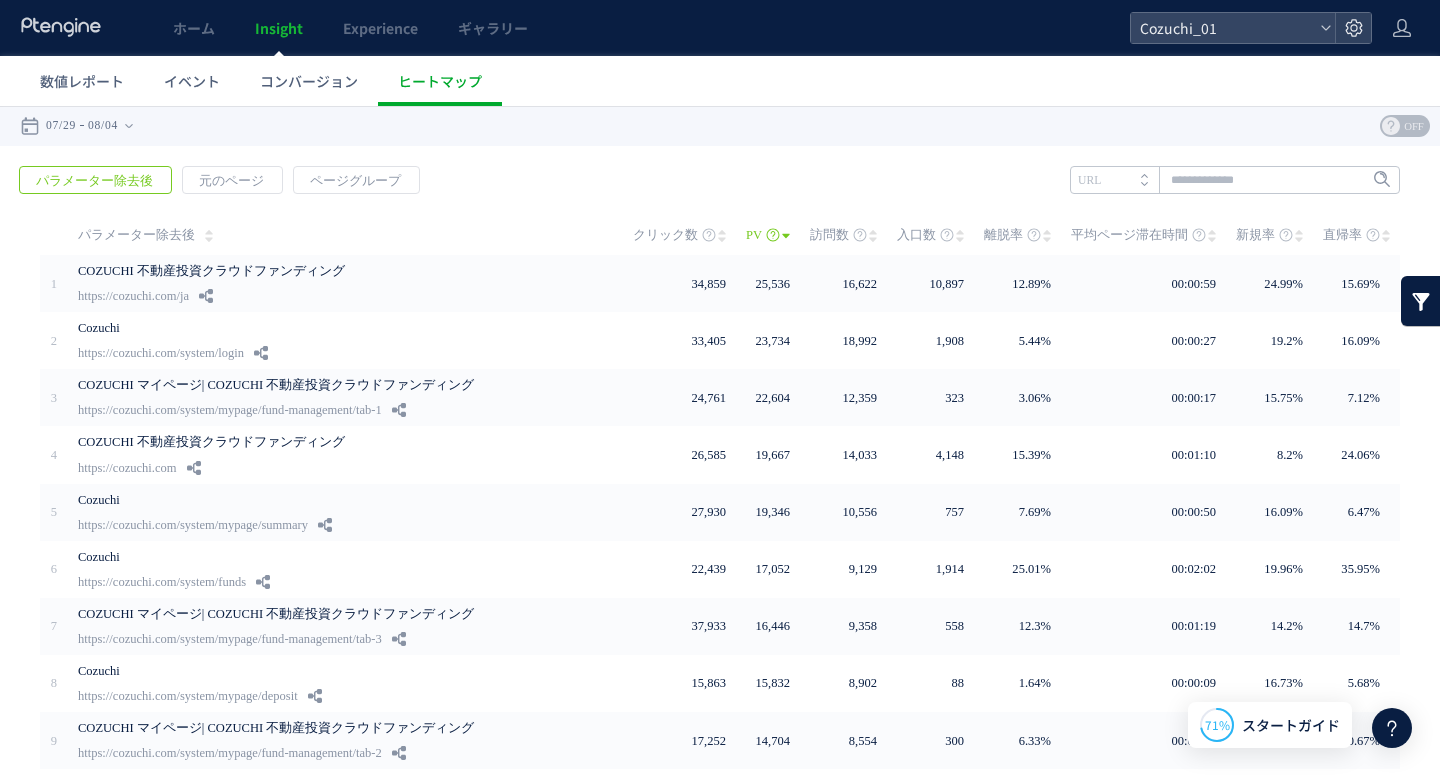 scroll, scrollTop: 0, scrollLeft: 0, axis: both 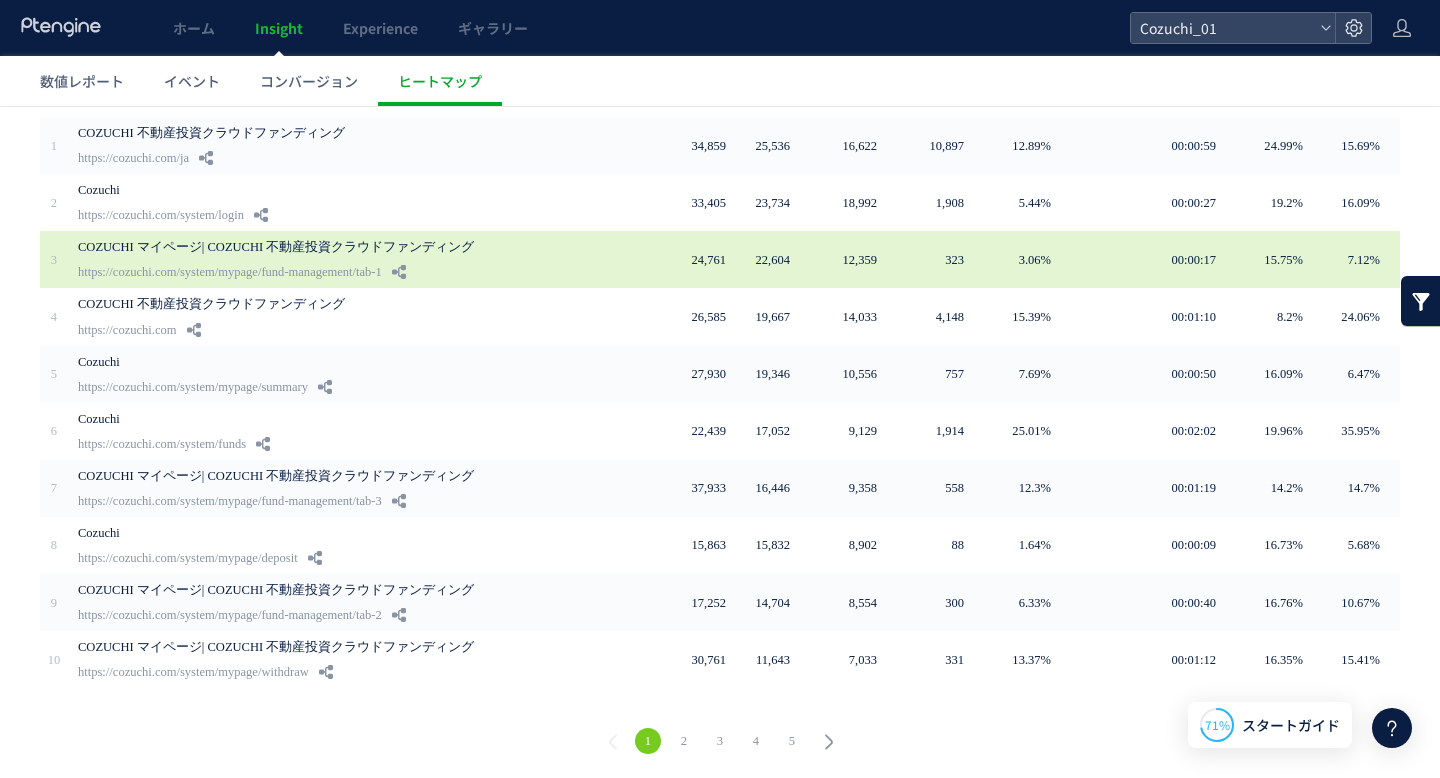 click on "https://cozuchi.com/system/mypage/fund-management/tab-1" at bounding box center [230, 272] 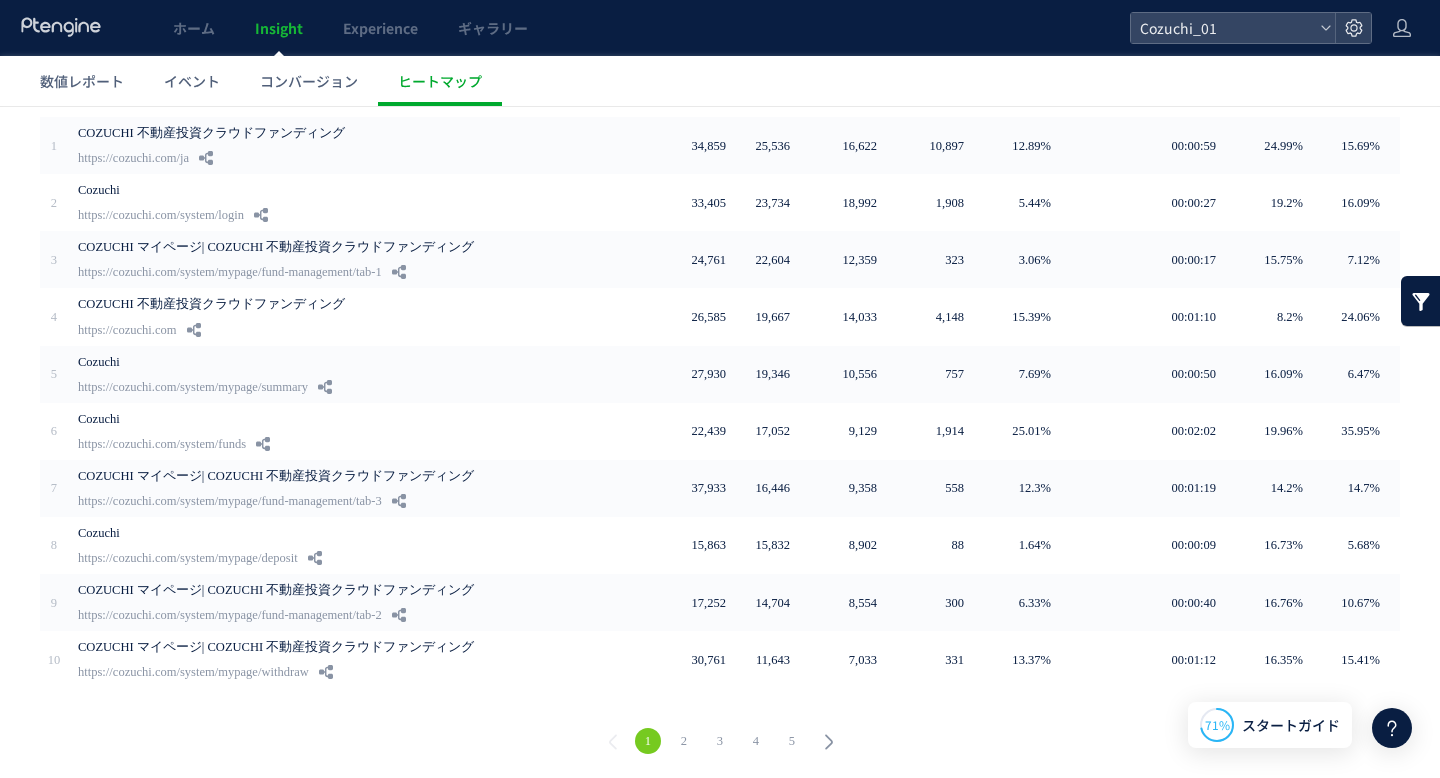 click on "1
2
3
4
5" at bounding box center [720, 744] 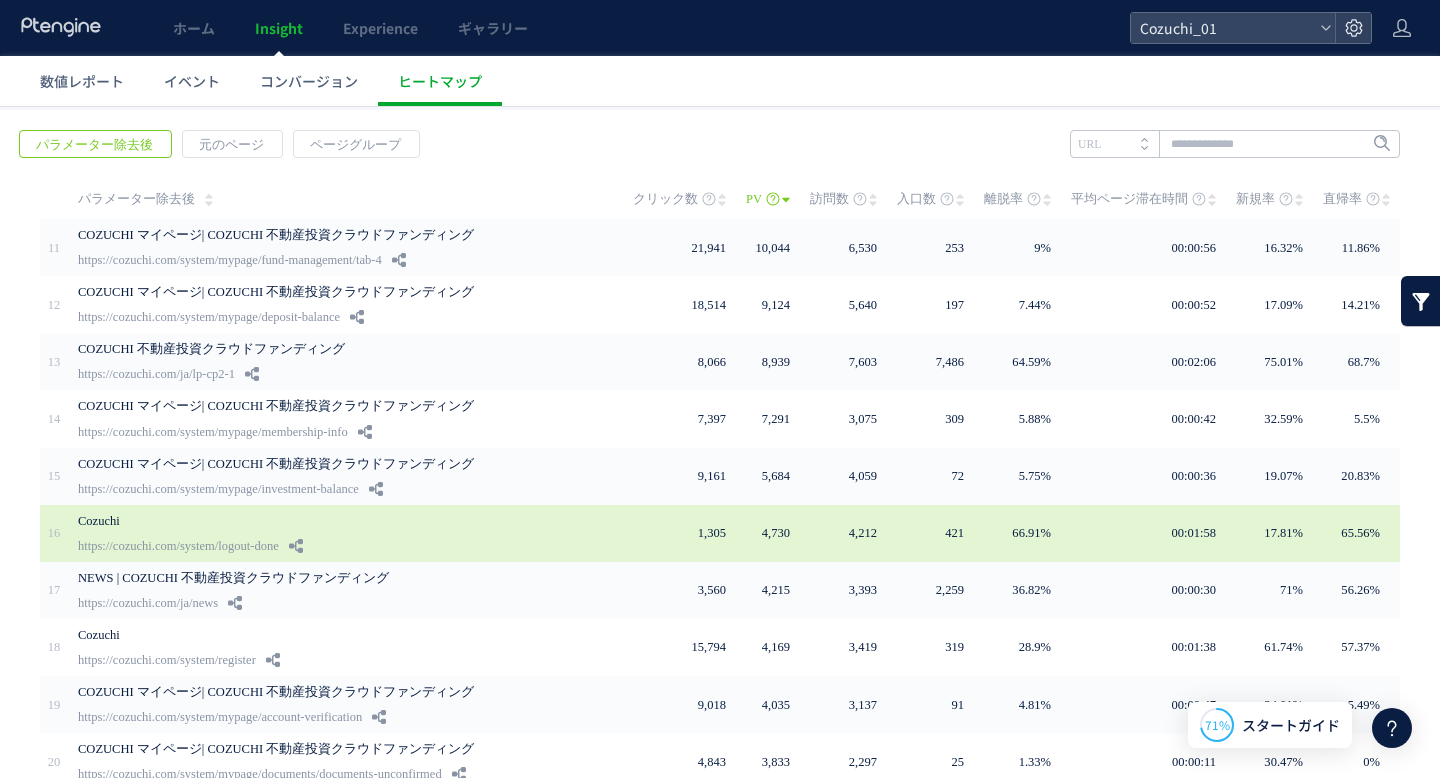 scroll, scrollTop: 0, scrollLeft: 0, axis: both 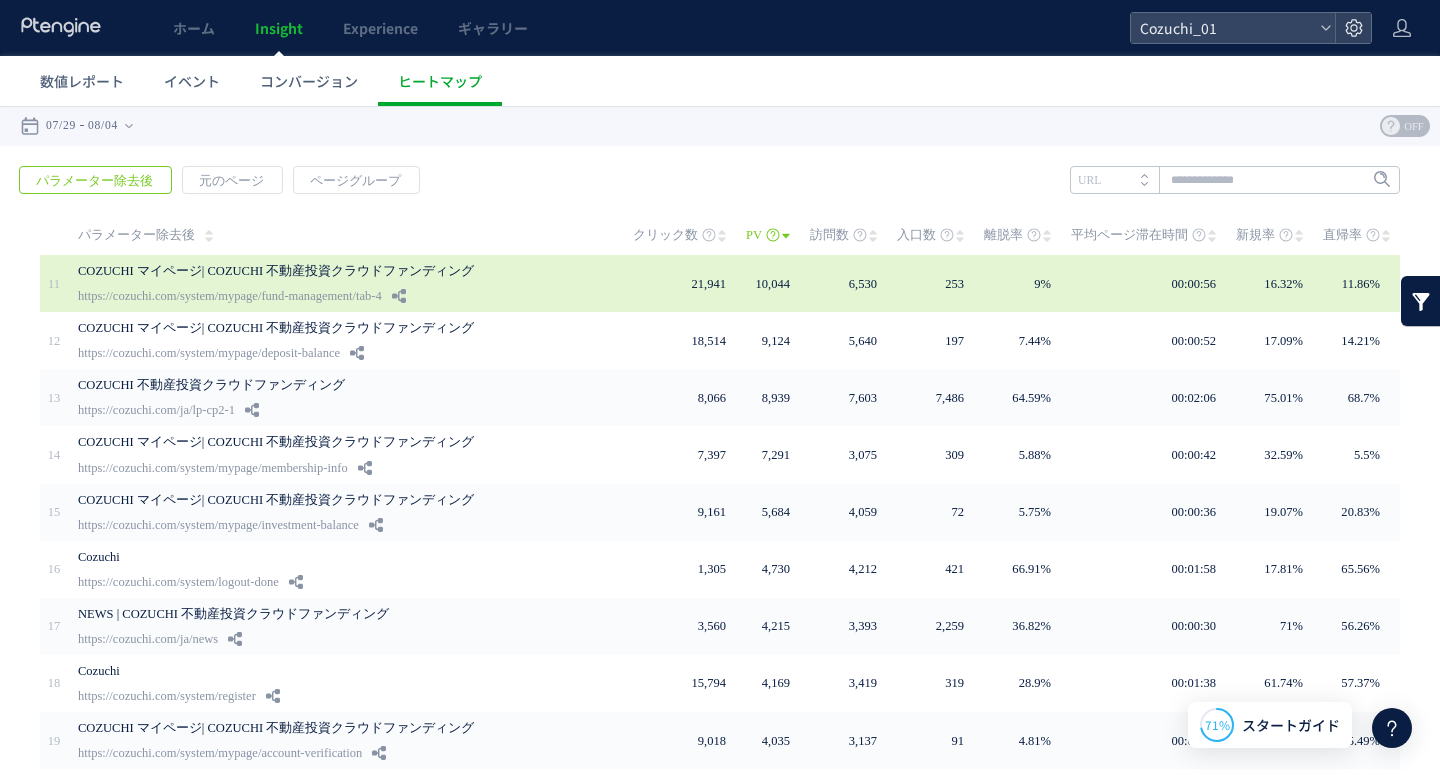 click on "COZUCHI マイページ| COZUCHI 不動産投資クラウドファンディング
https://cozuchi.com/system/mypage/fund-management/tab-4" at bounding box center (341, 283) 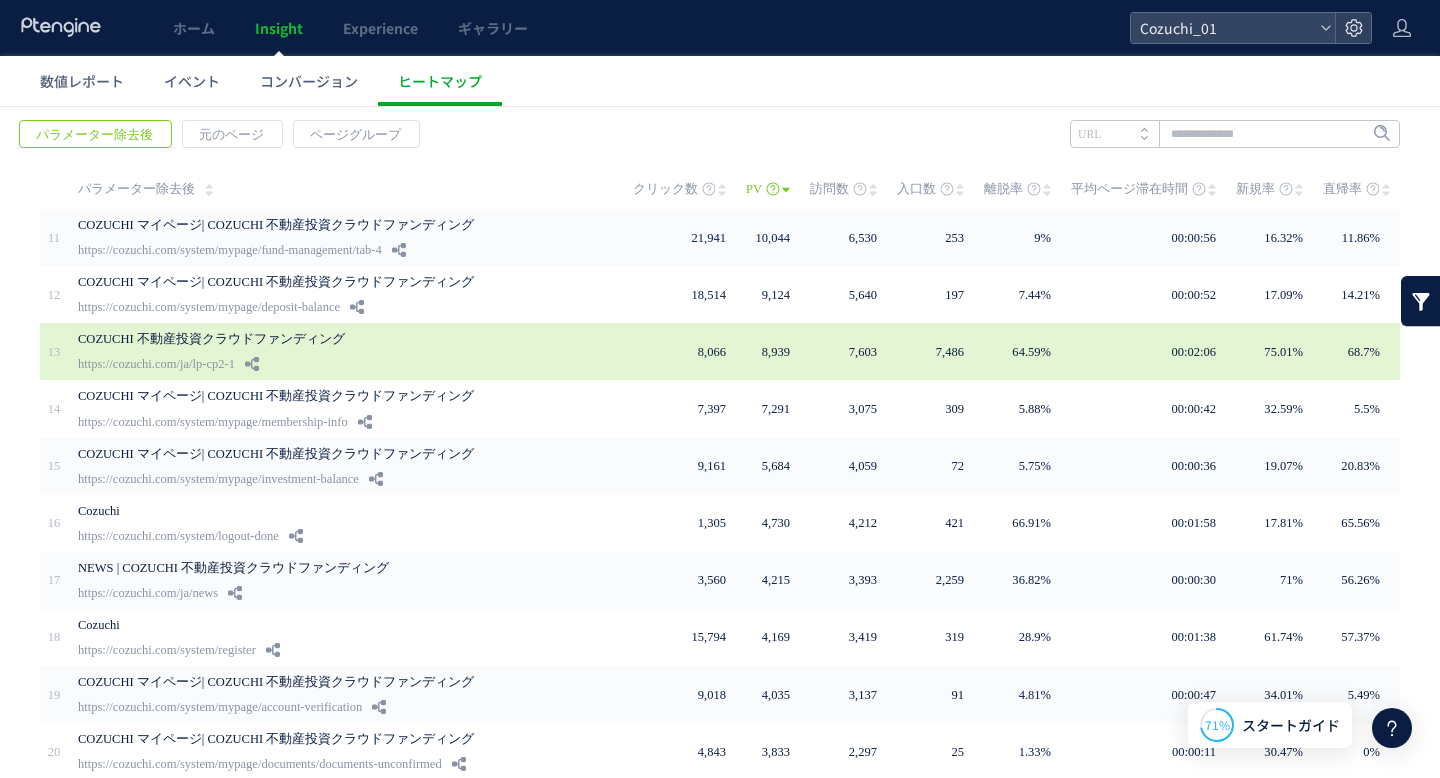 scroll, scrollTop: 138, scrollLeft: 0, axis: vertical 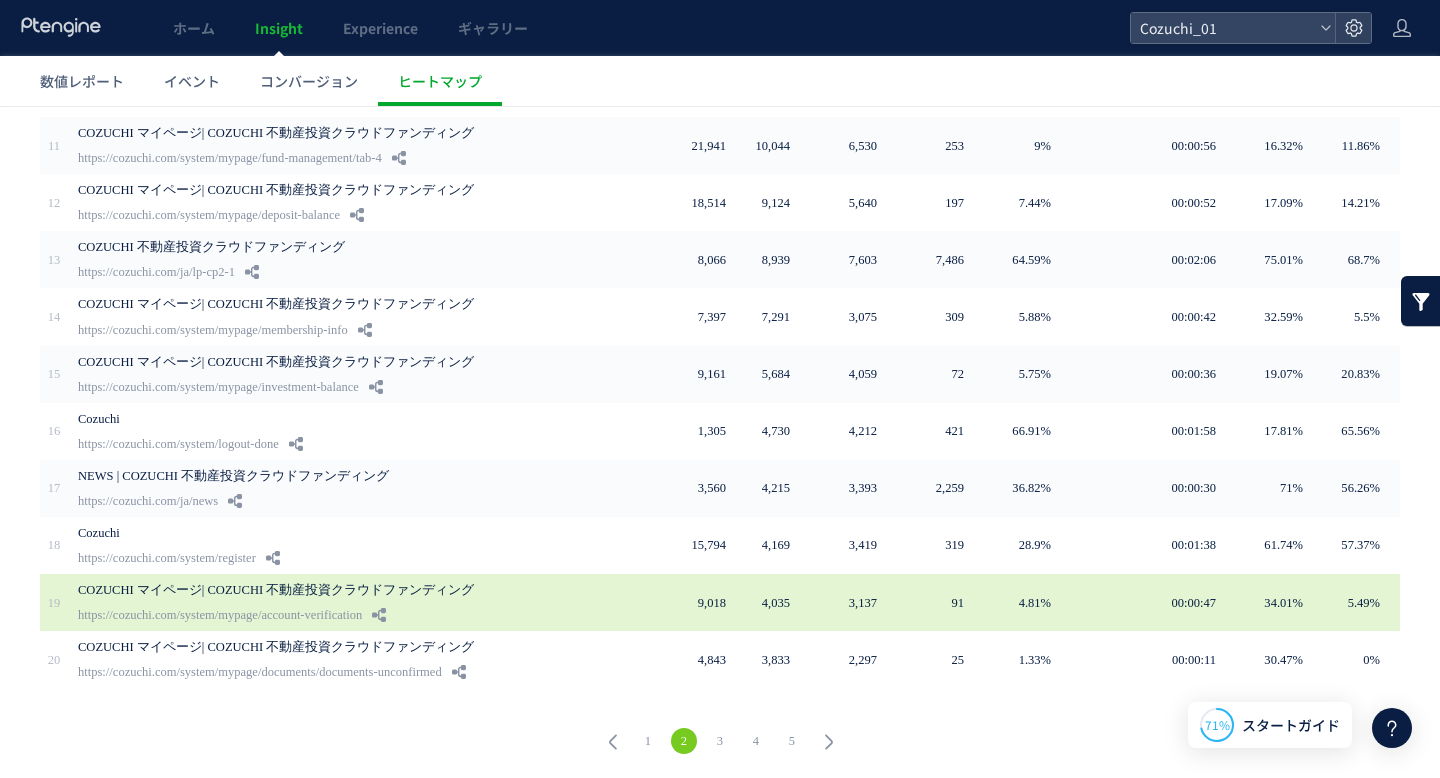 click on "COZUCHI マイページ| COZUCHI 不動産投資クラウドファンディング" at bounding box center (338, 590) 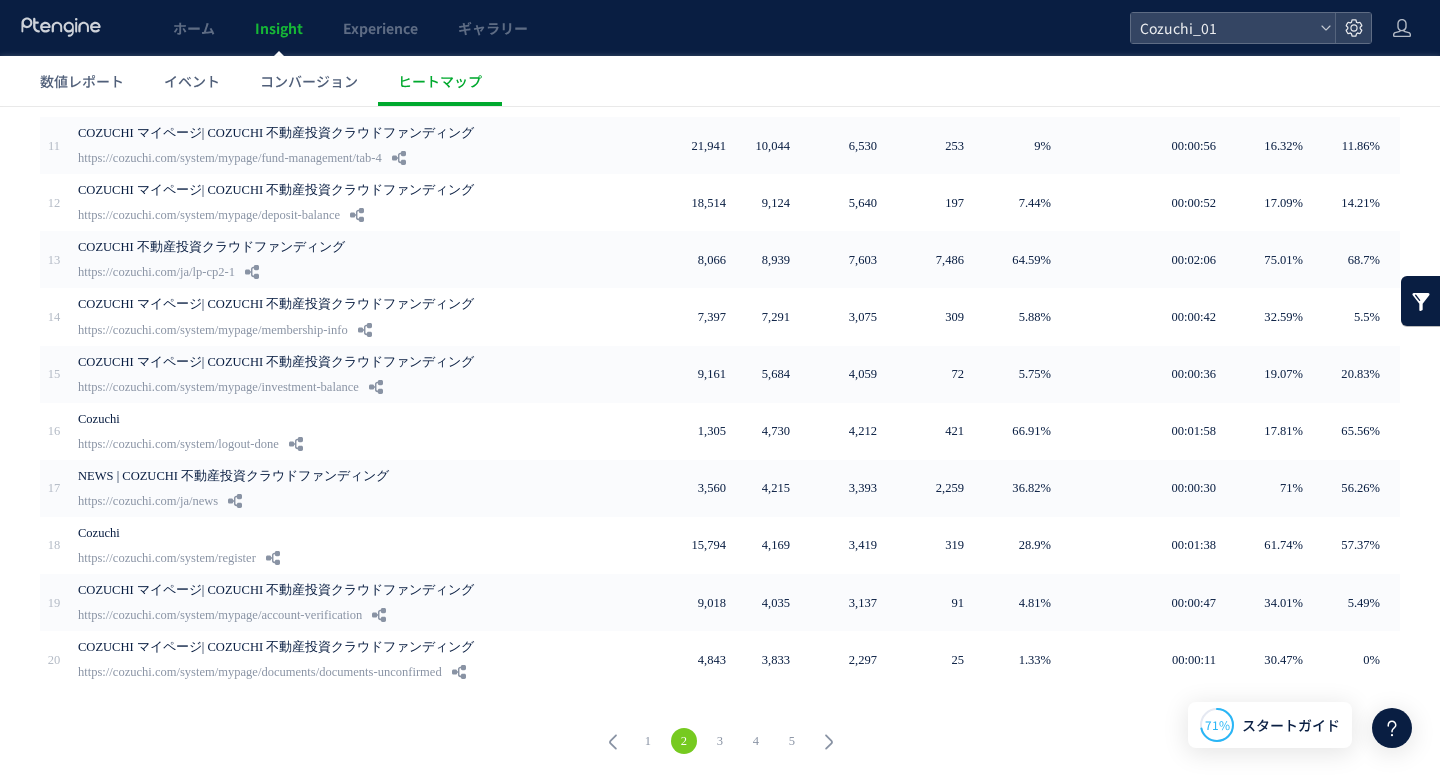 click on "3" at bounding box center [720, 741] 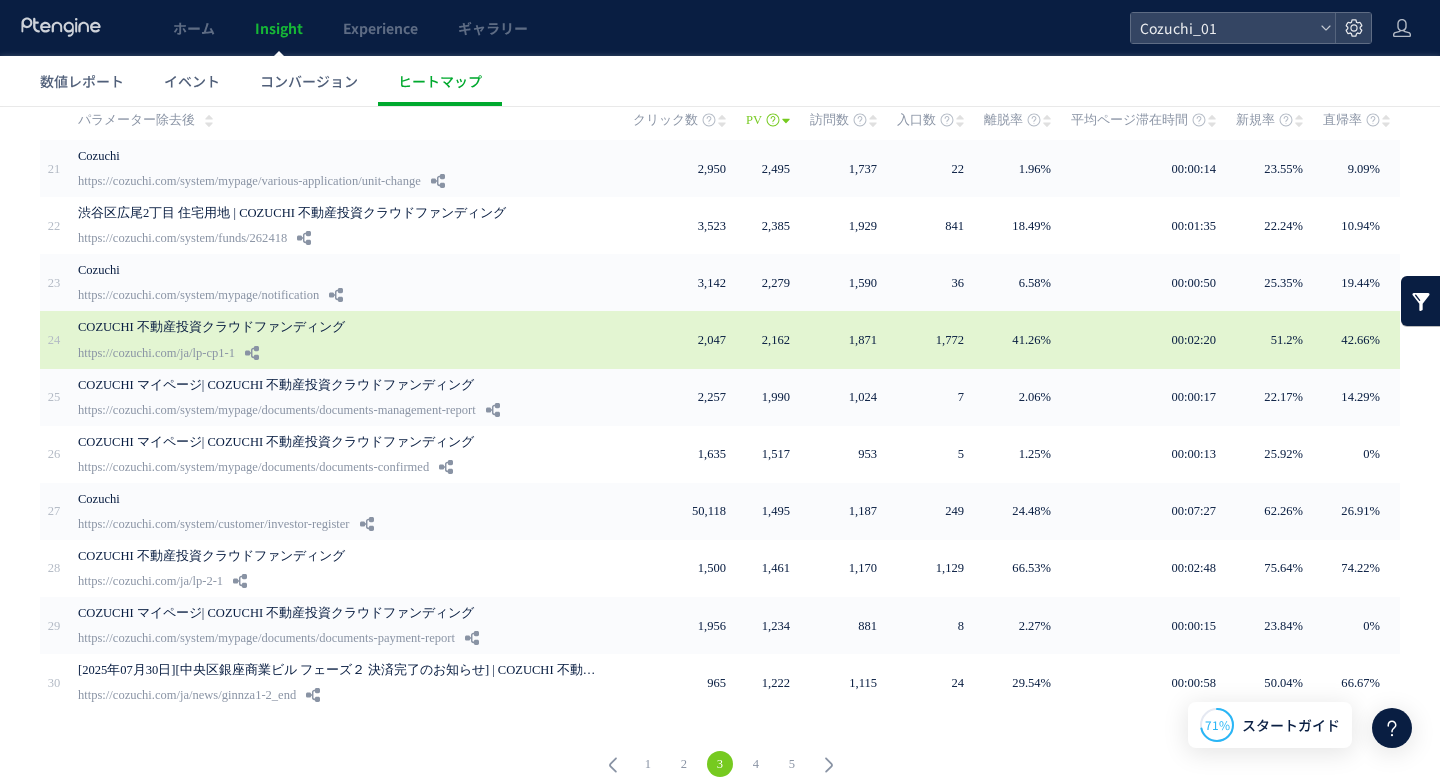 scroll, scrollTop: 138, scrollLeft: 0, axis: vertical 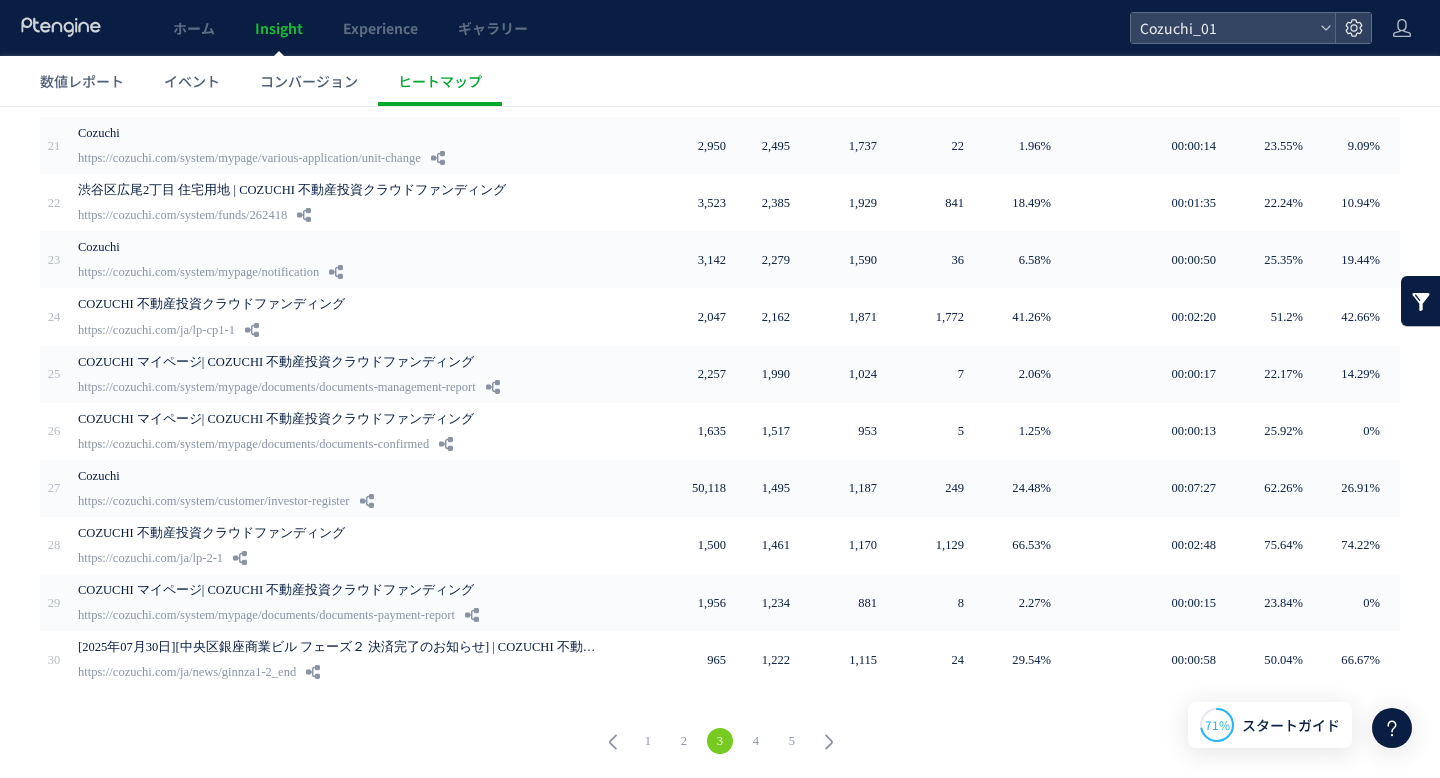 click on "4" at bounding box center [756, 741] 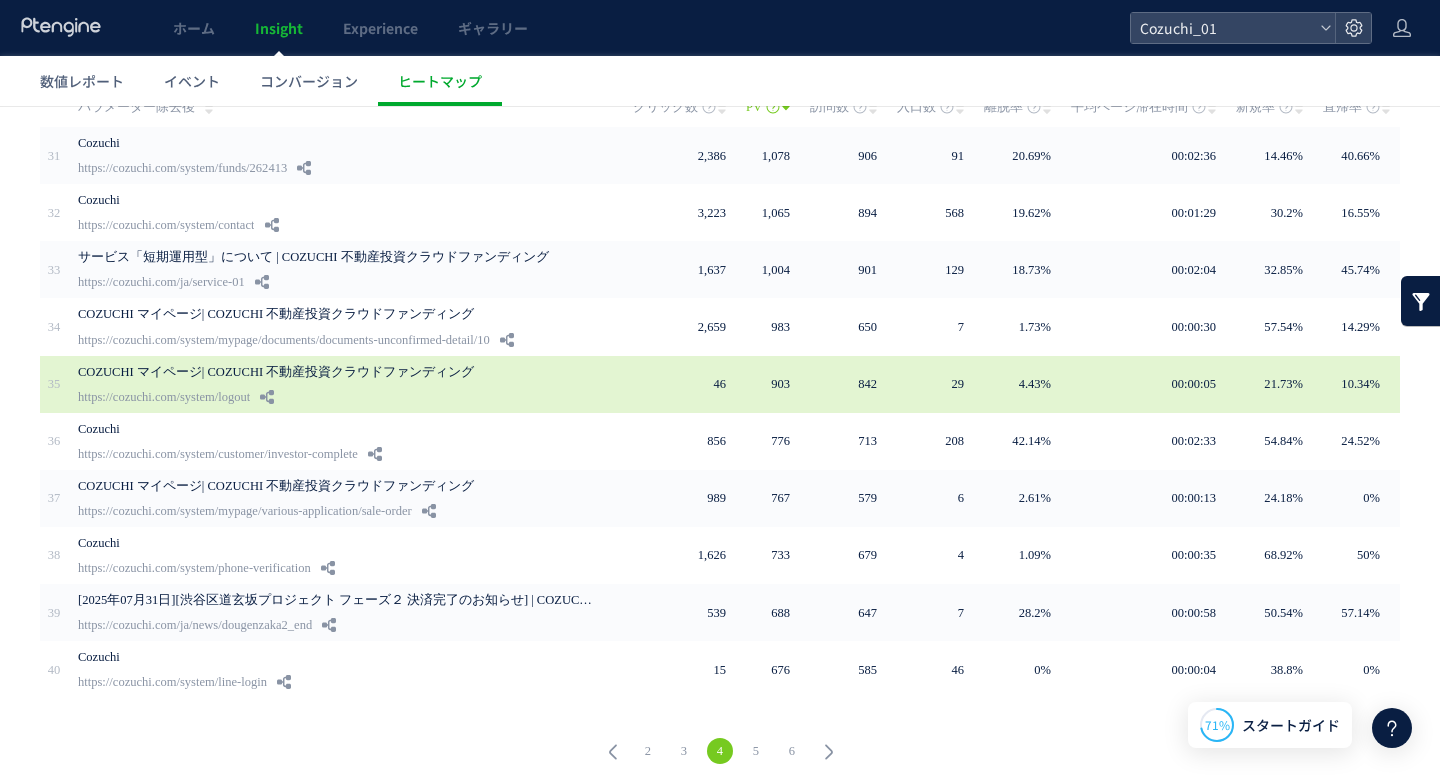 scroll, scrollTop: 138, scrollLeft: 0, axis: vertical 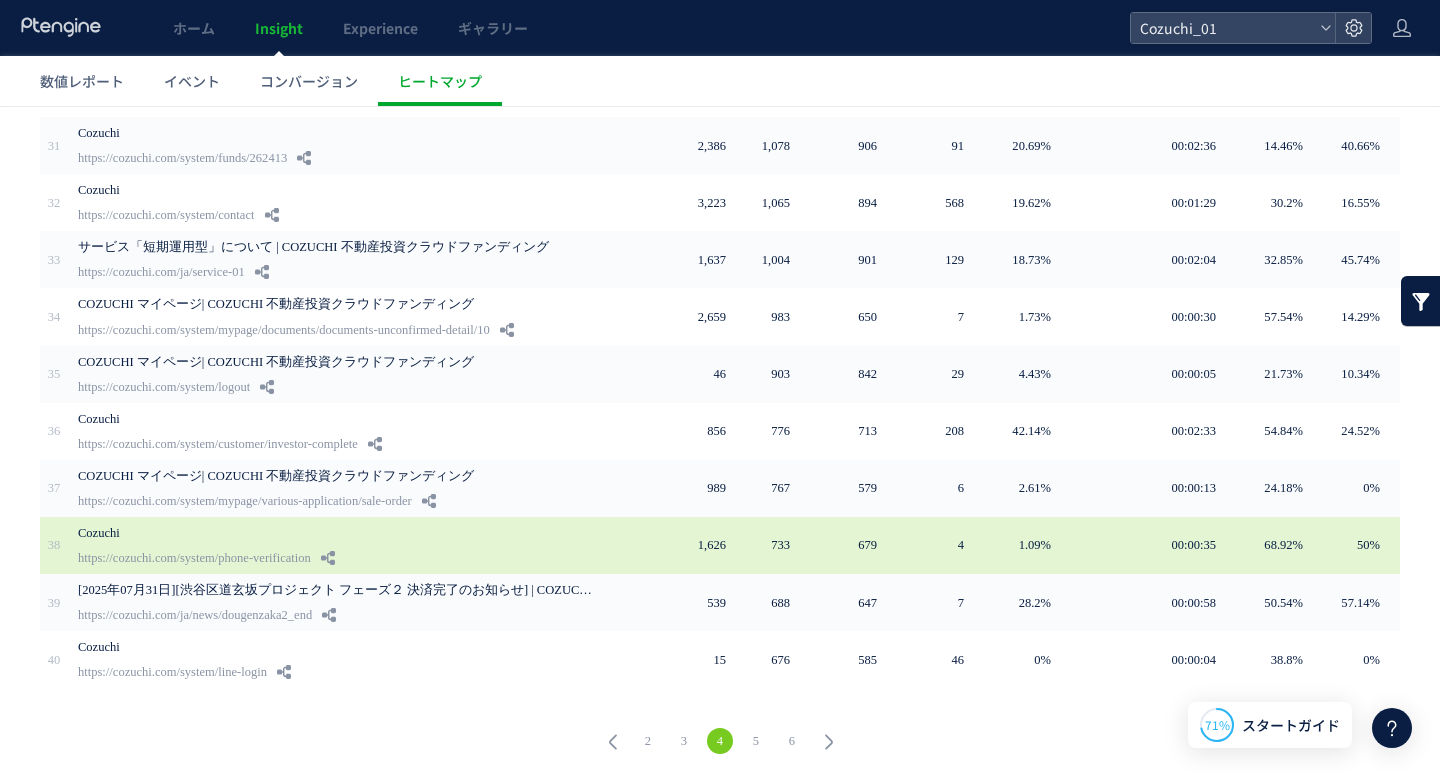 click on "Cozuchi
https://cozuchi.com/system/phone-verification" at bounding box center [341, 545] 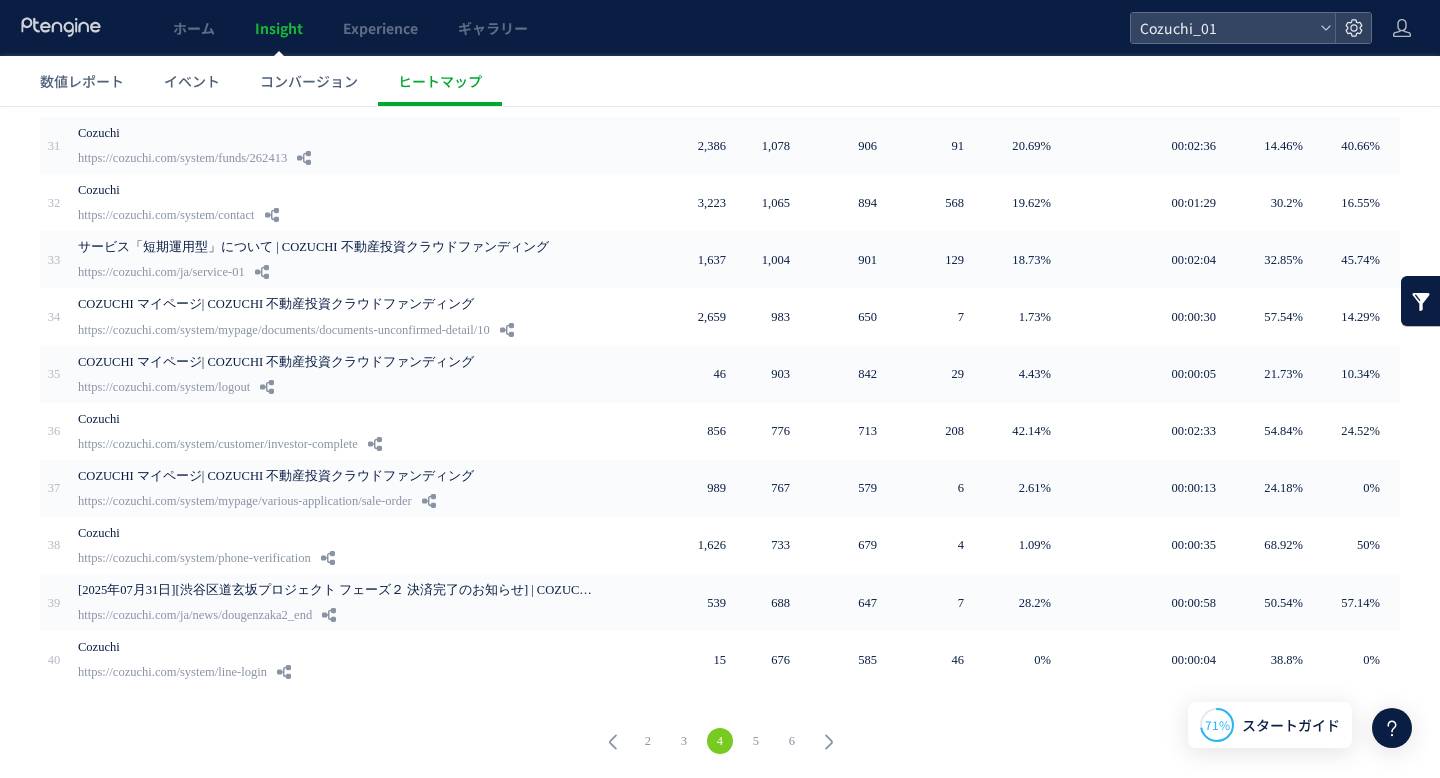 click on "5" at bounding box center [756, 741] 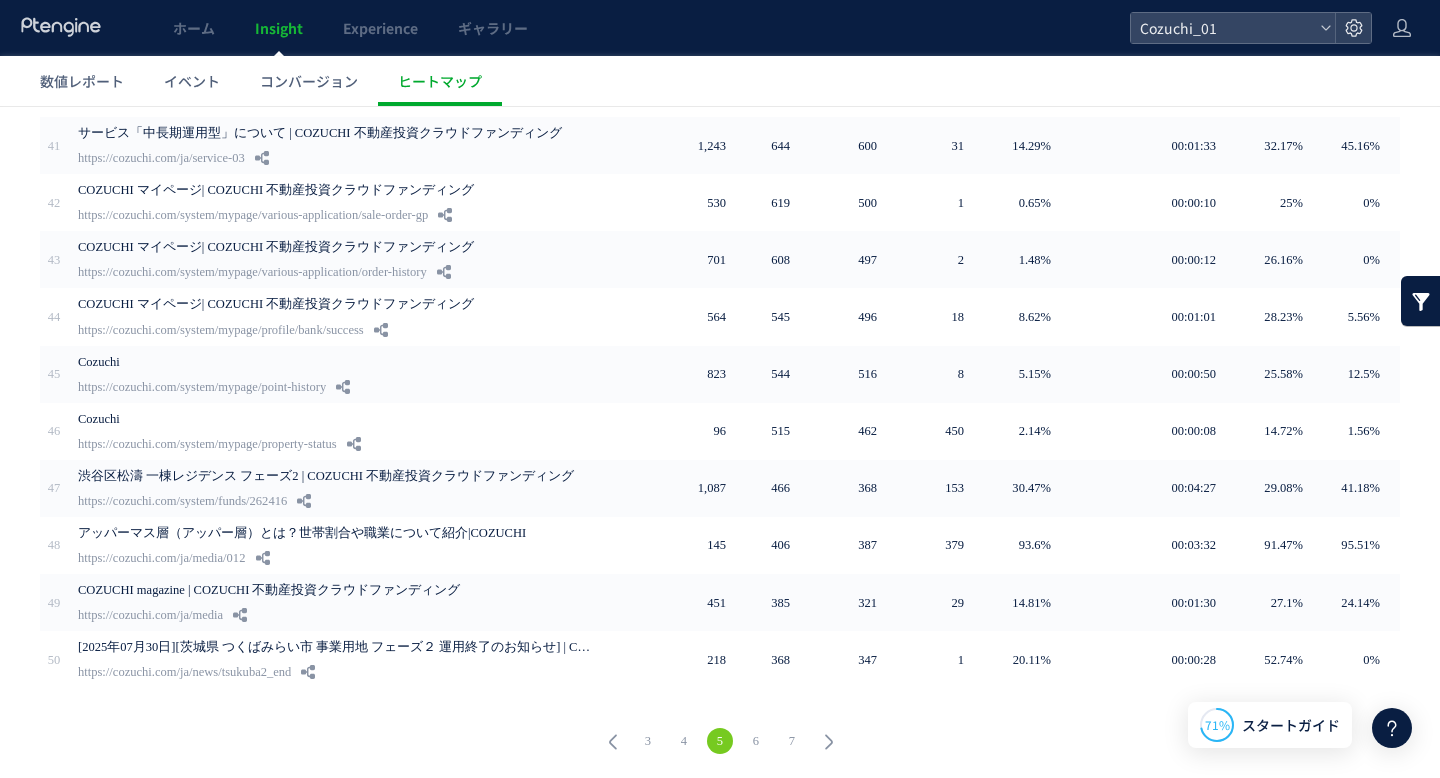 click 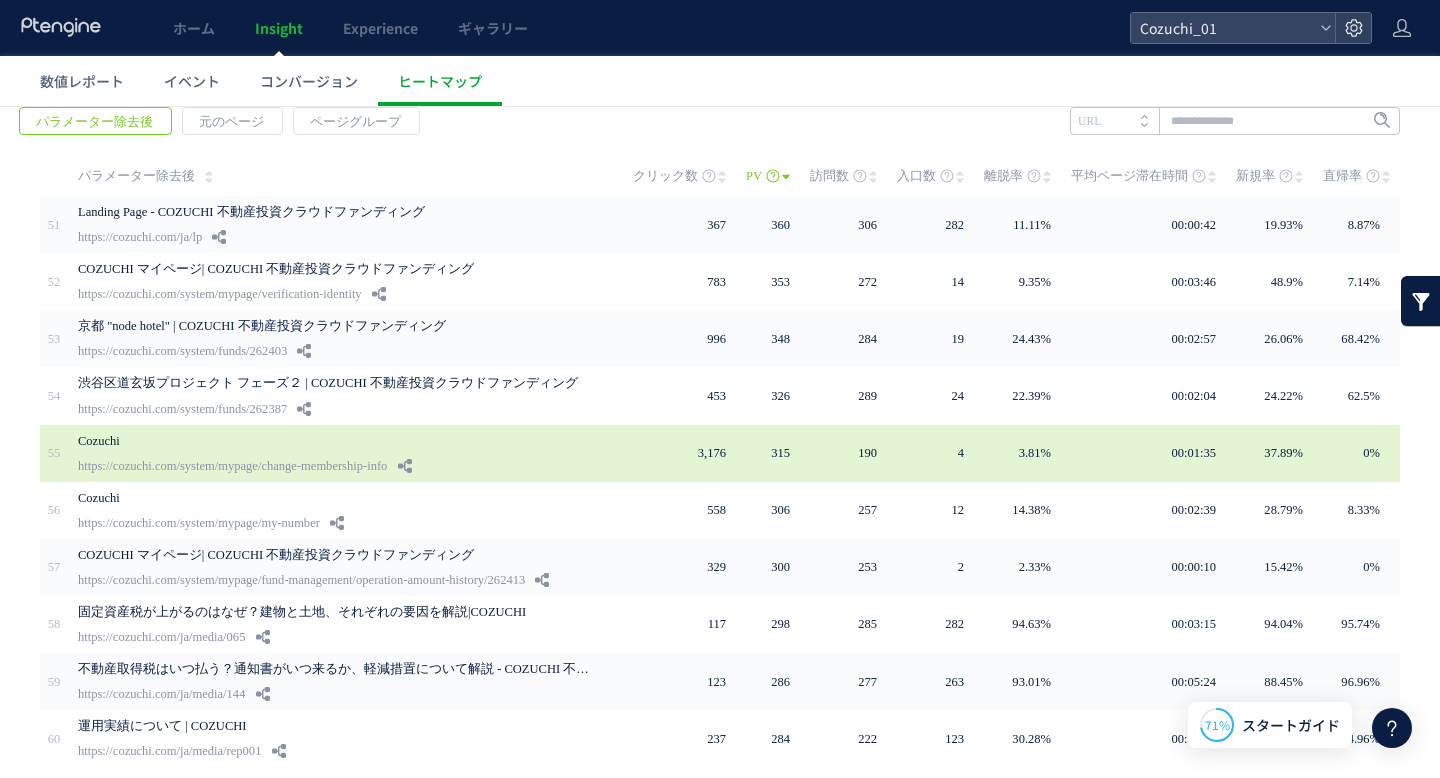scroll, scrollTop: 138, scrollLeft: 0, axis: vertical 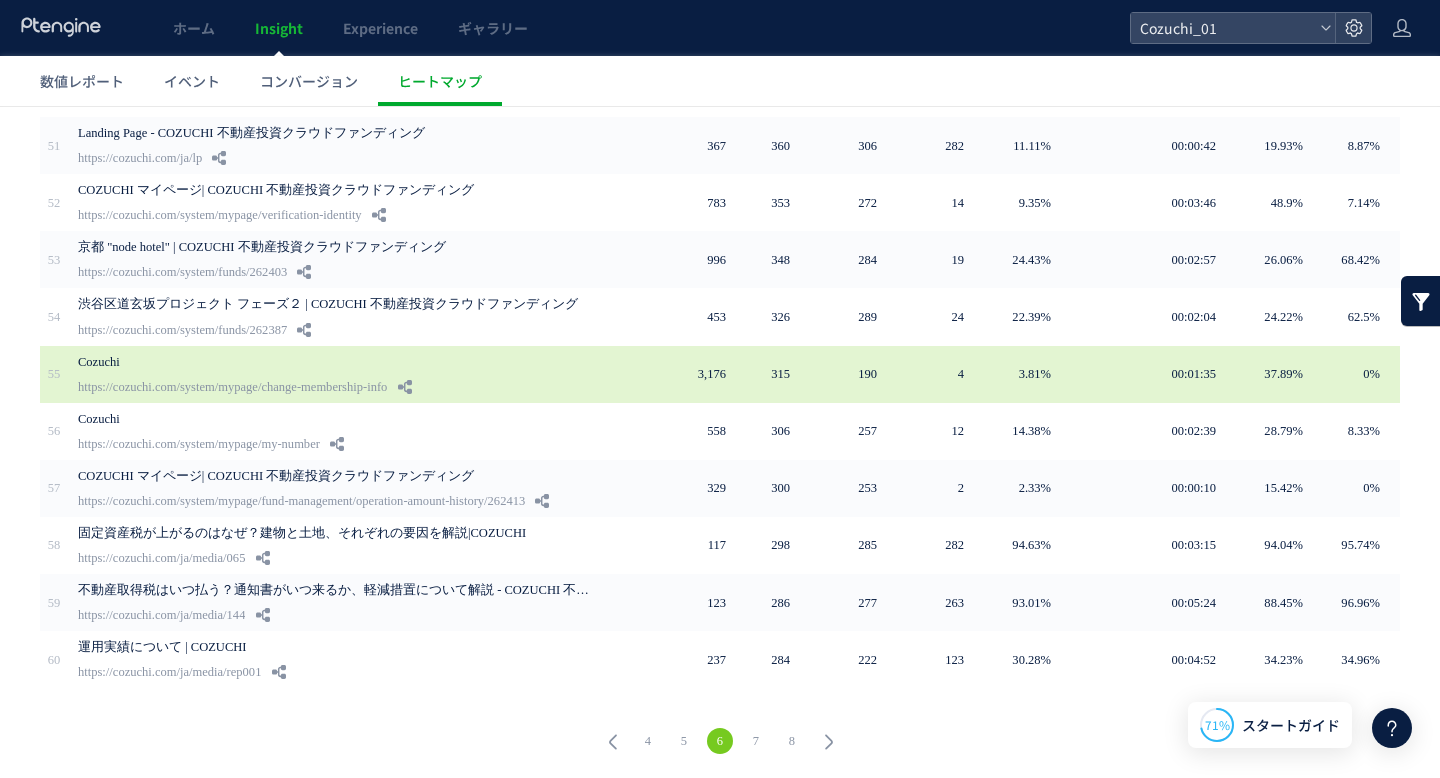 click on "Cozuchi
https://cozuchi.com/system/mypage/change-membership-info" at bounding box center (341, 374) 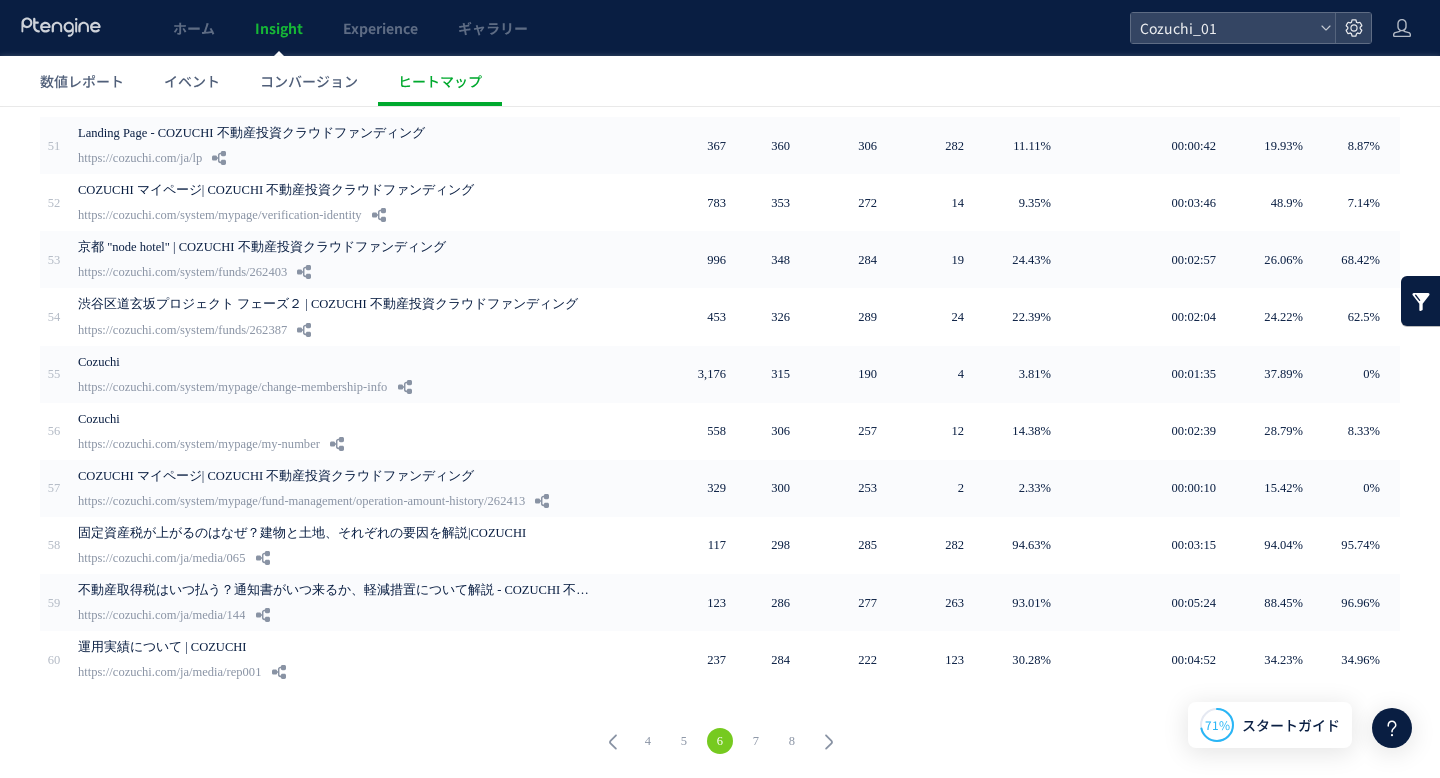 click on "7" at bounding box center [756, 741] 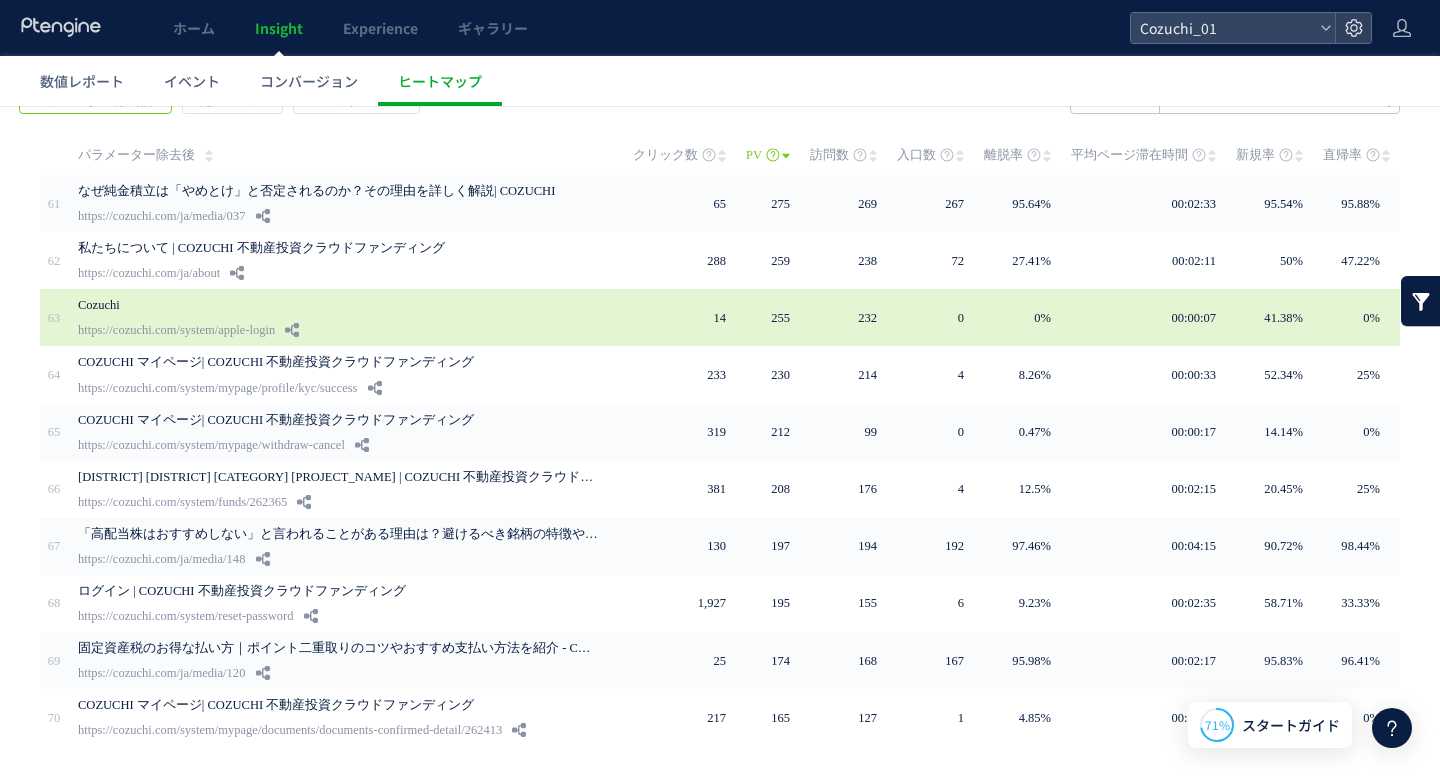 scroll, scrollTop: 85, scrollLeft: 0, axis: vertical 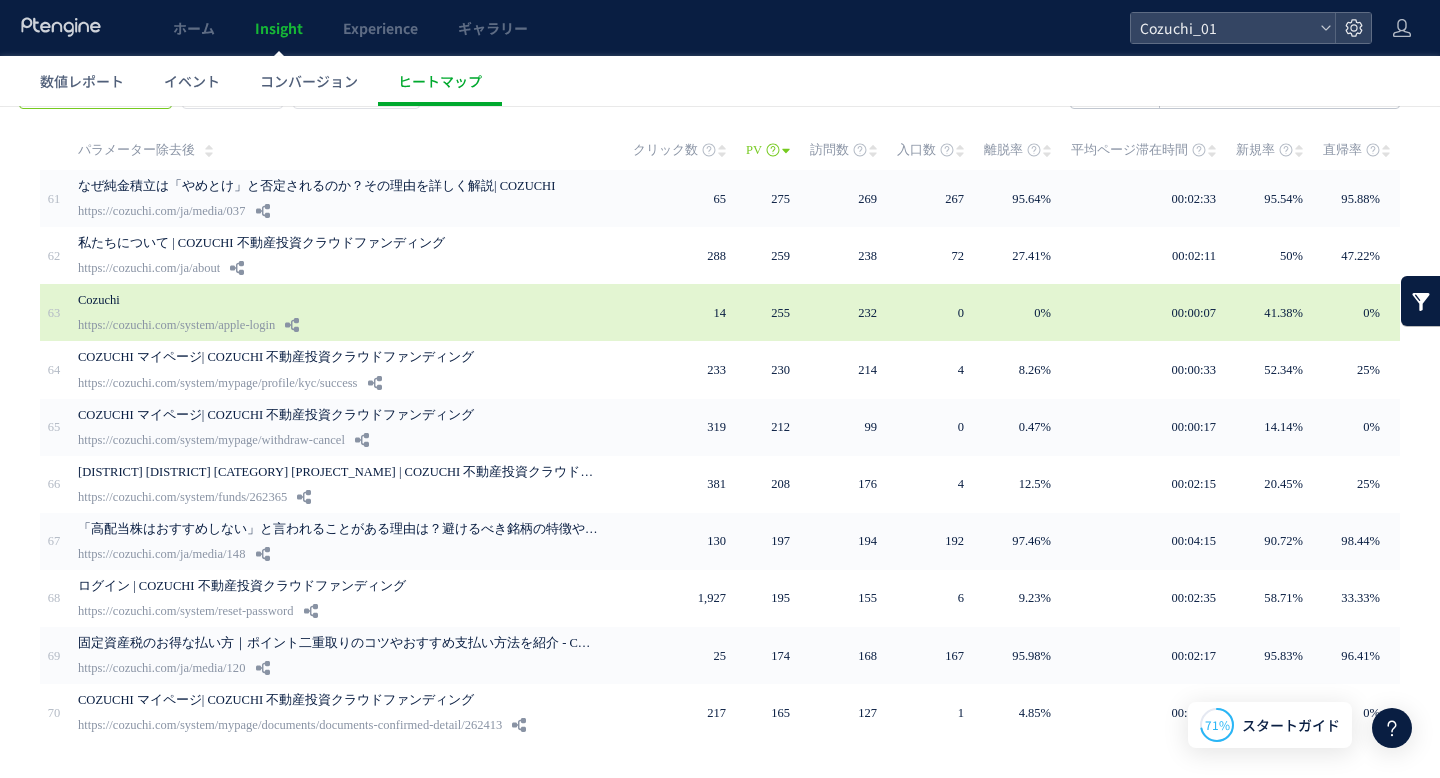 click on "Cozuchi
https://cozuchi.com/system/apple-login" at bounding box center [341, 312] 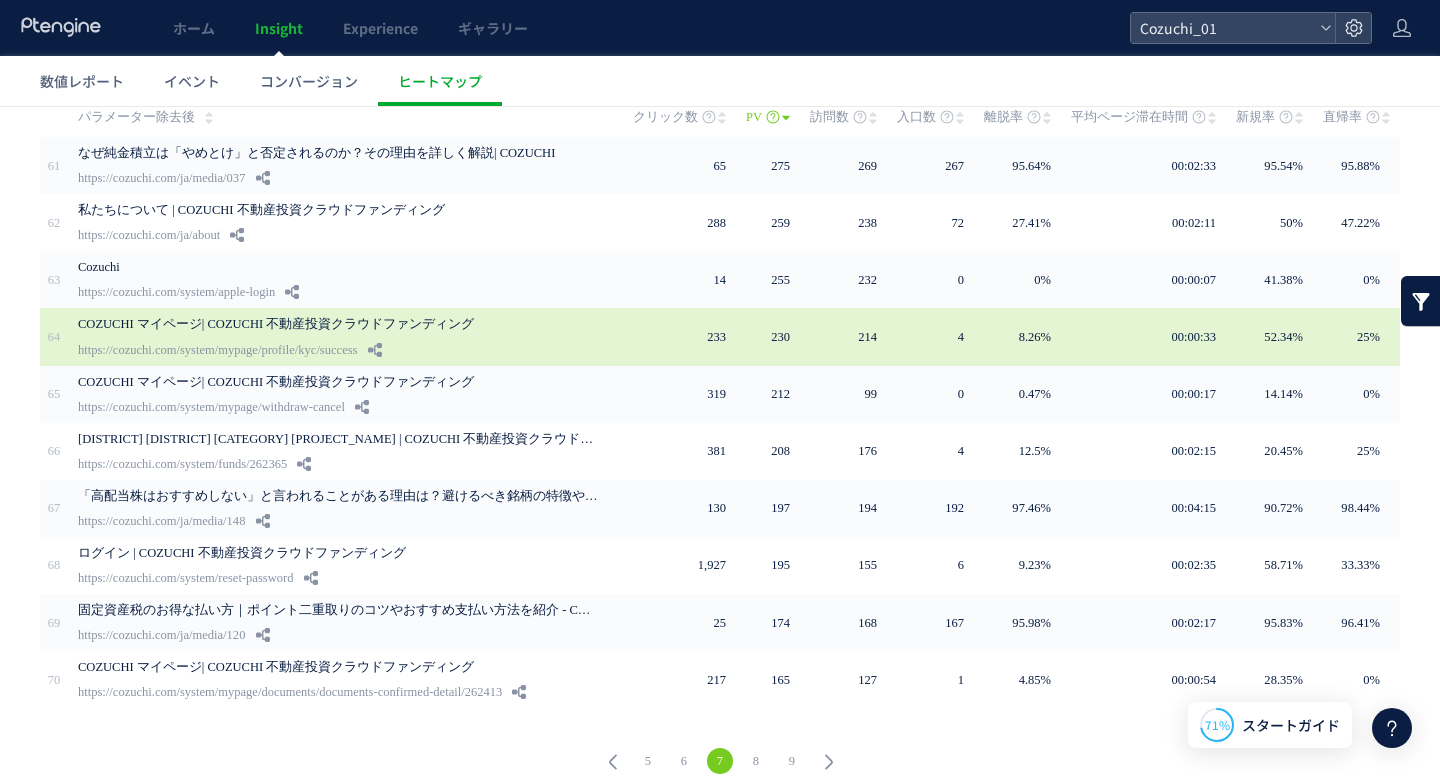 scroll, scrollTop: 138, scrollLeft: 0, axis: vertical 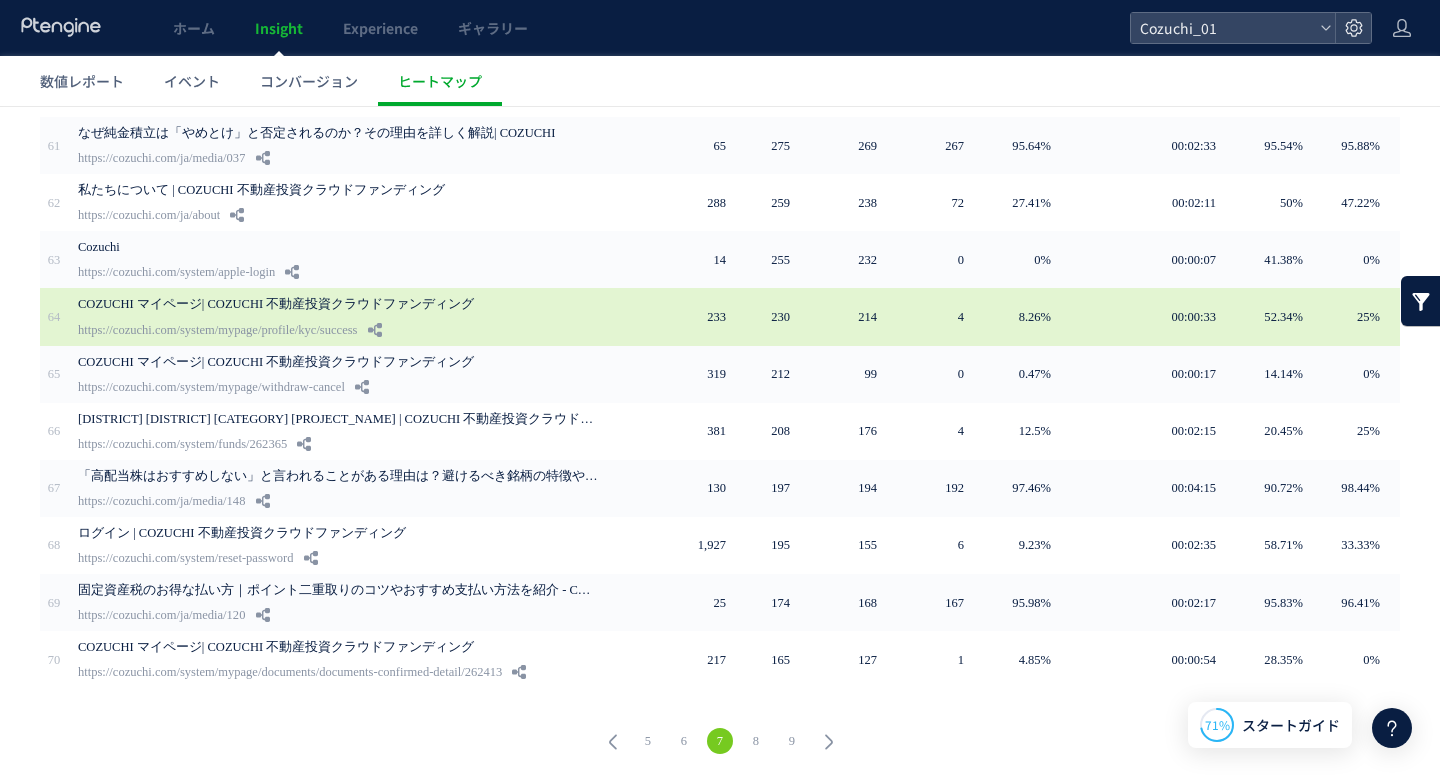 click on "COZUCHI マイページ| COZUCHI 不動産投資クラウドファンディング" at bounding box center [338, 304] 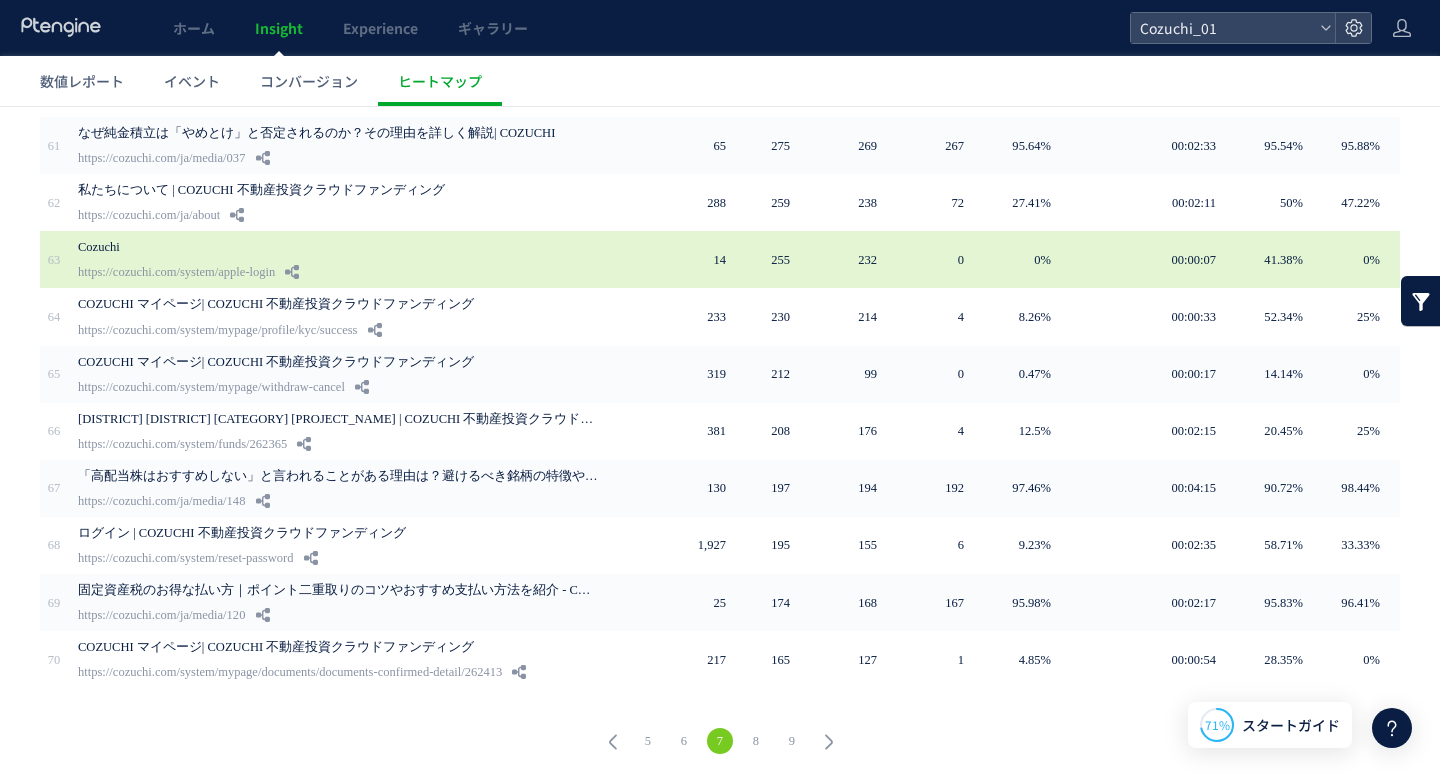 click on "https://cozuchi.com/system/apple-login" at bounding box center (176, 272) 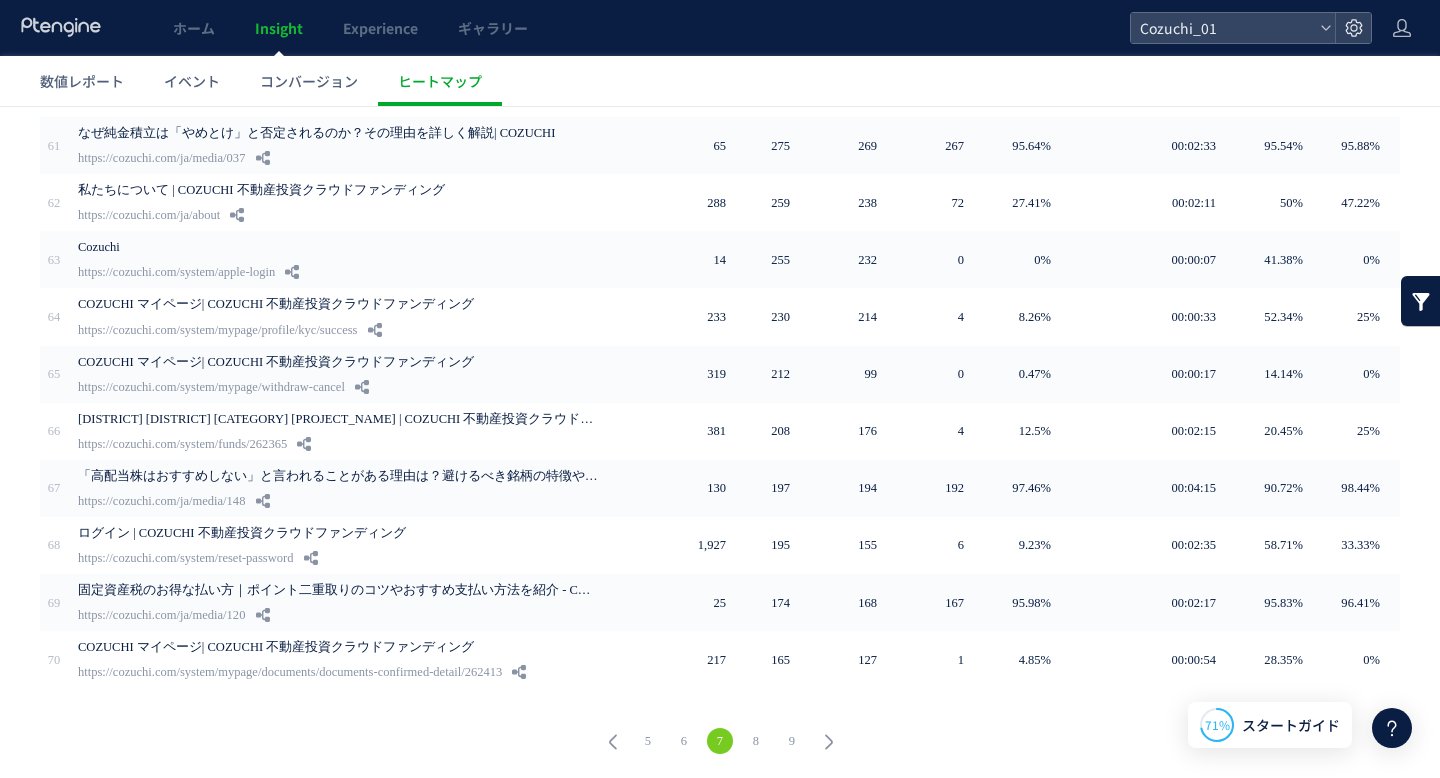 click on "8" at bounding box center (756, 741) 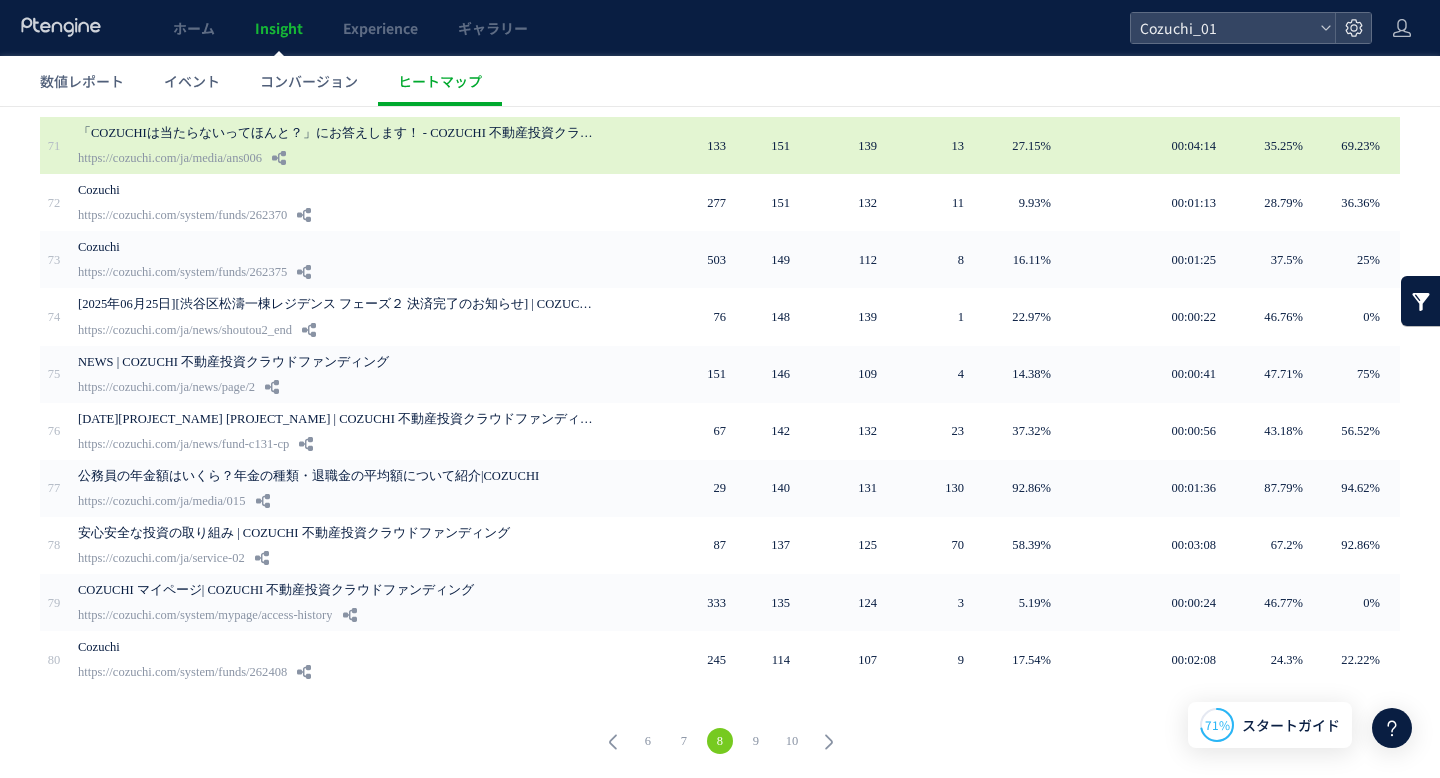 scroll, scrollTop: 138, scrollLeft: 0, axis: vertical 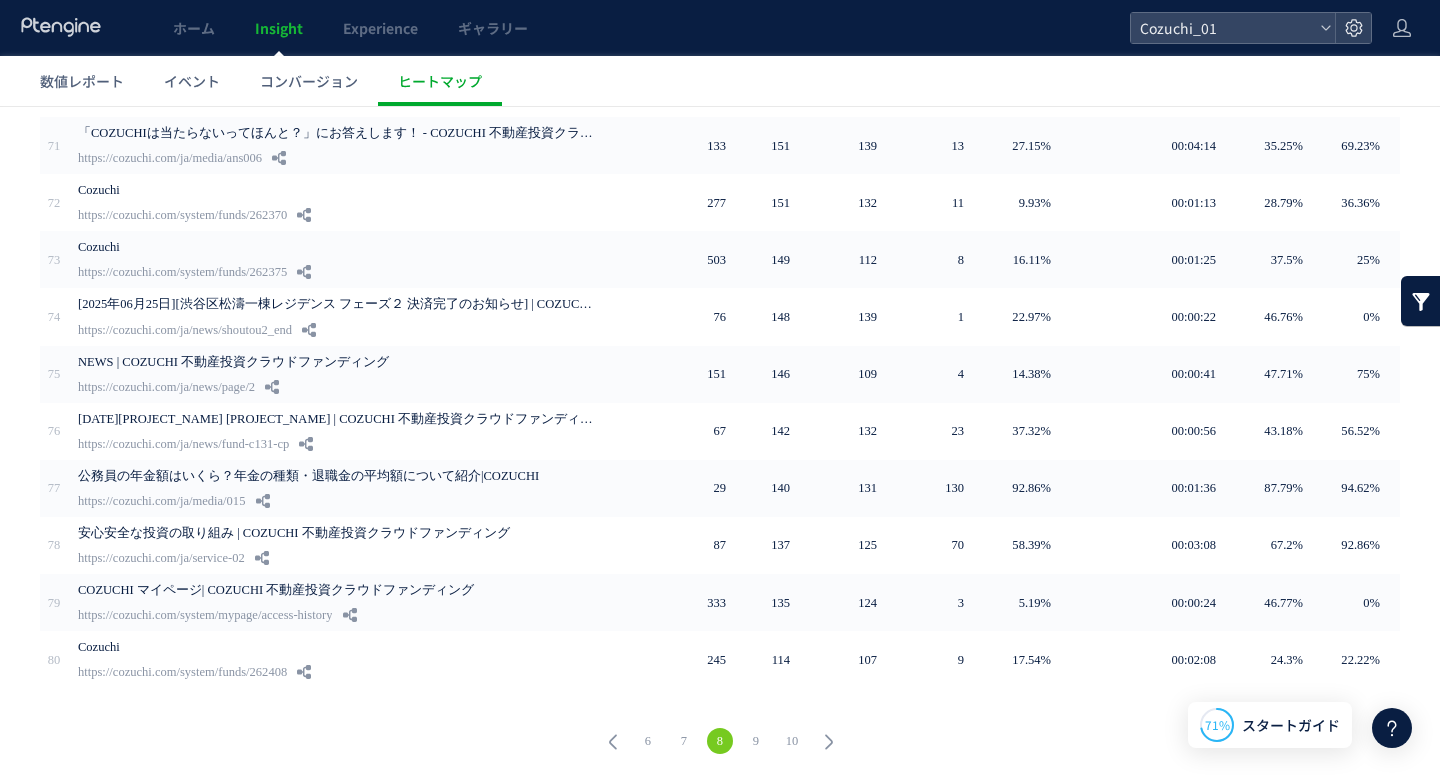 click on "9" at bounding box center (756, 741) 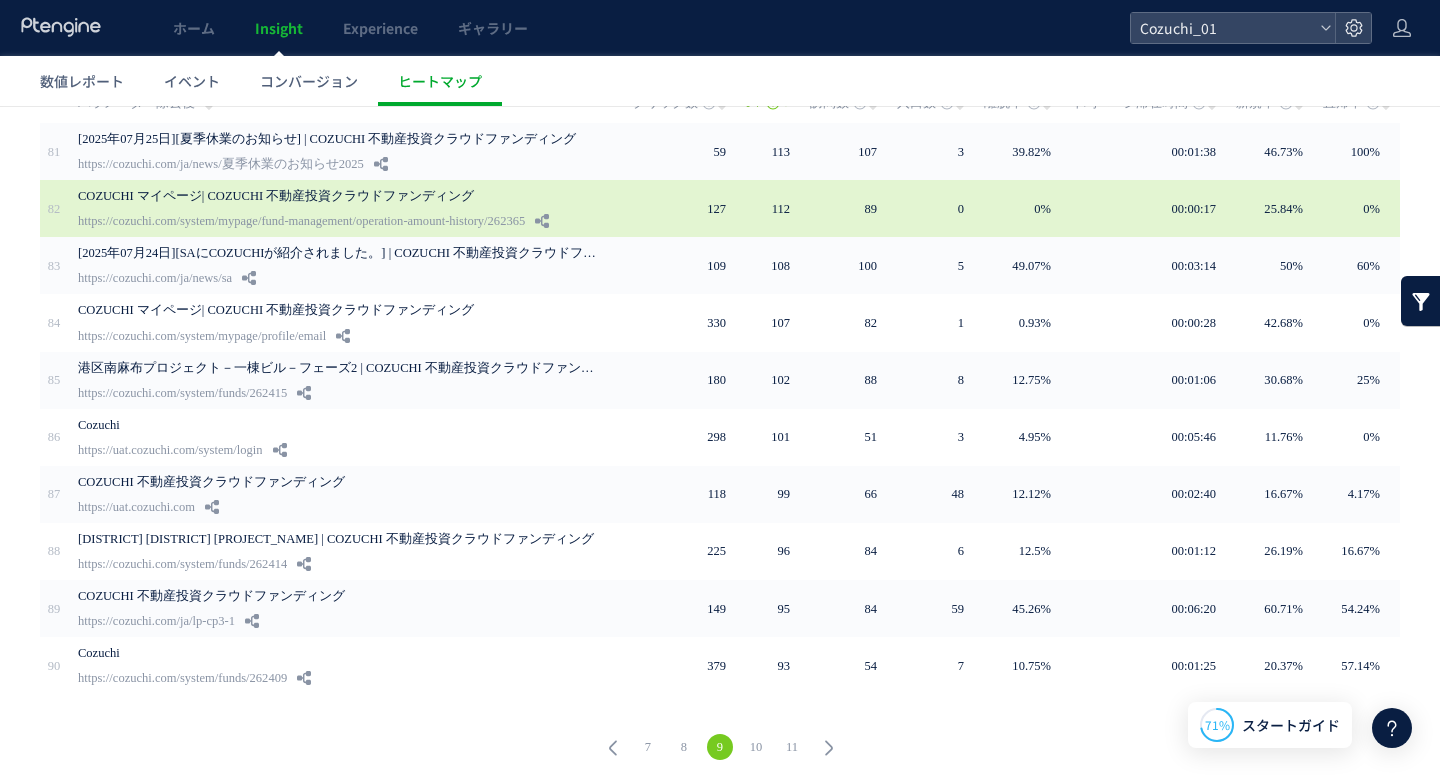 scroll, scrollTop: 138, scrollLeft: 0, axis: vertical 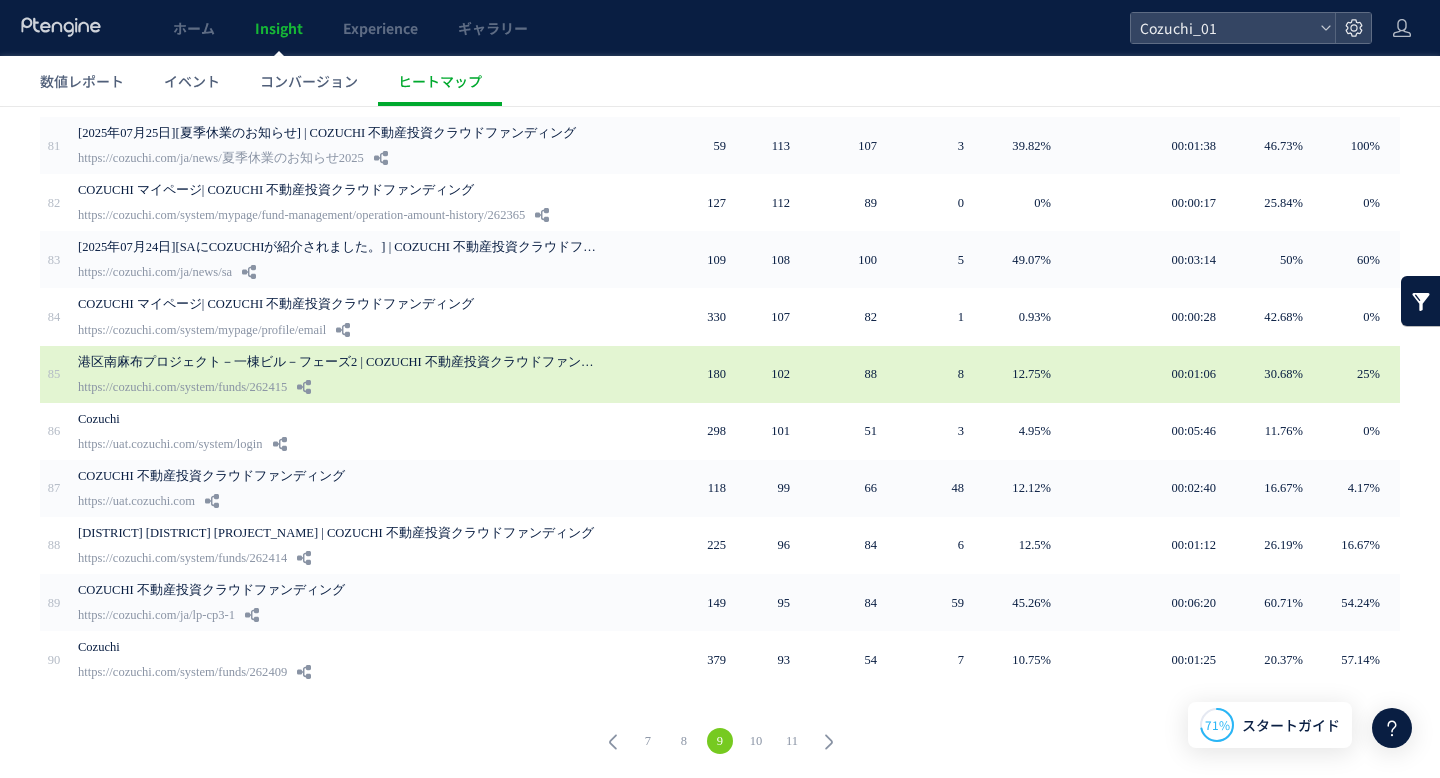 click at bounding box center [619, 374] 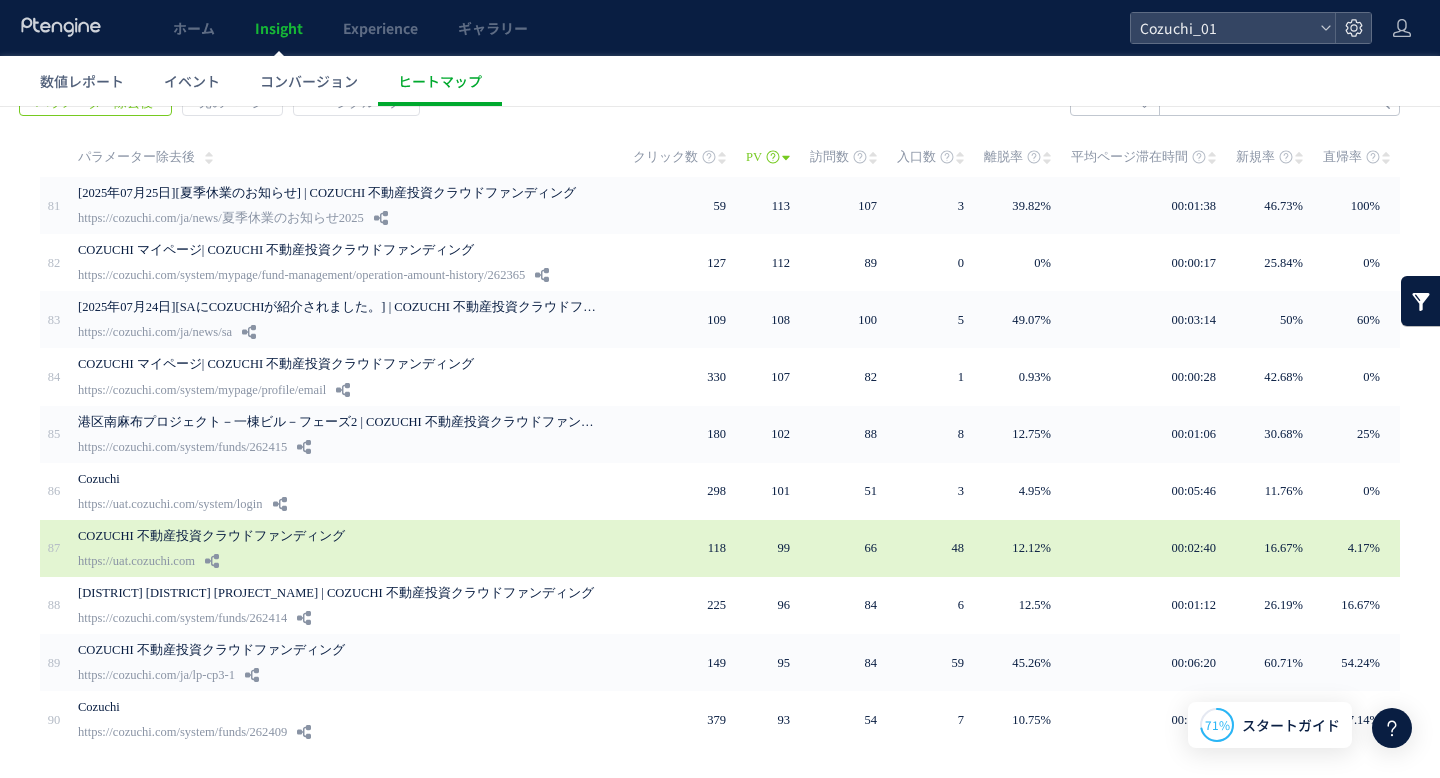 scroll, scrollTop: 138, scrollLeft: 0, axis: vertical 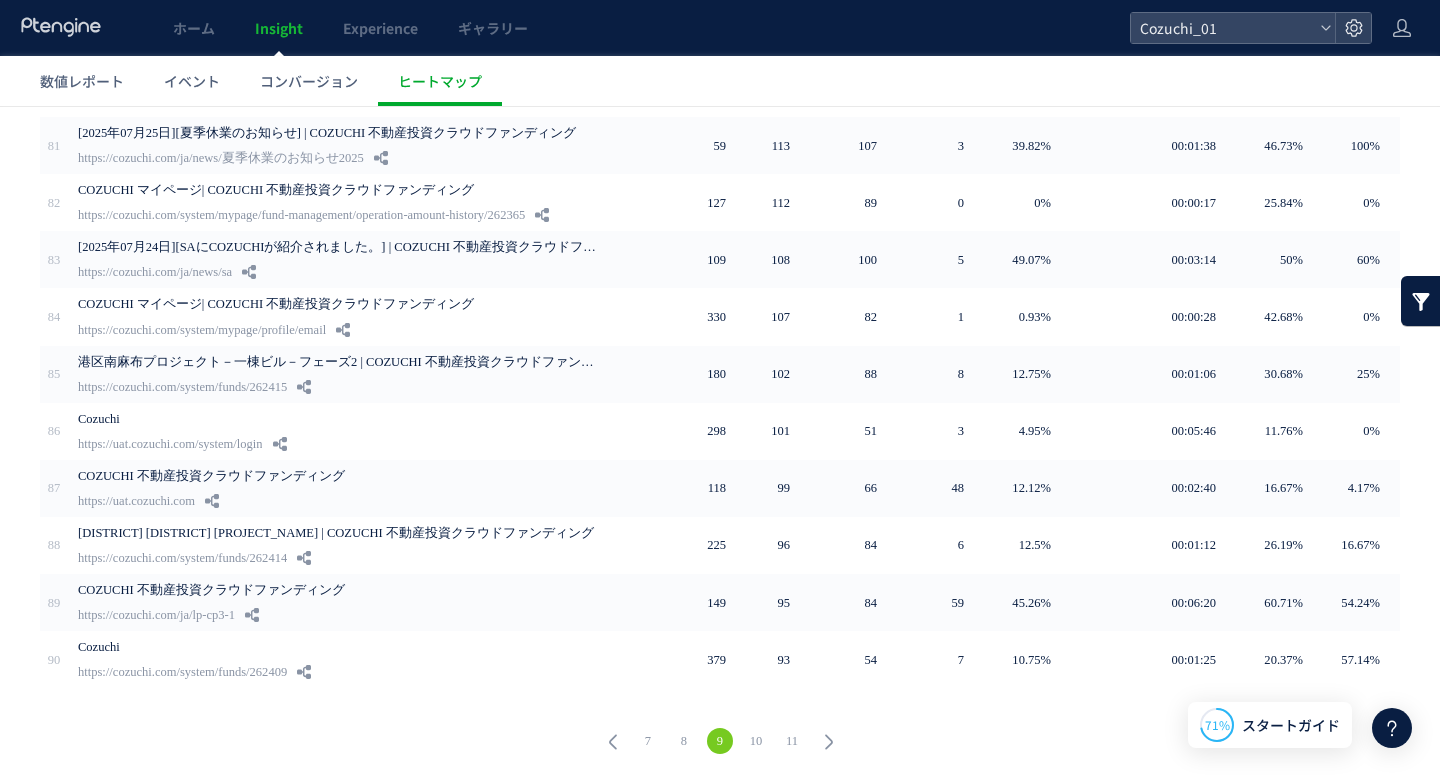 click on "10" at bounding box center [756, 741] 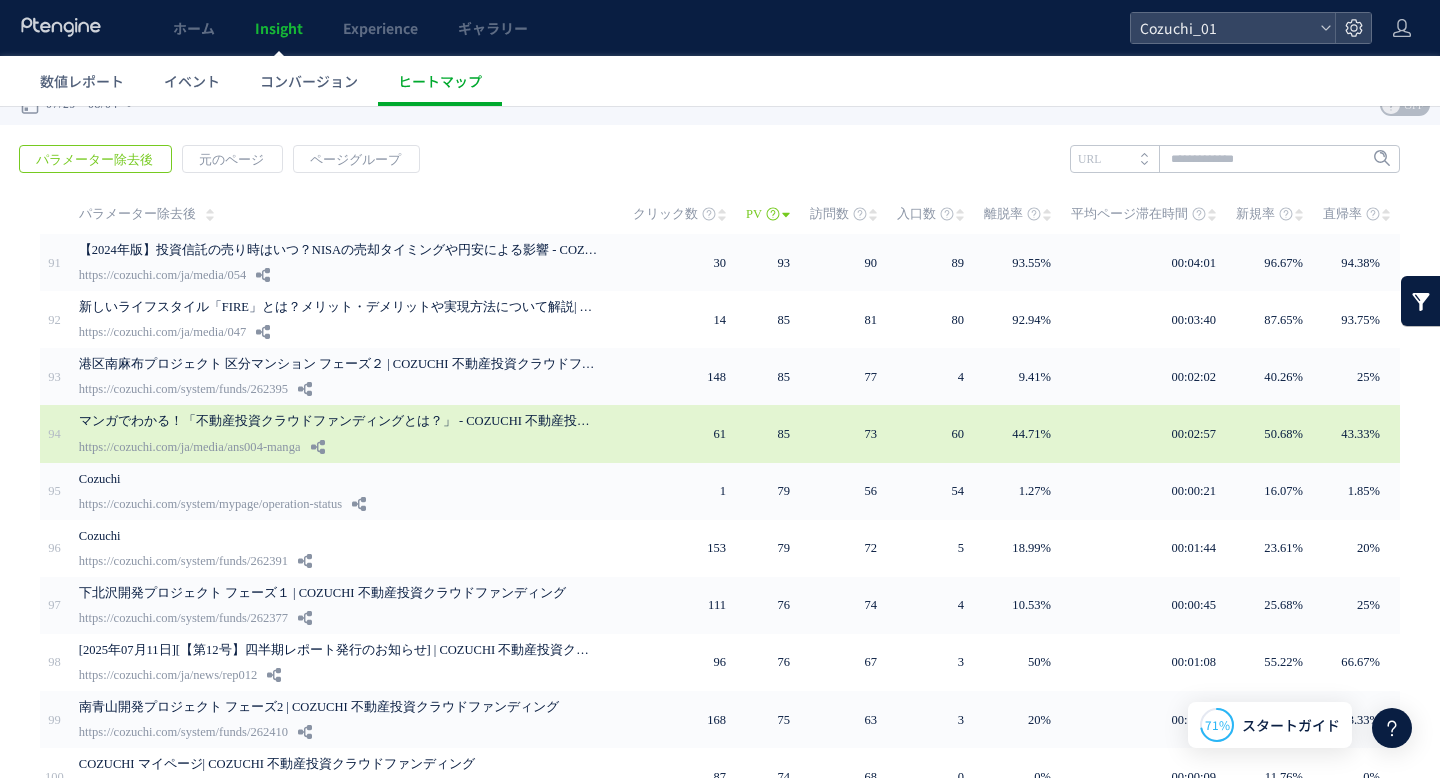 scroll, scrollTop: 138, scrollLeft: 0, axis: vertical 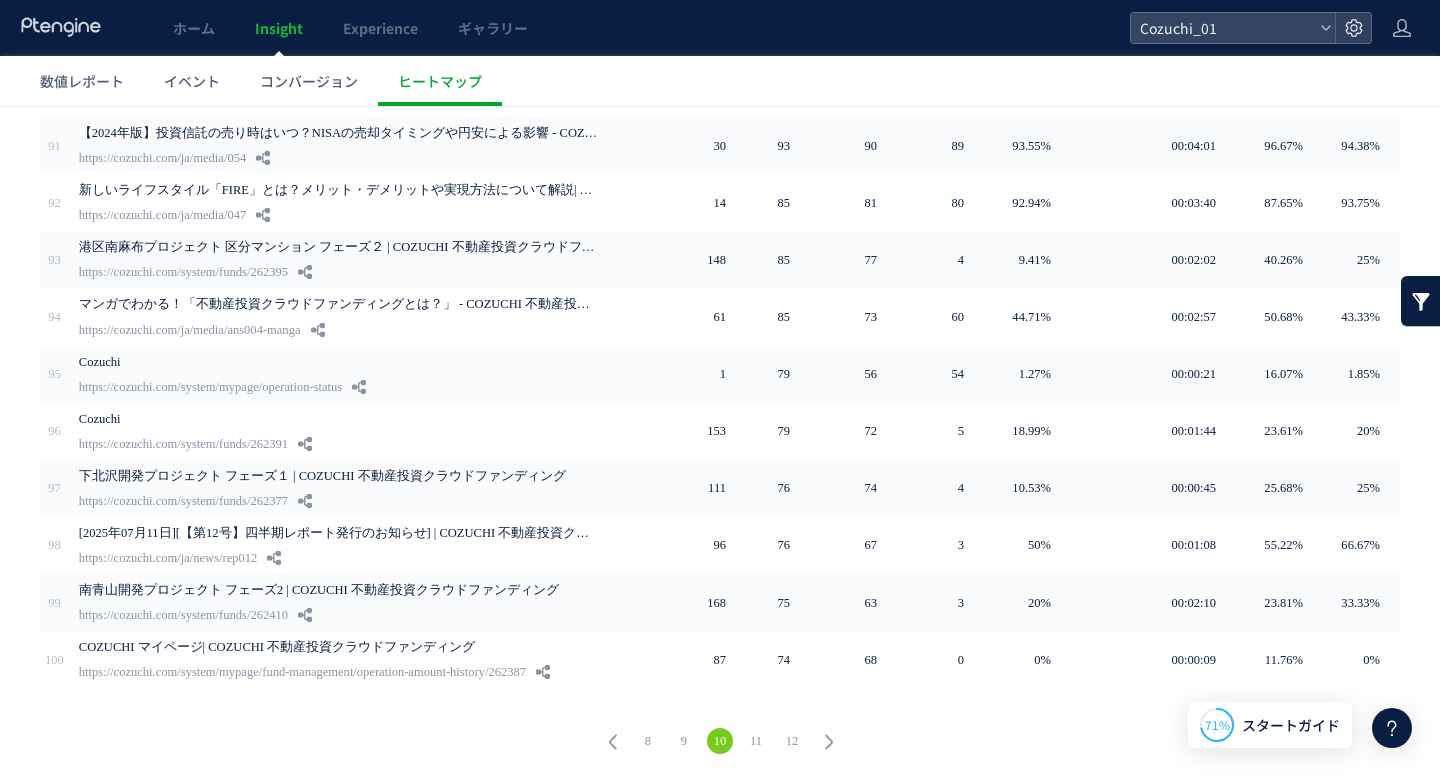 click on "11" at bounding box center (756, 741) 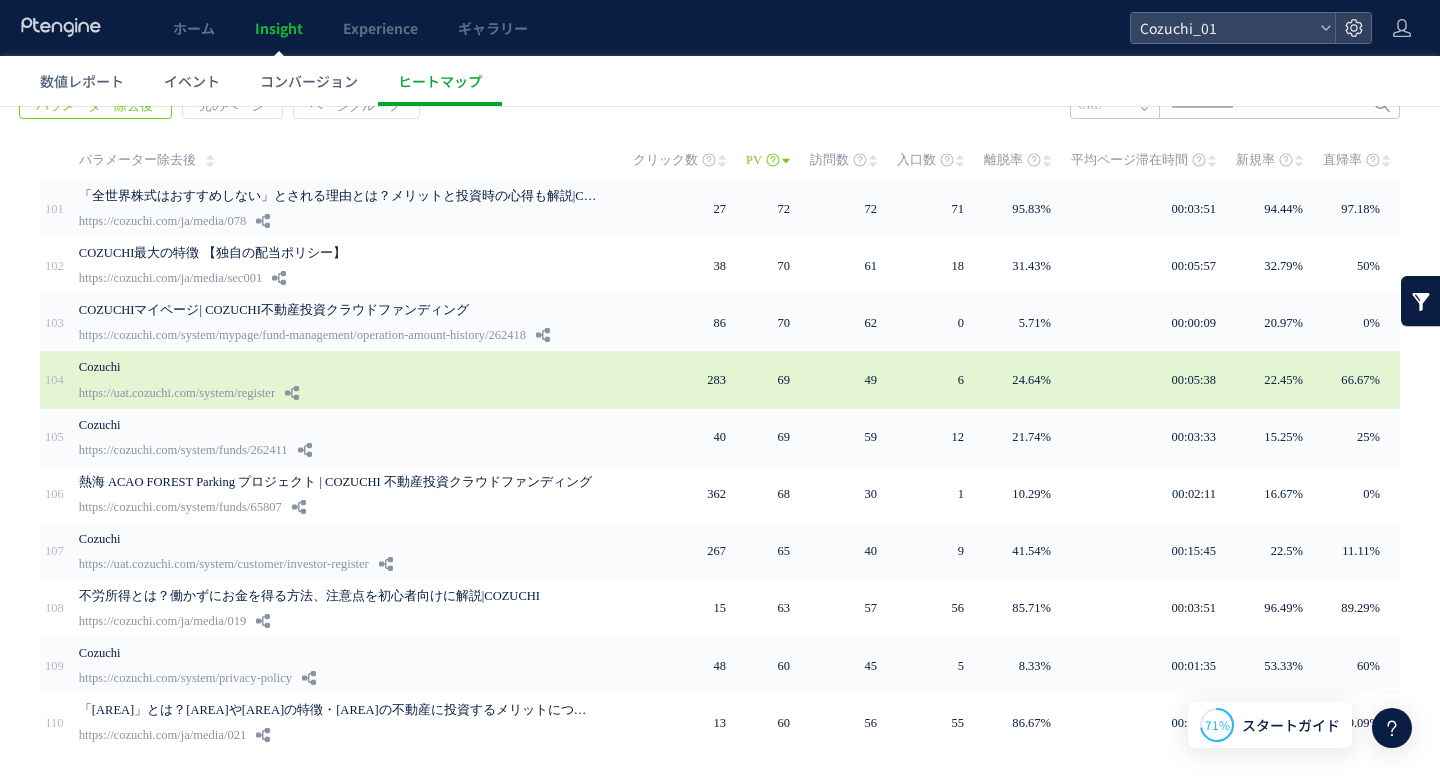 scroll, scrollTop: 138, scrollLeft: 0, axis: vertical 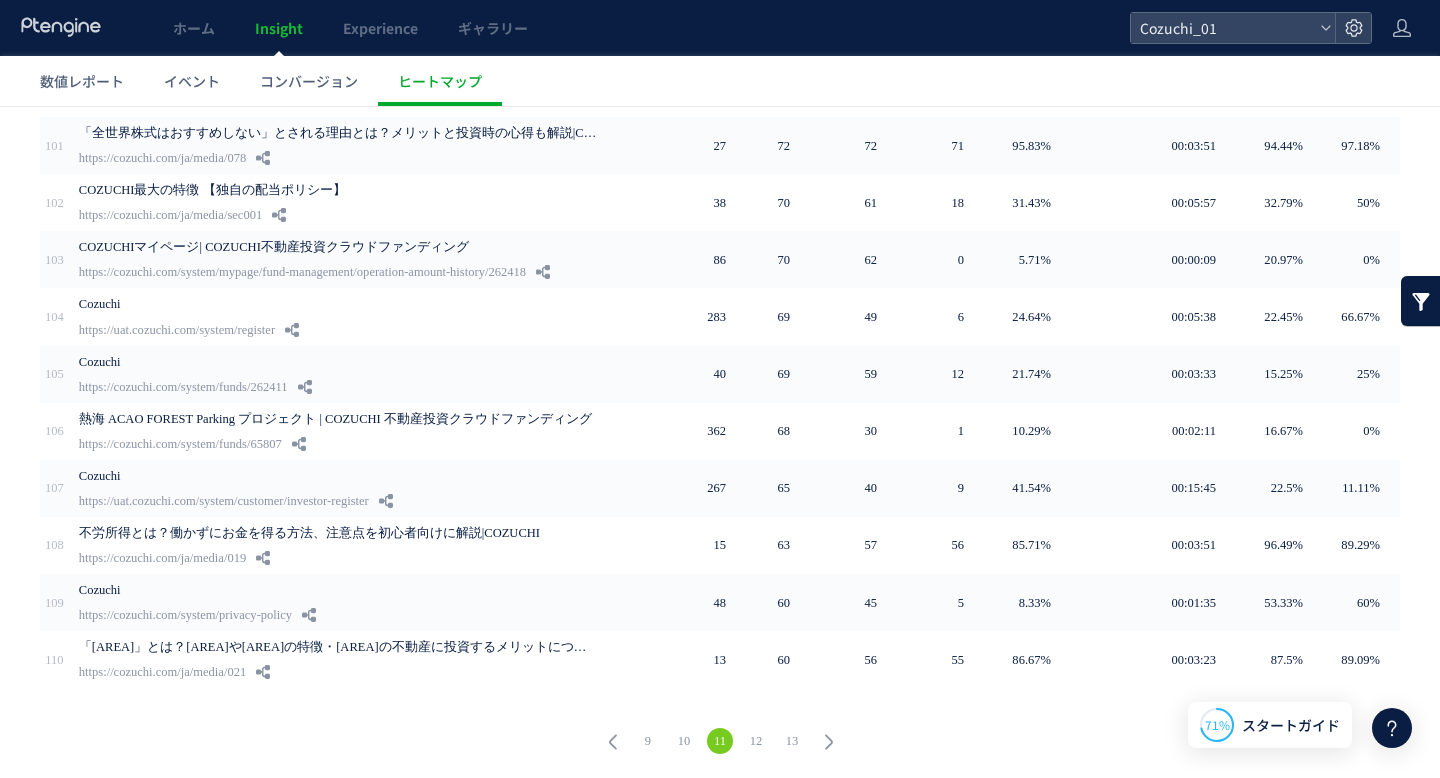 click on "12" at bounding box center [756, 741] 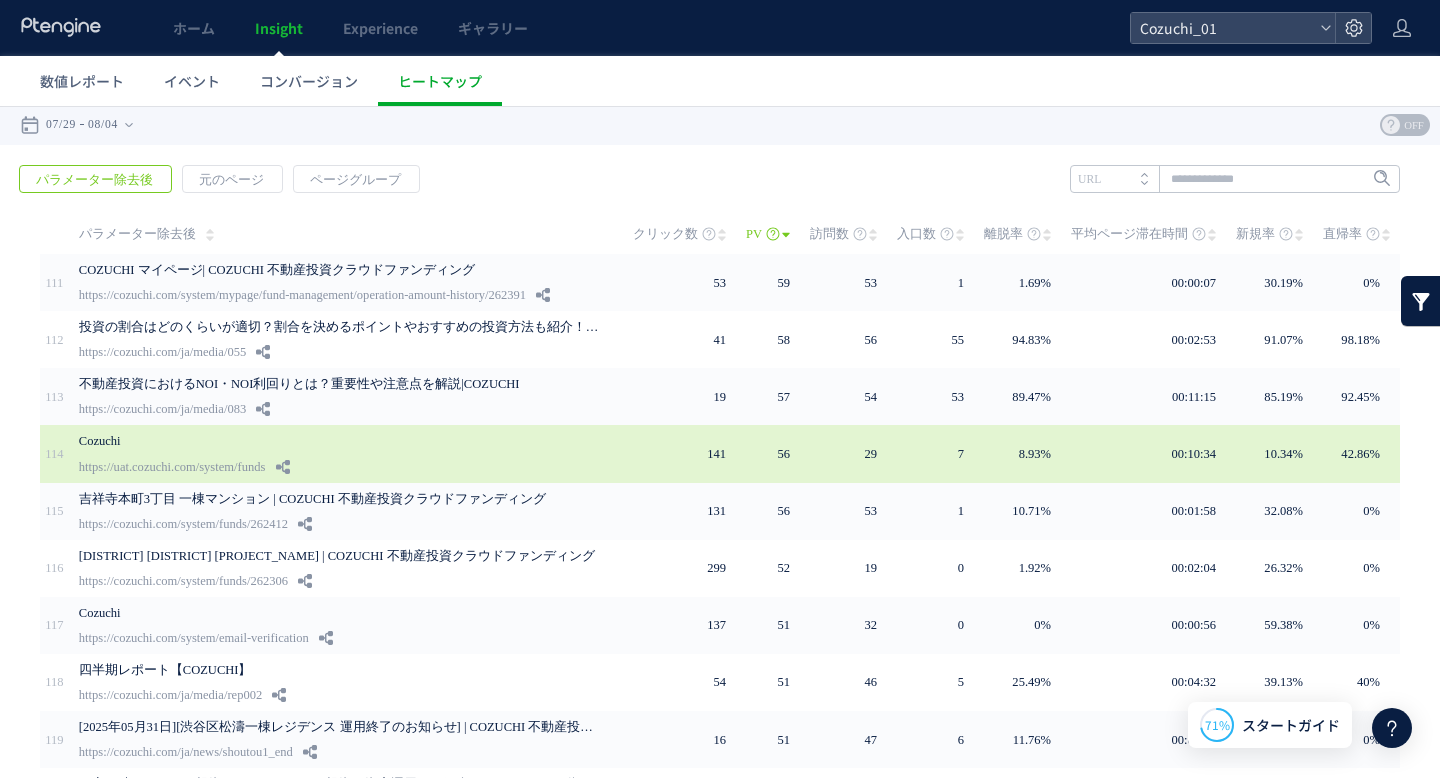 scroll, scrollTop: 138, scrollLeft: 0, axis: vertical 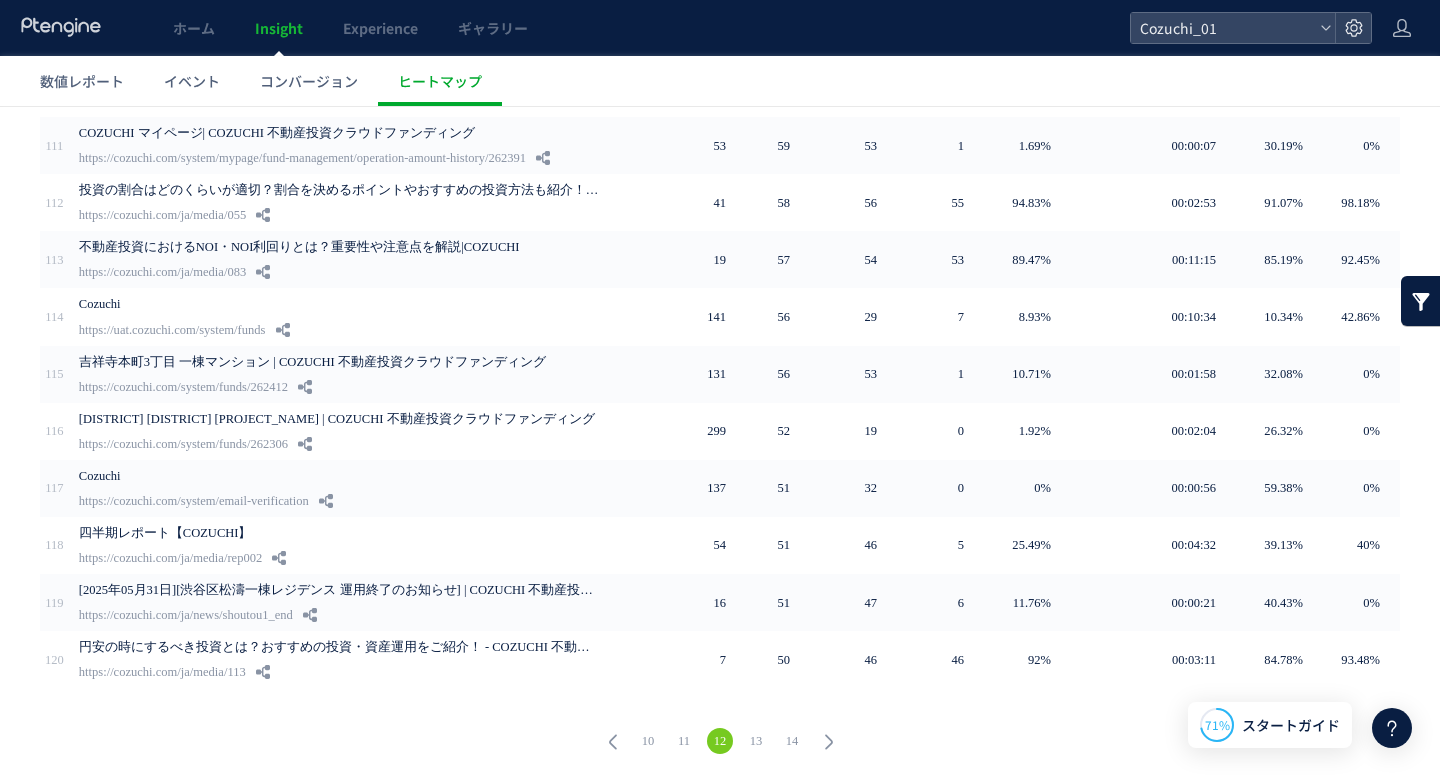 click on "13" at bounding box center (756, 741) 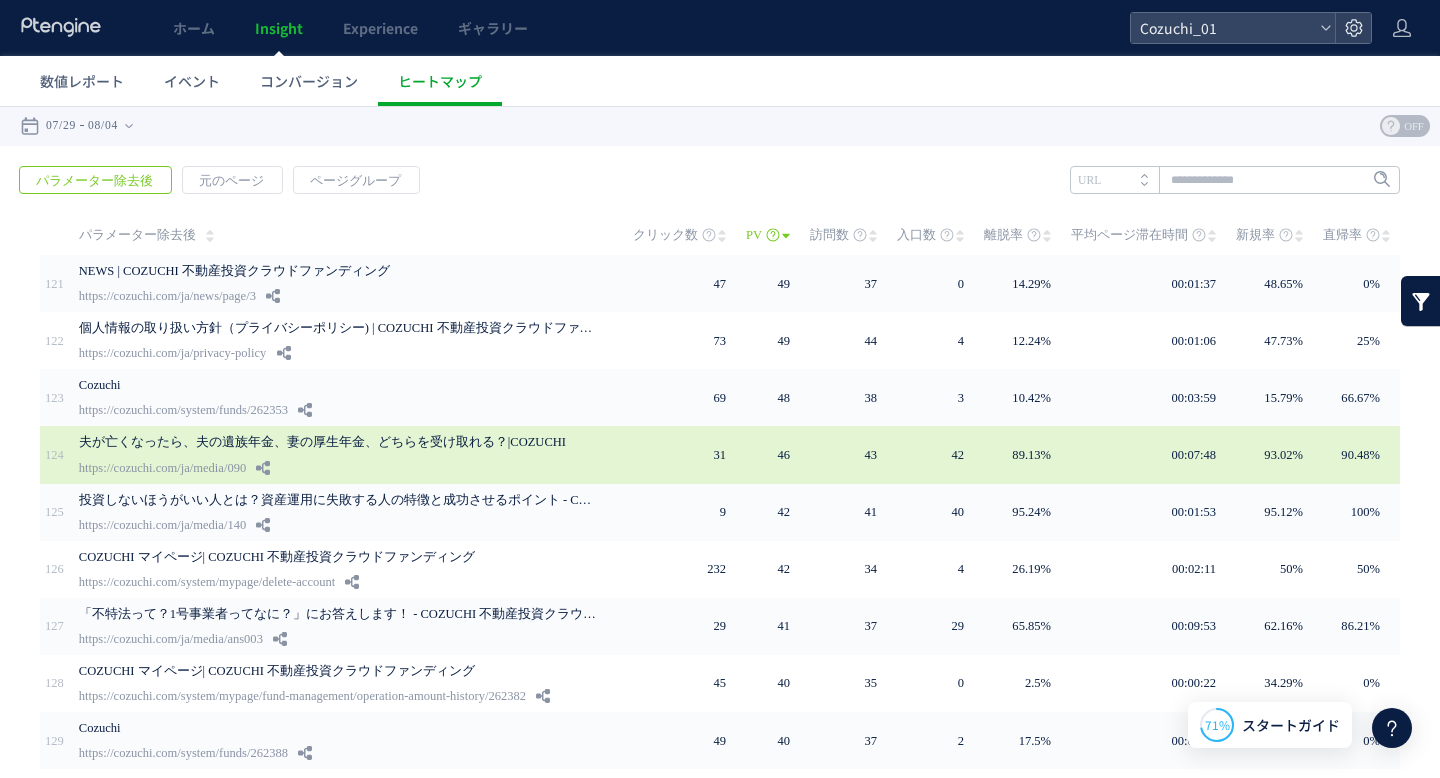 scroll, scrollTop: 138, scrollLeft: 0, axis: vertical 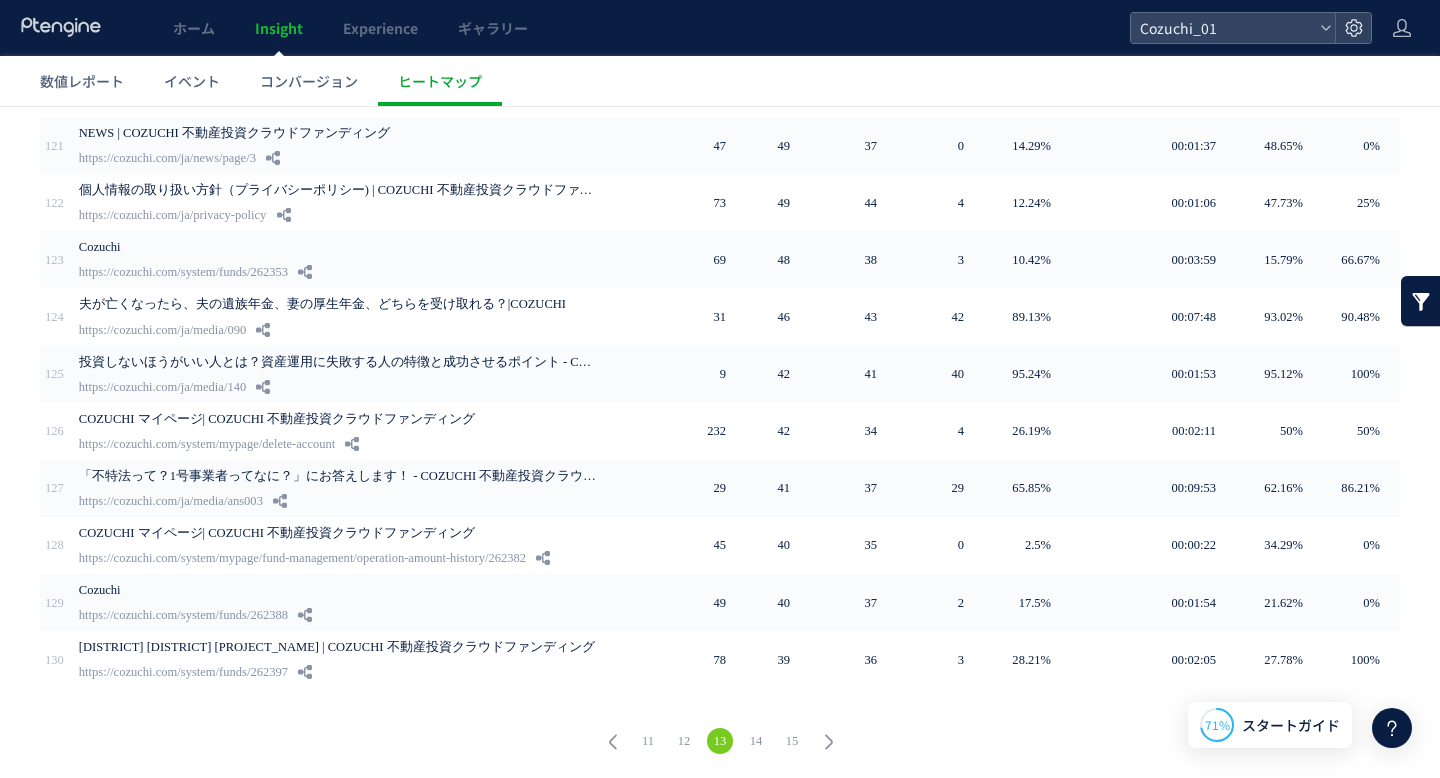 click on "14" at bounding box center (756, 741) 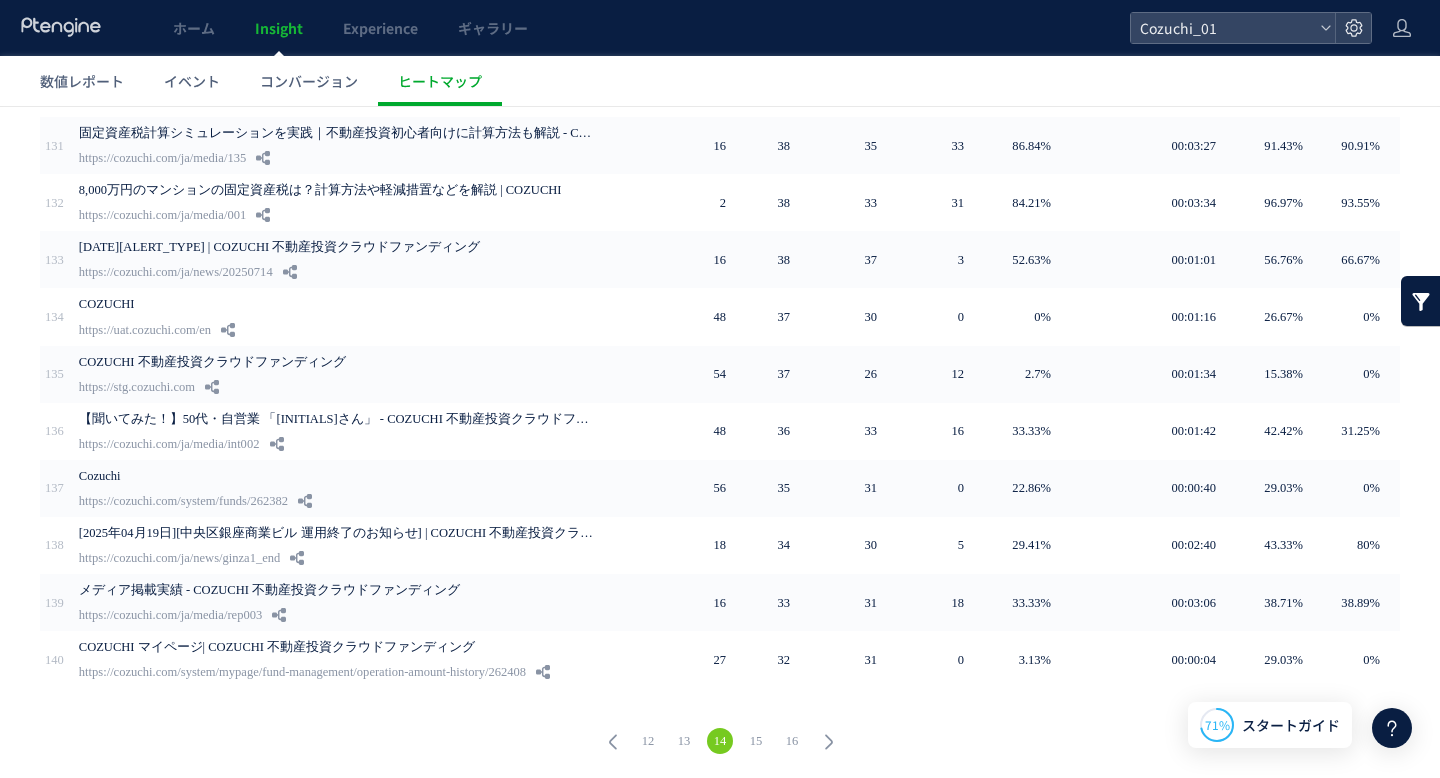click on "15" at bounding box center (756, 741) 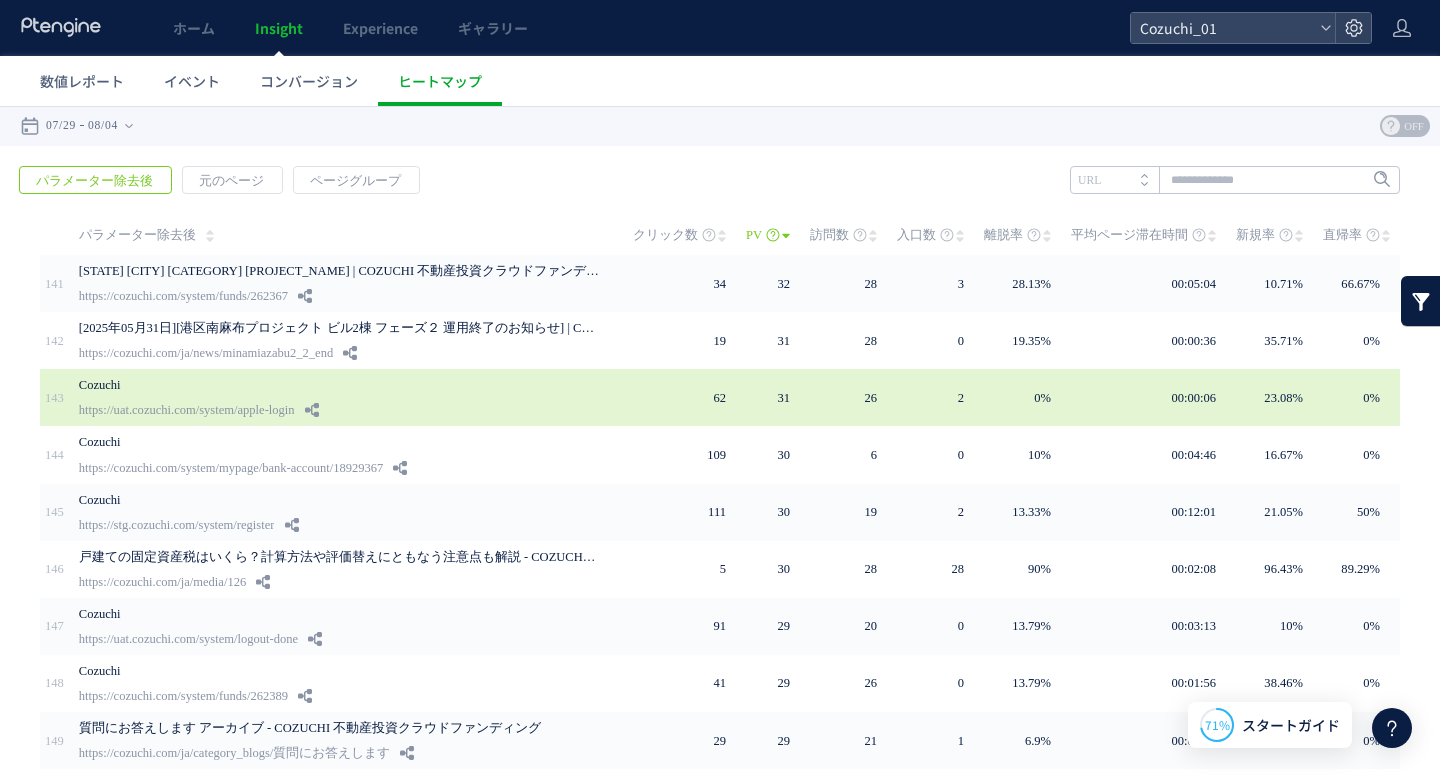scroll, scrollTop: 138, scrollLeft: 0, axis: vertical 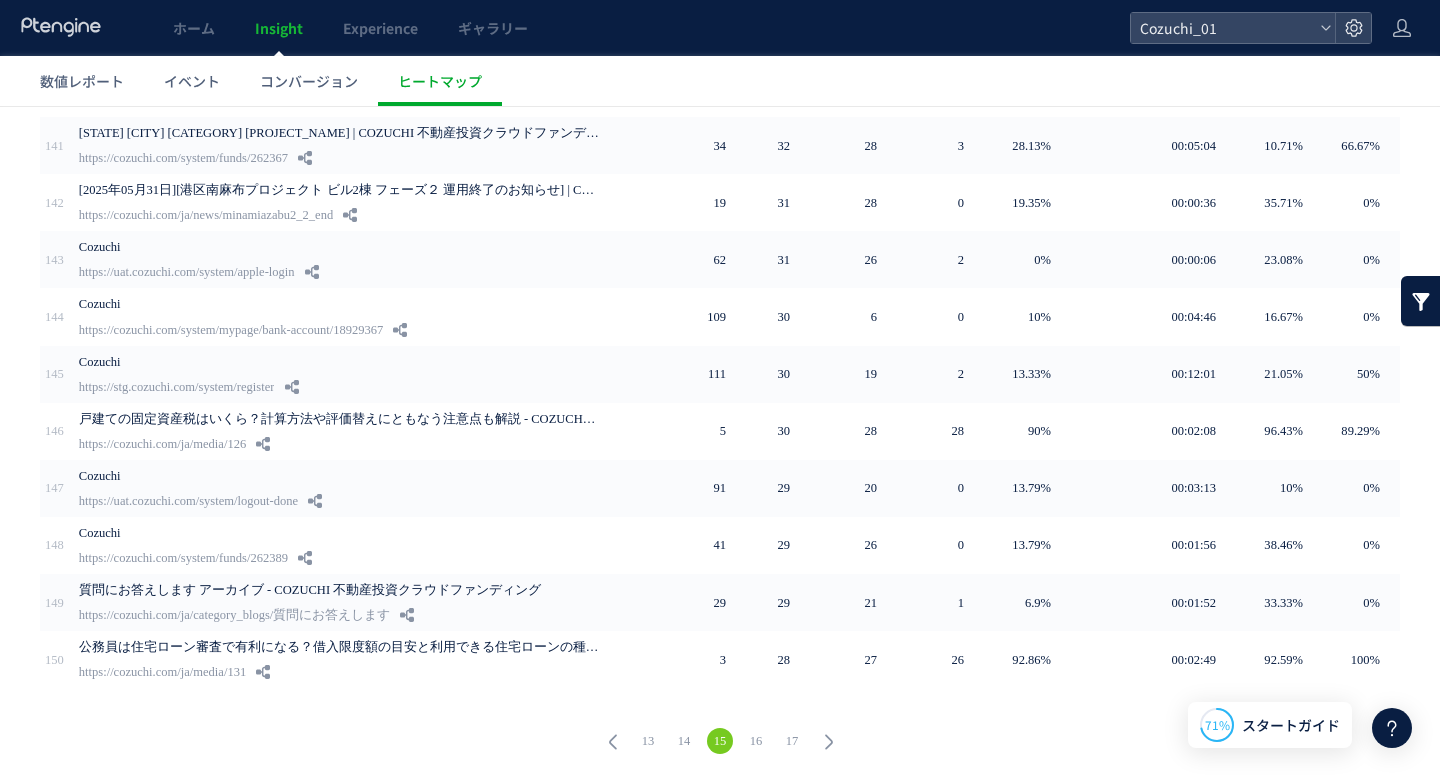 click on "13
14
15
16
17" at bounding box center [720, 744] 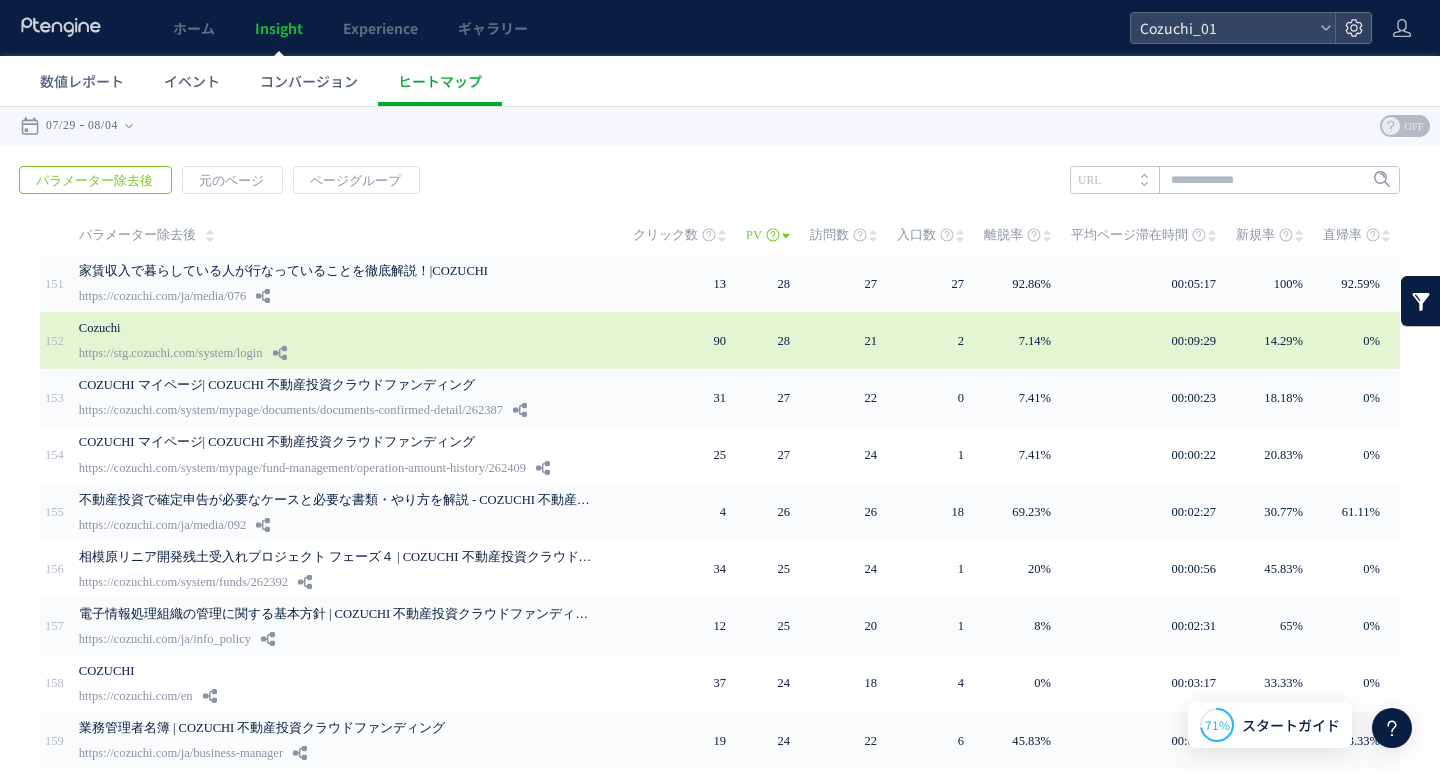 scroll, scrollTop: 138, scrollLeft: 0, axis: vertical 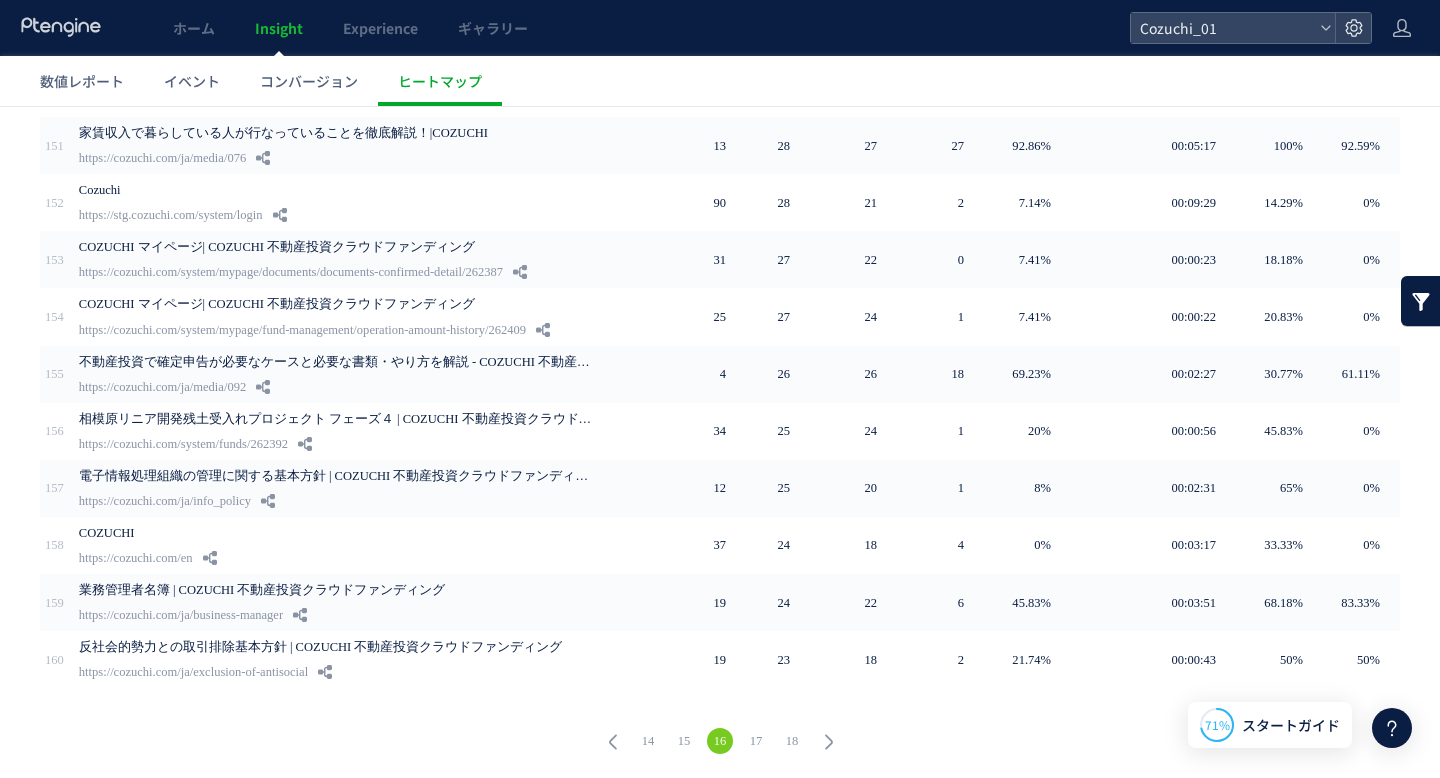 click on "17" at bounding box center (756, 741) 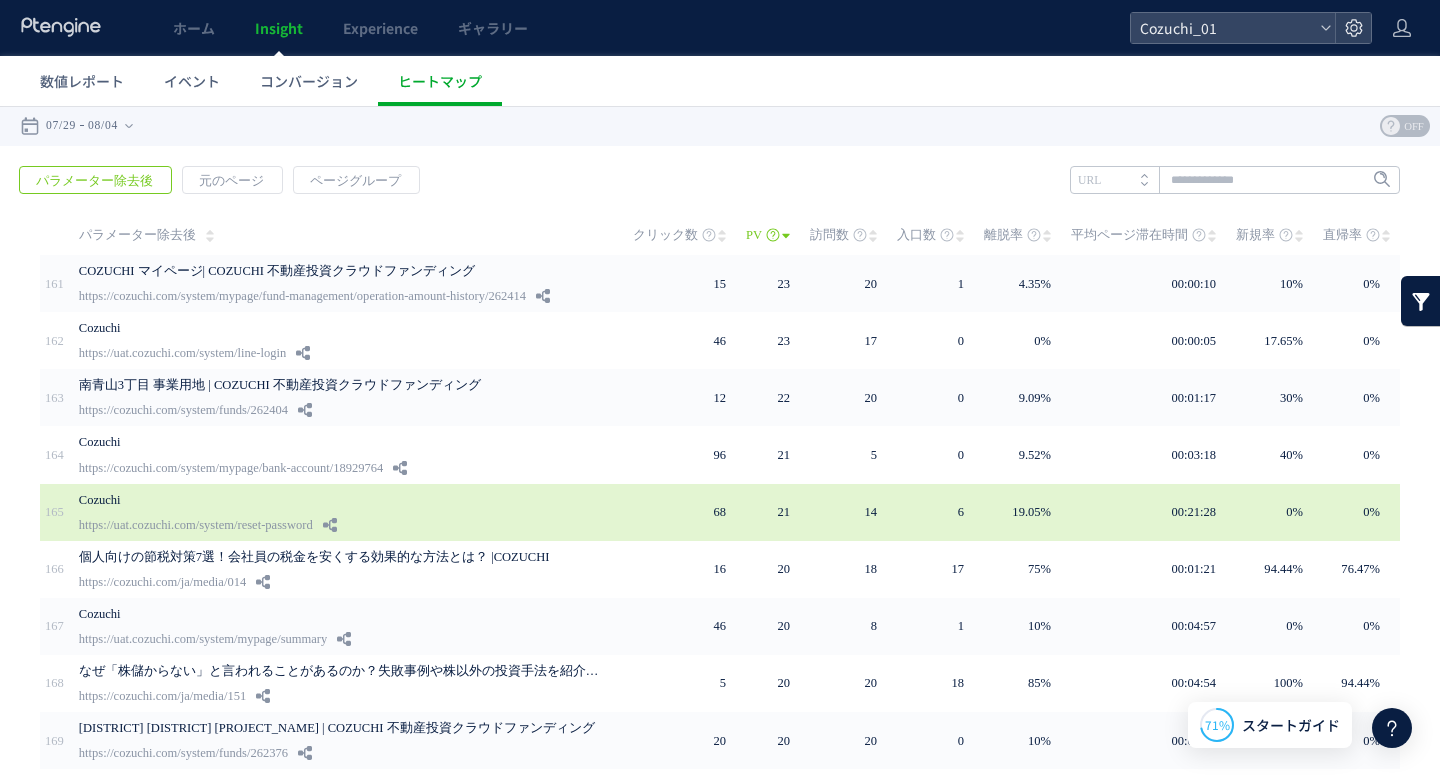 scroll, scrollTop: 138, scrollLeft: 0, axis: vertical 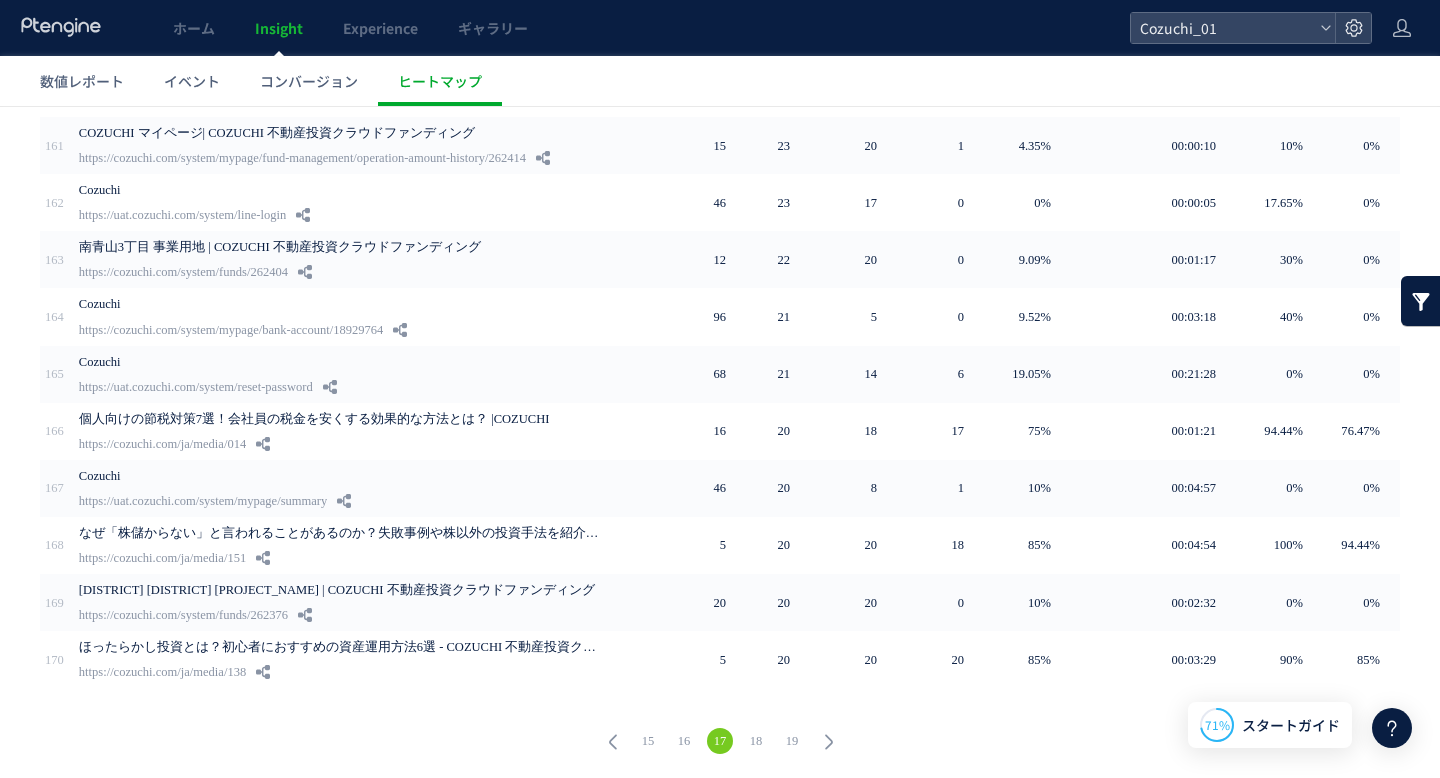 click on "18" at bounding box center (756, 741) 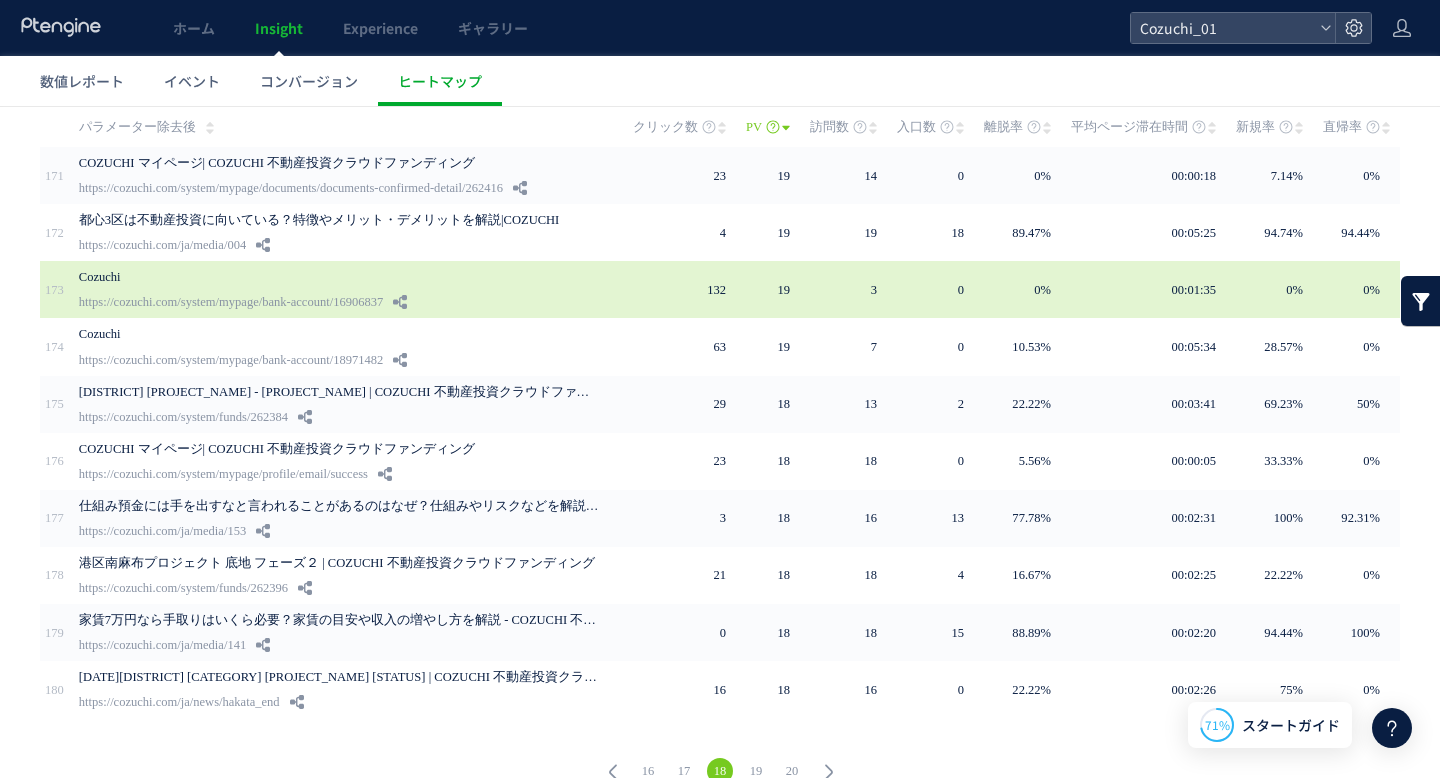 scroll, scrollTop: 138, scrollLeft: 0, axis: vertical 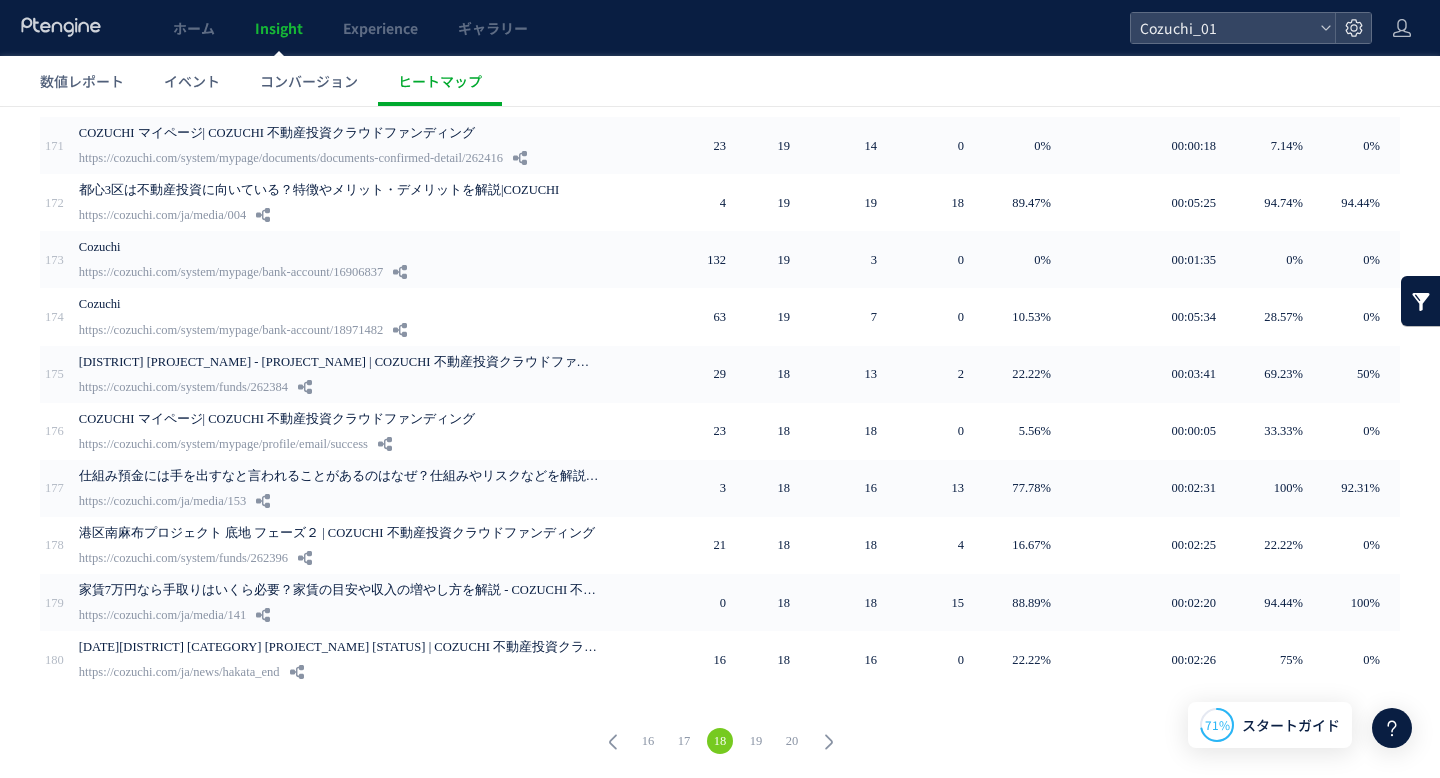 click on "19" at bounding box center [756, 741] 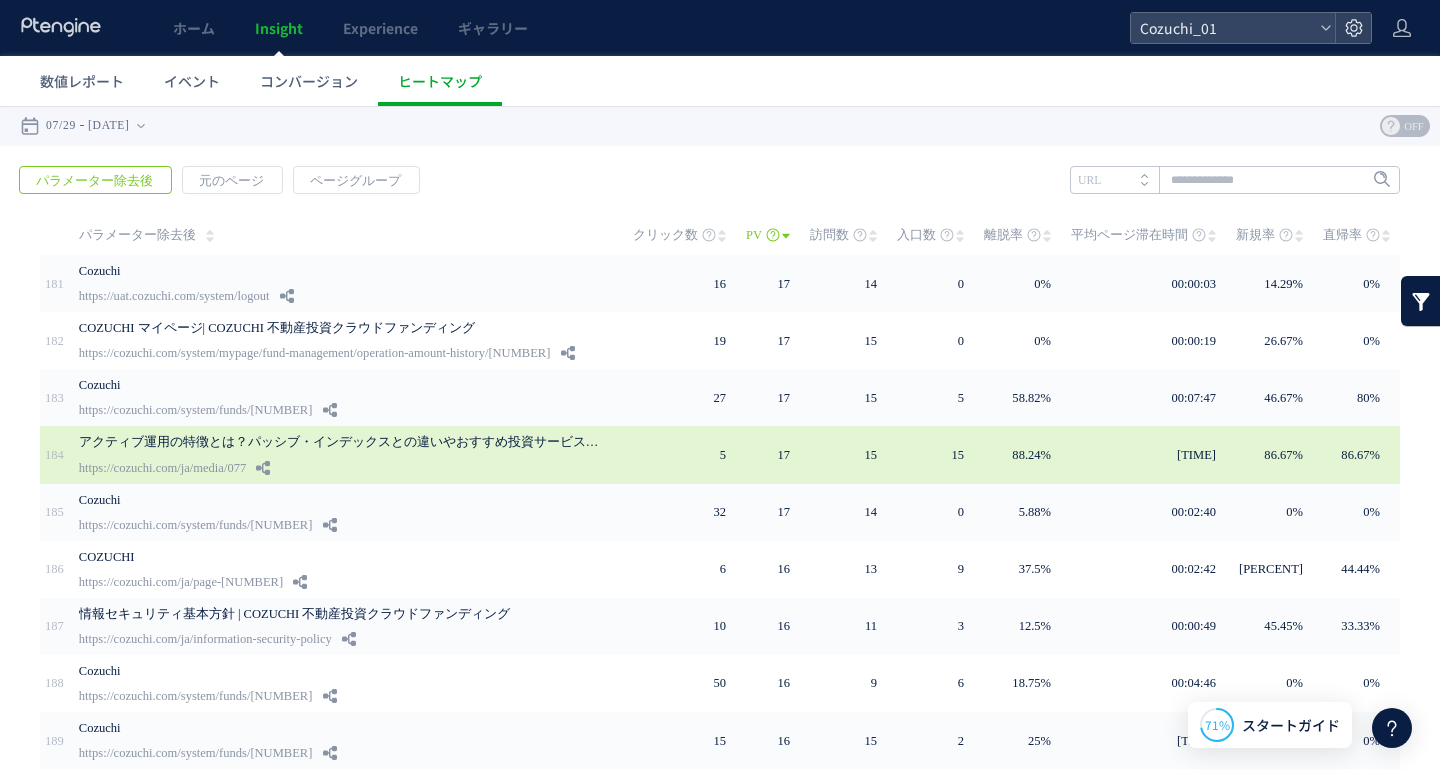 scroll, scrollTop: 138, scrollLeft: 0, axis: vertical 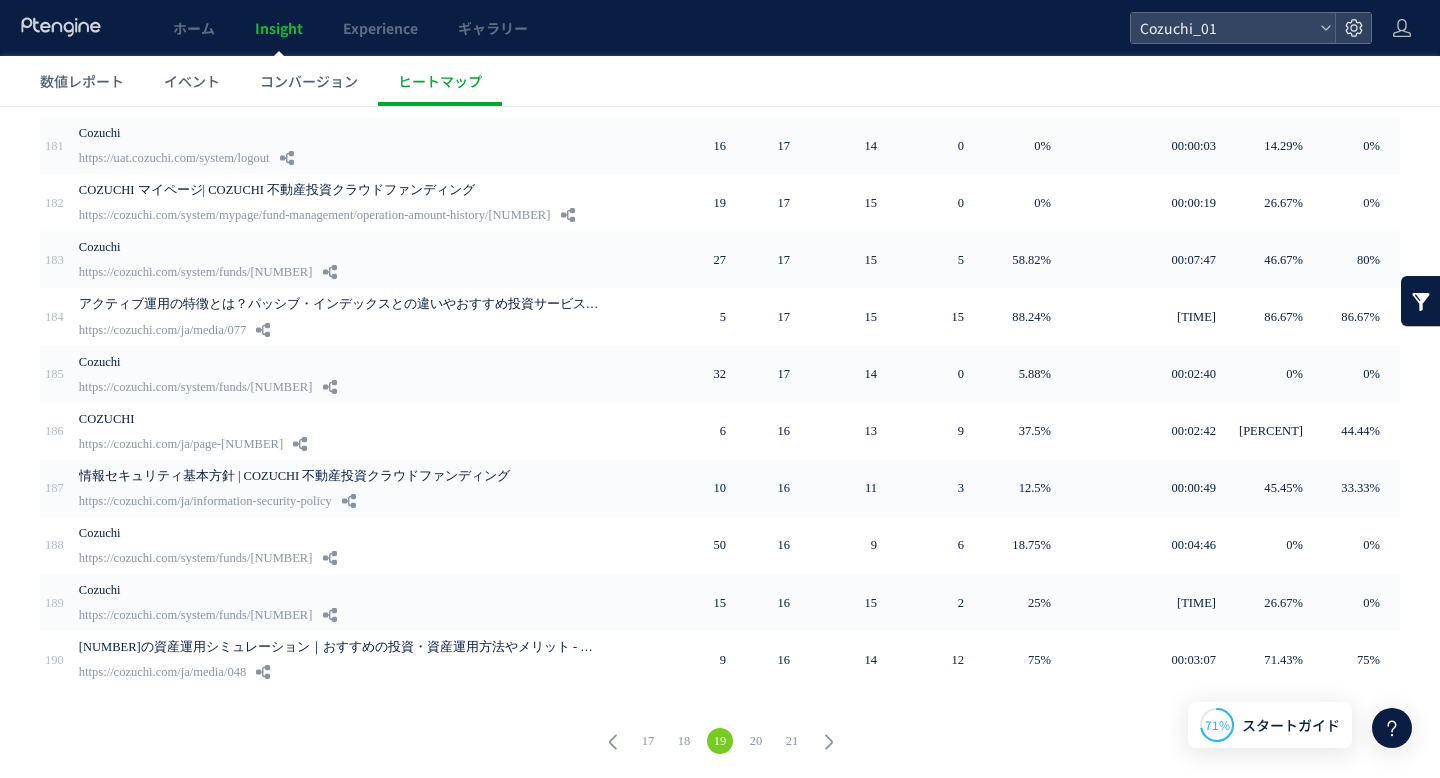 click on "20" at bounding box center [756, 741] 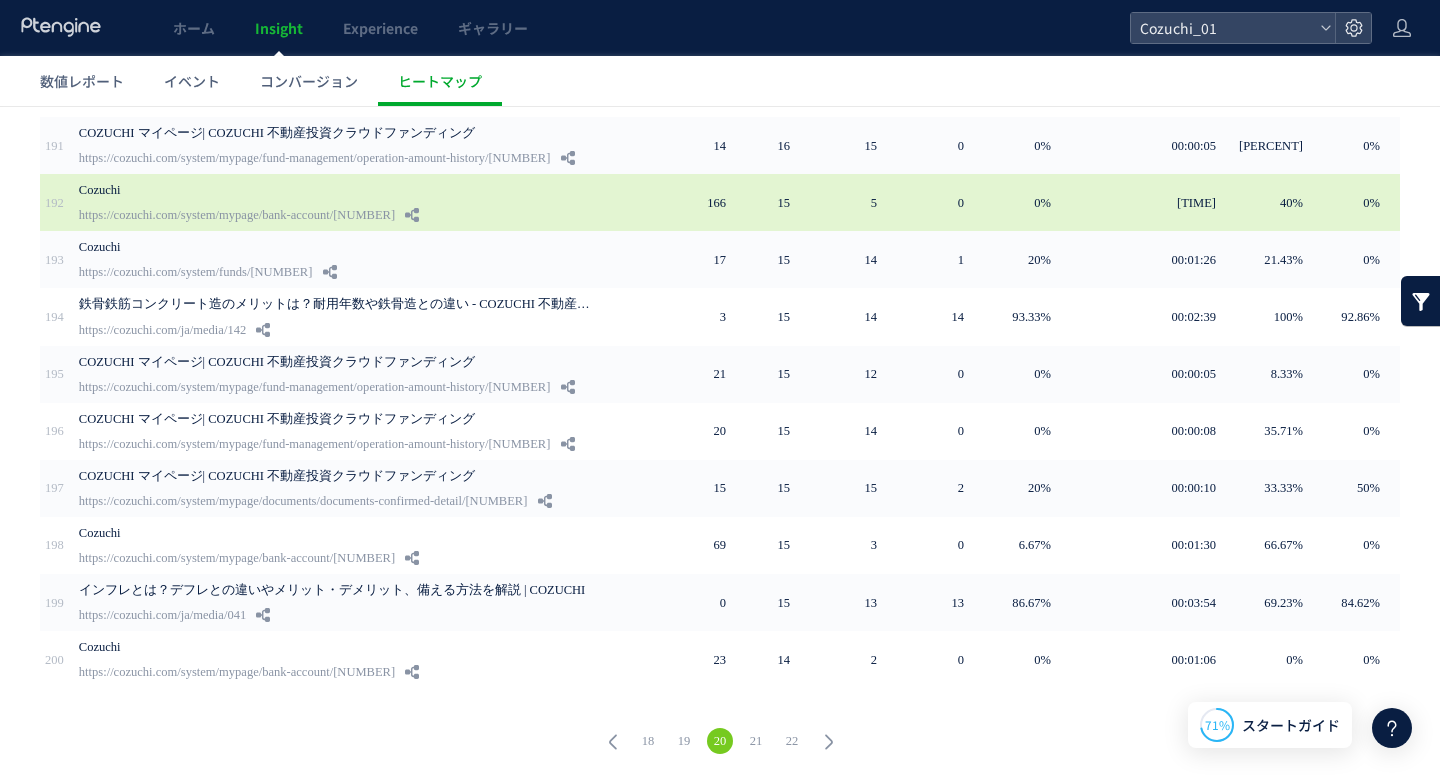 click on "https://cozuchi.com/system/mypage/bank-account/16849656" at bounding box center [237, 215] 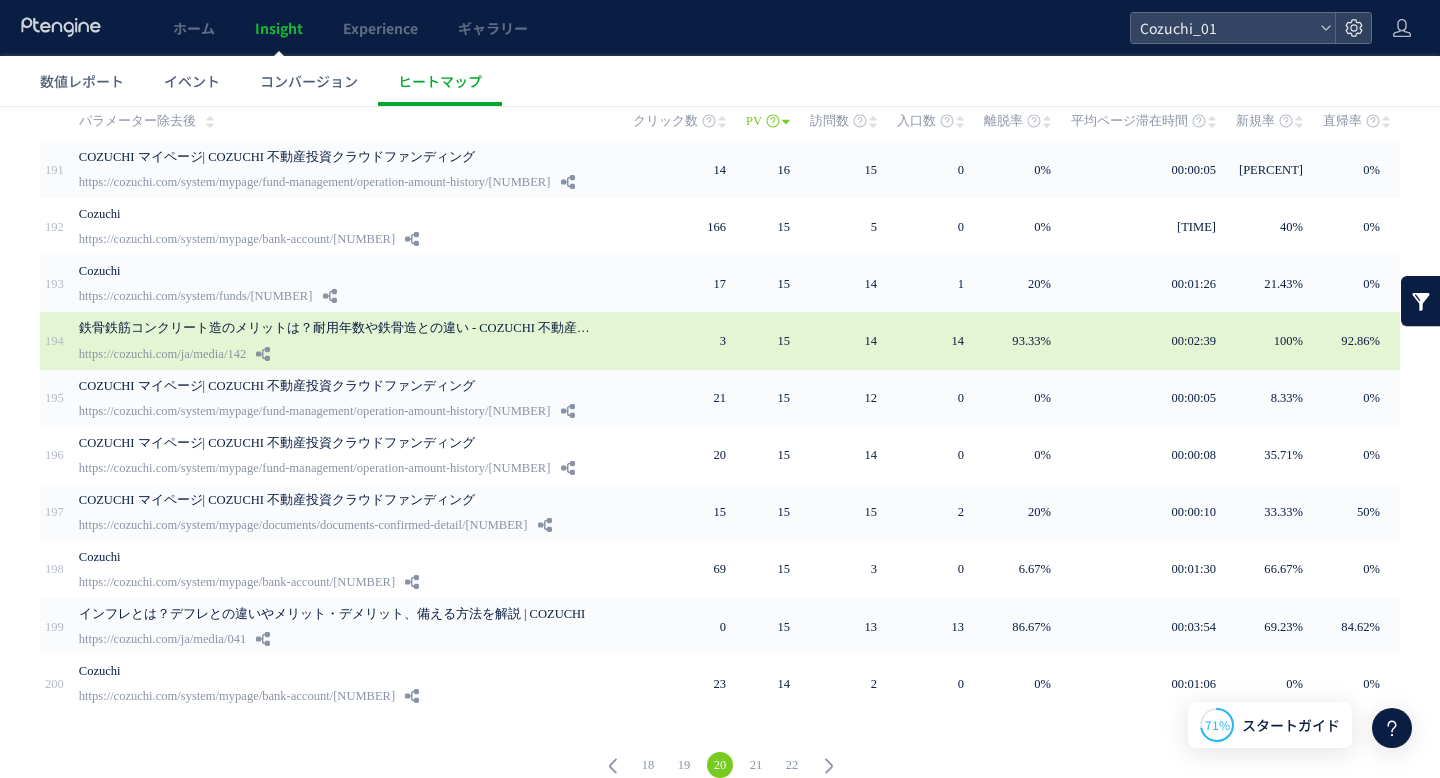 scroll, scrollTop: 138, scrollLeft: 0, axis: vertical 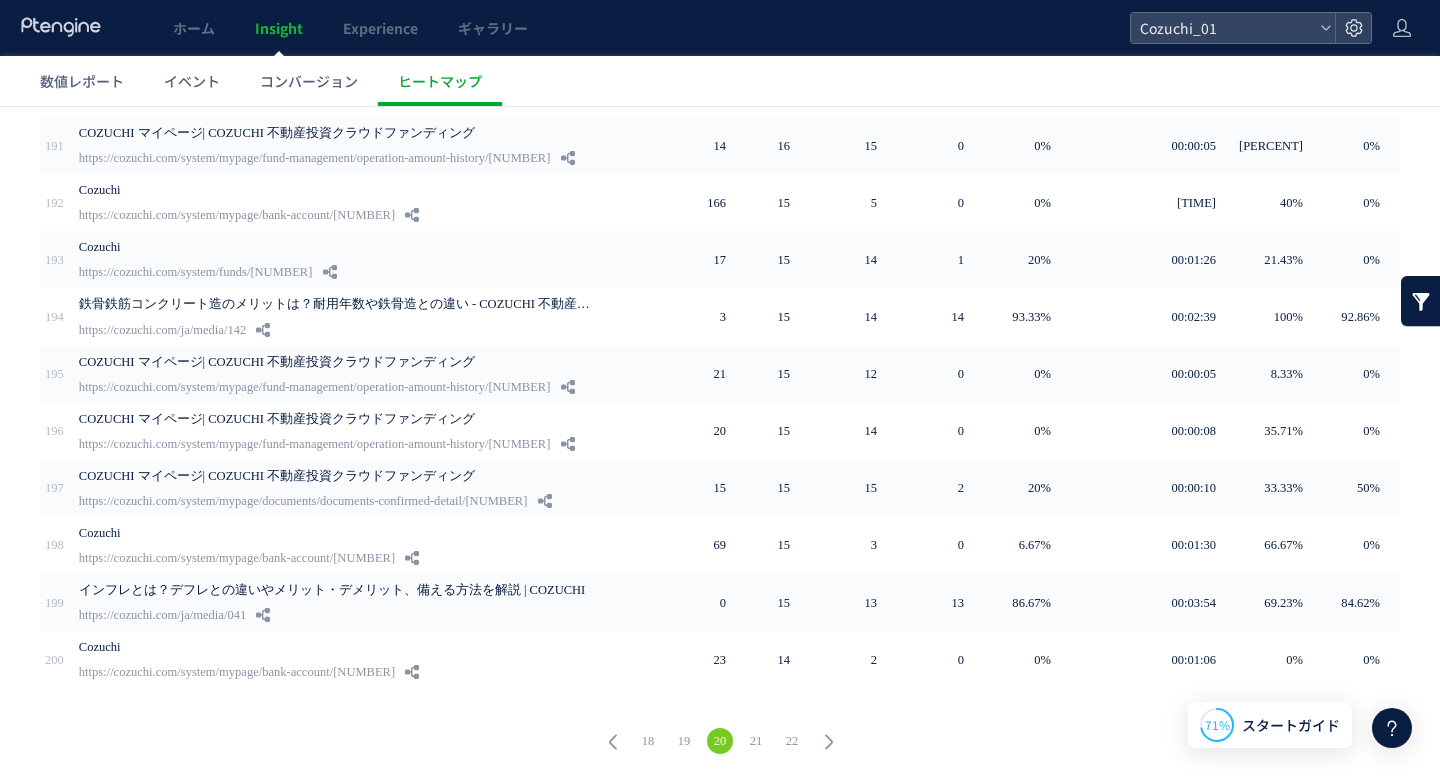 click on "21" at bounding box center [756, 741] 